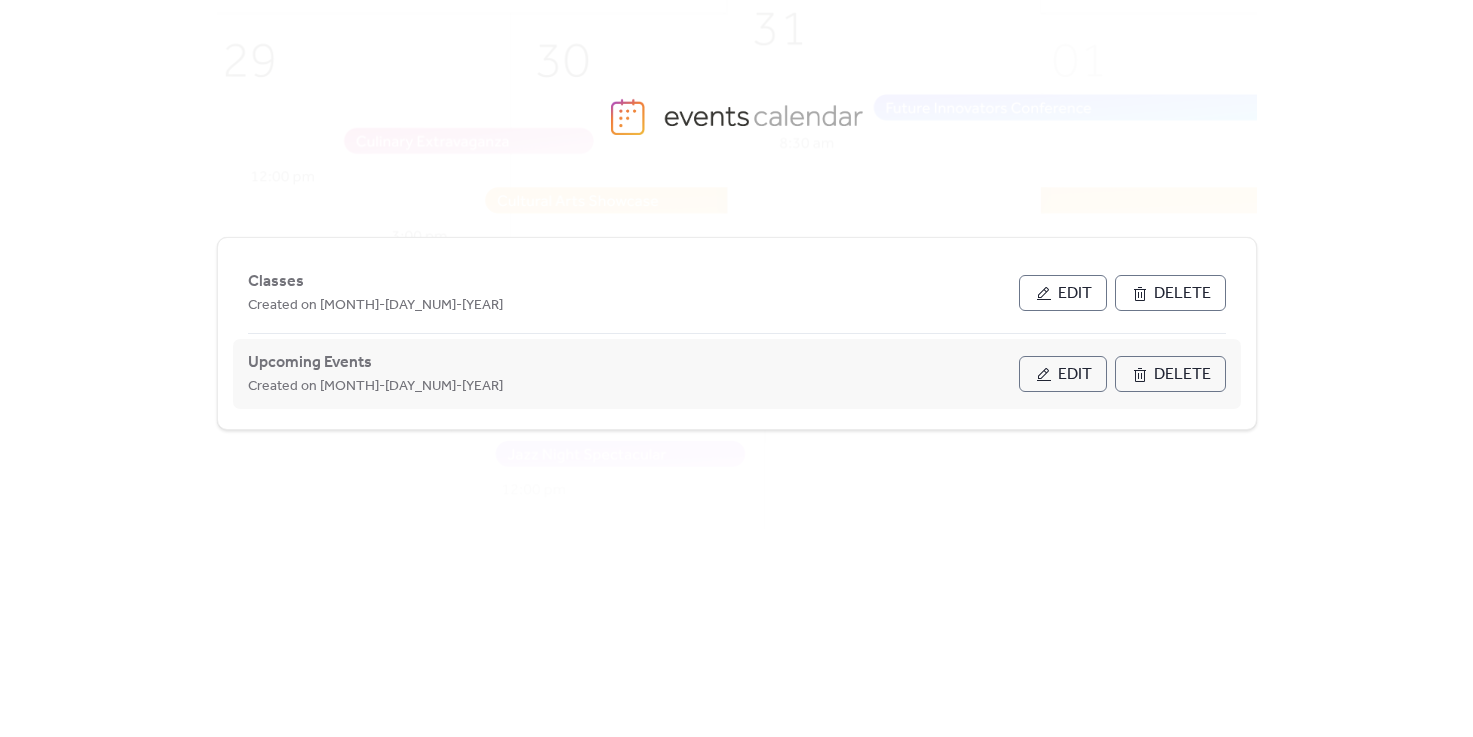 scroll, scrollTop: 0, scrollLeft: 0, axis: both 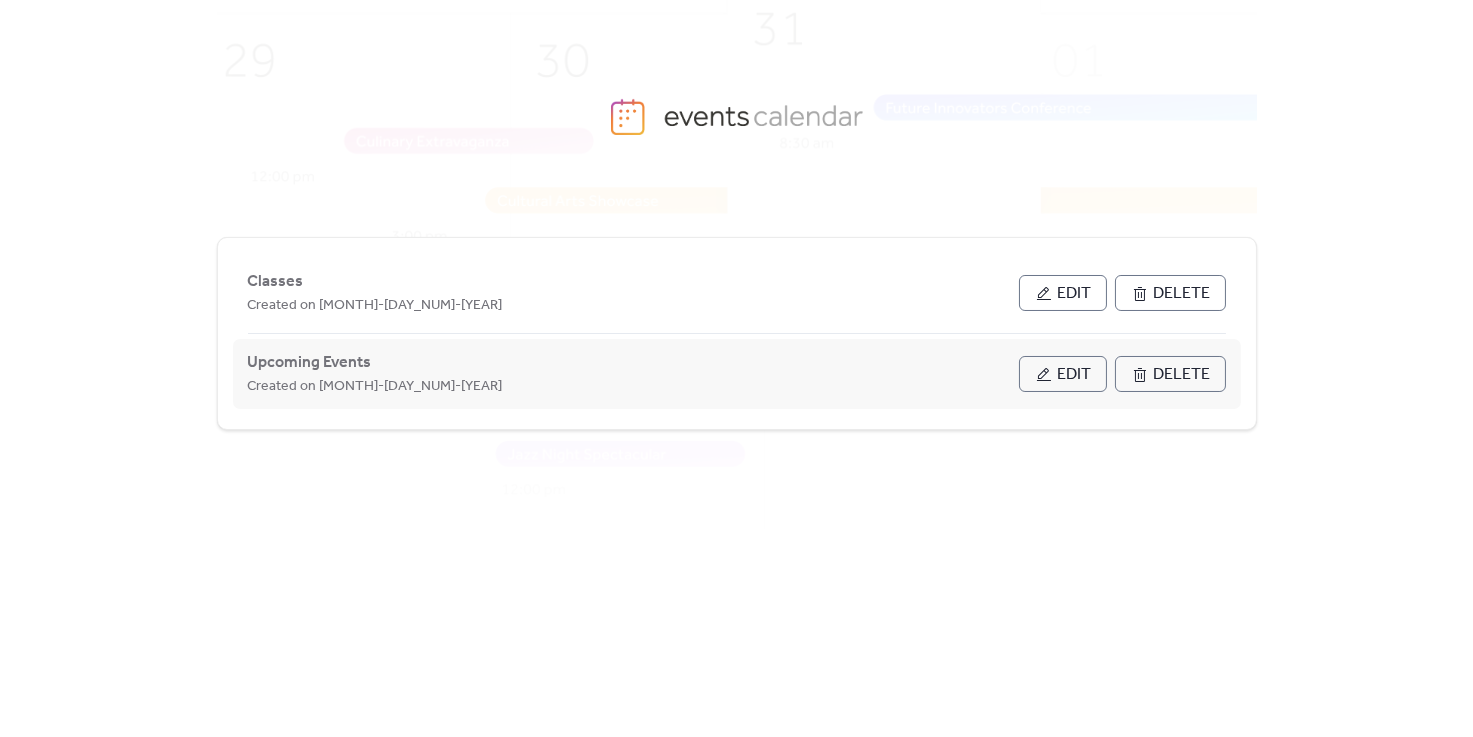 click on "Edit" at bounding box center [1063, 374] 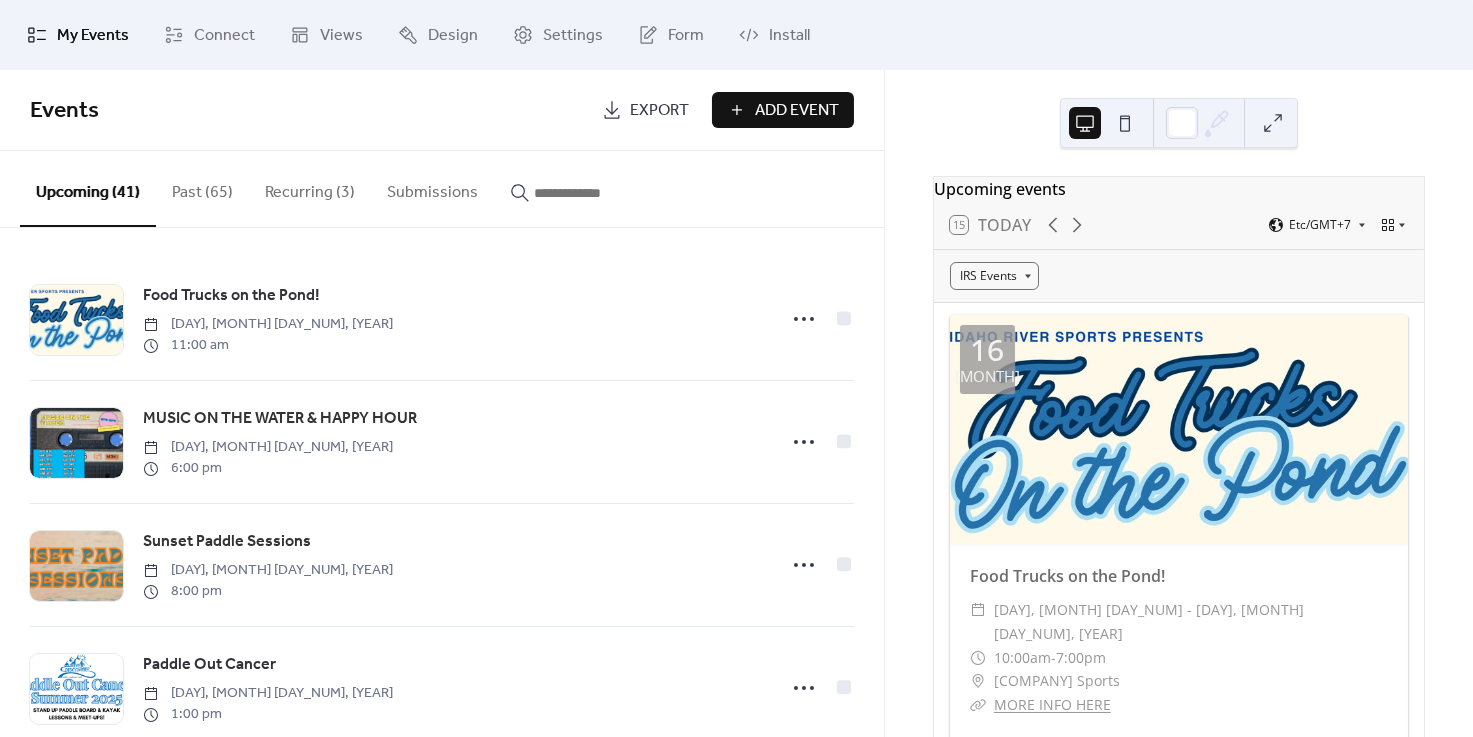 click on "Add Event" at bounding box center [797, 111] 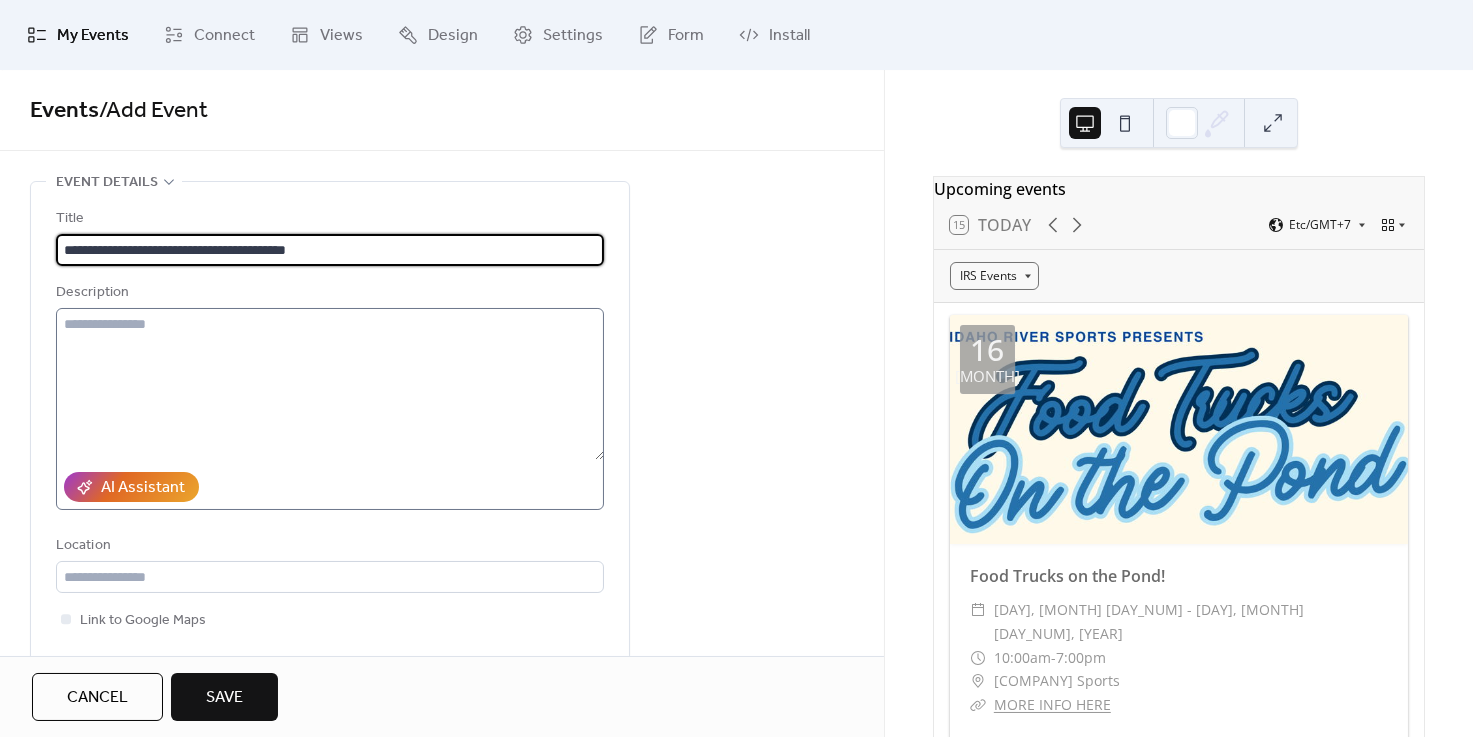 type on "**********" 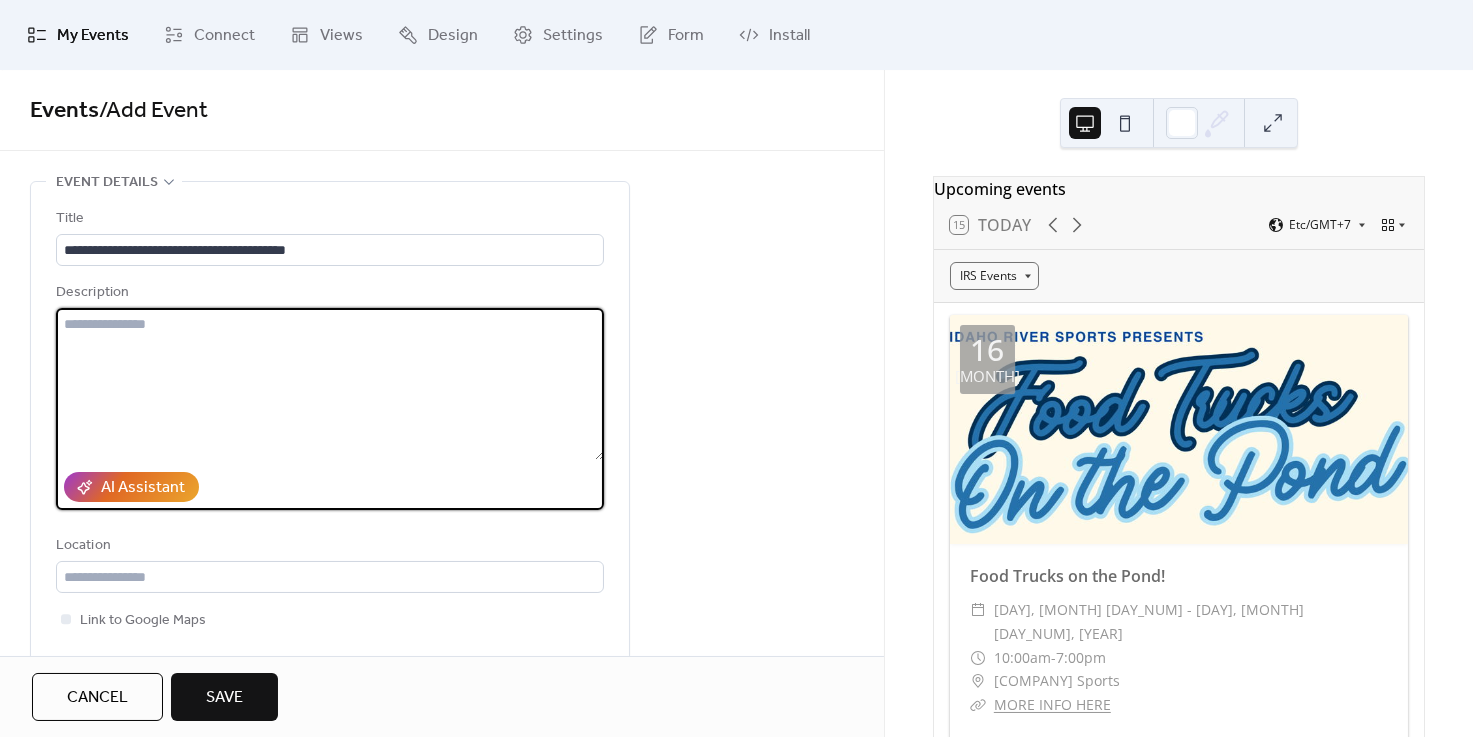 click at bounding box center (330, 384) 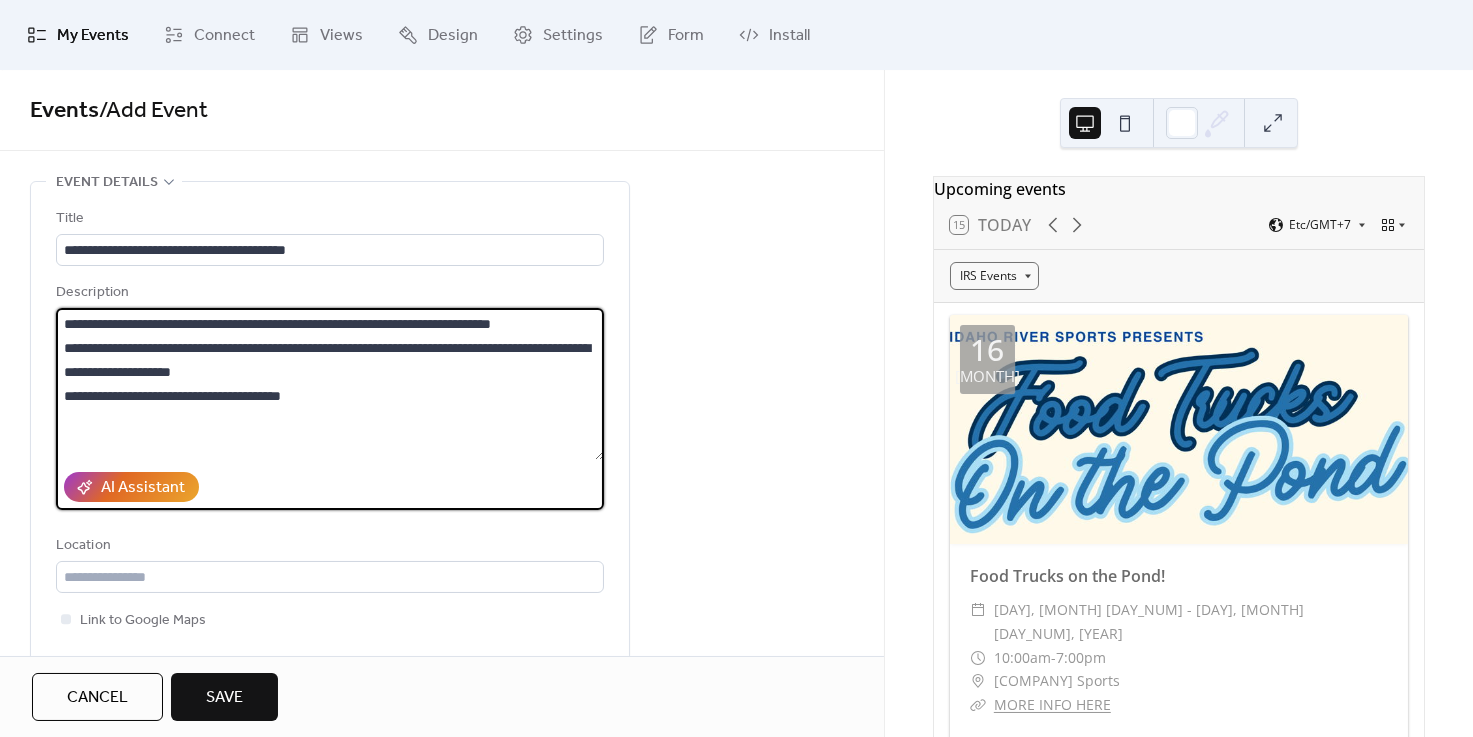 type on "**********" 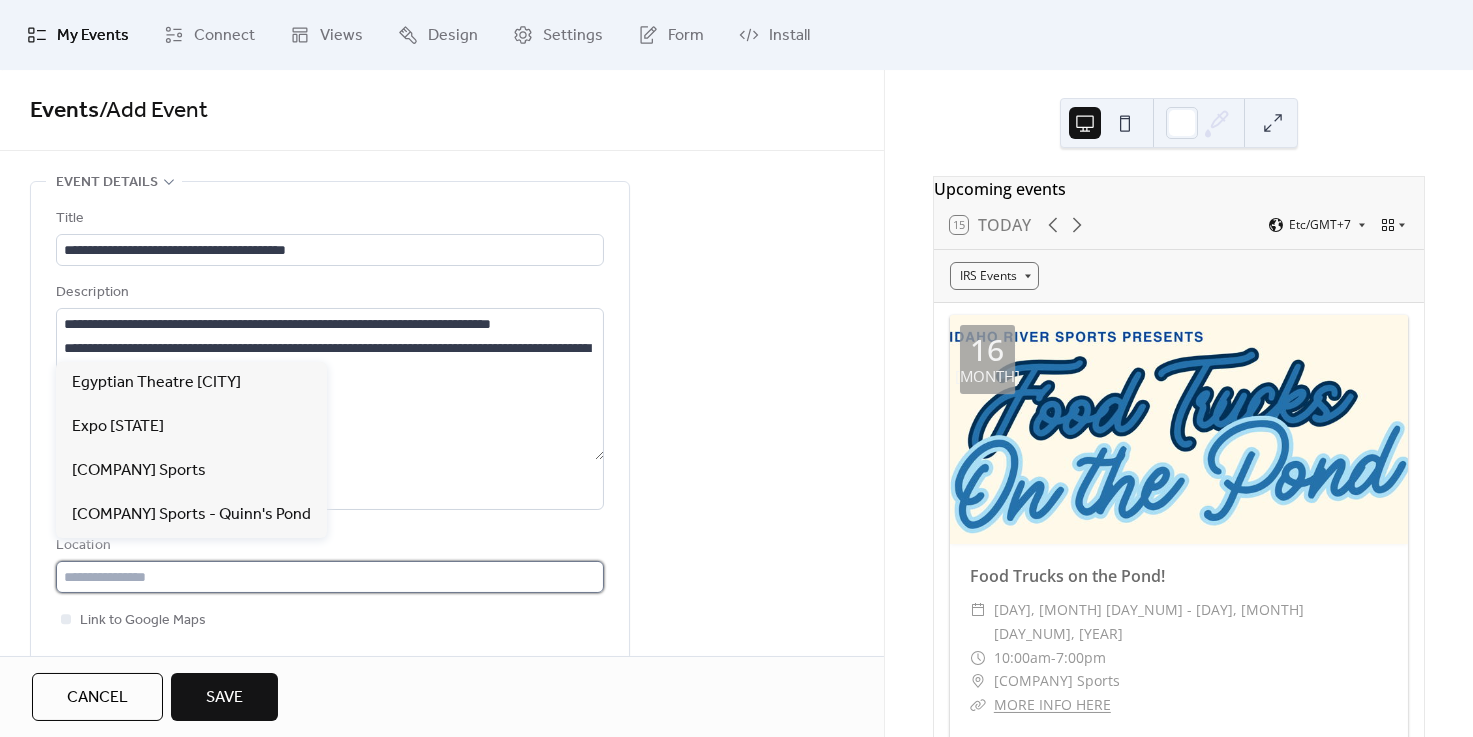 click at bounding box center (330, 577) 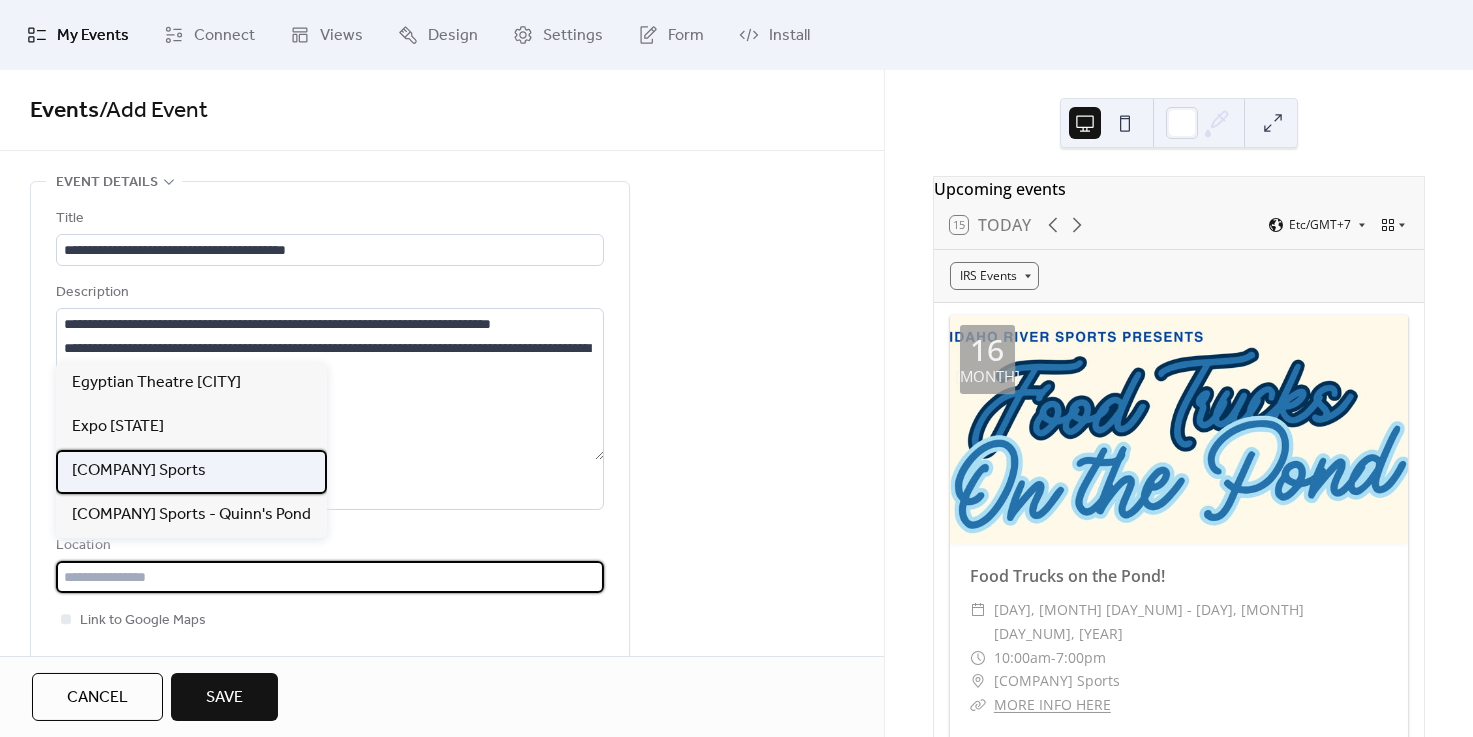 click on "[COMPANY] Sports" at bounding box center [191, 472] 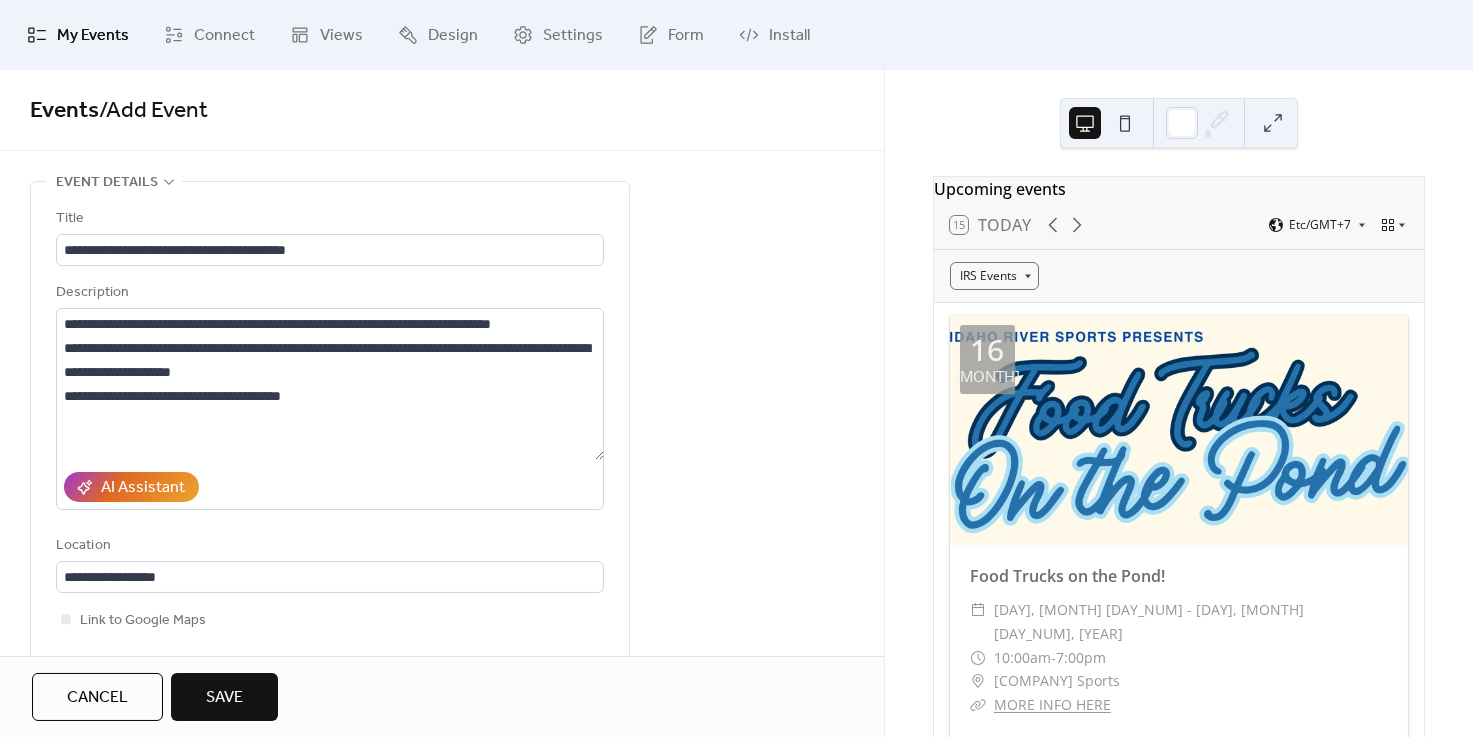 click on "Location" at bounding box center (328, 546) 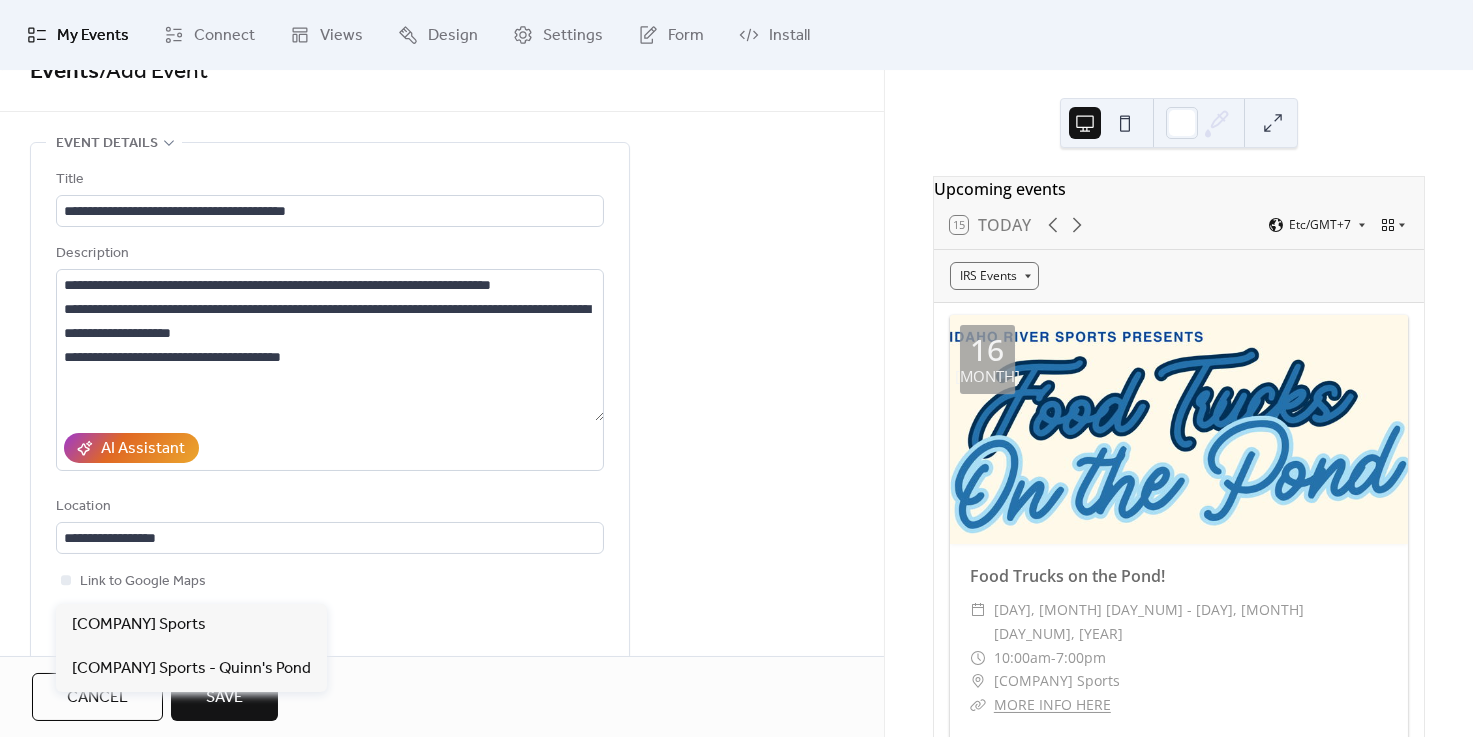 scroll, scrollTop: 72, scrollLeft: 0, axis: vertical 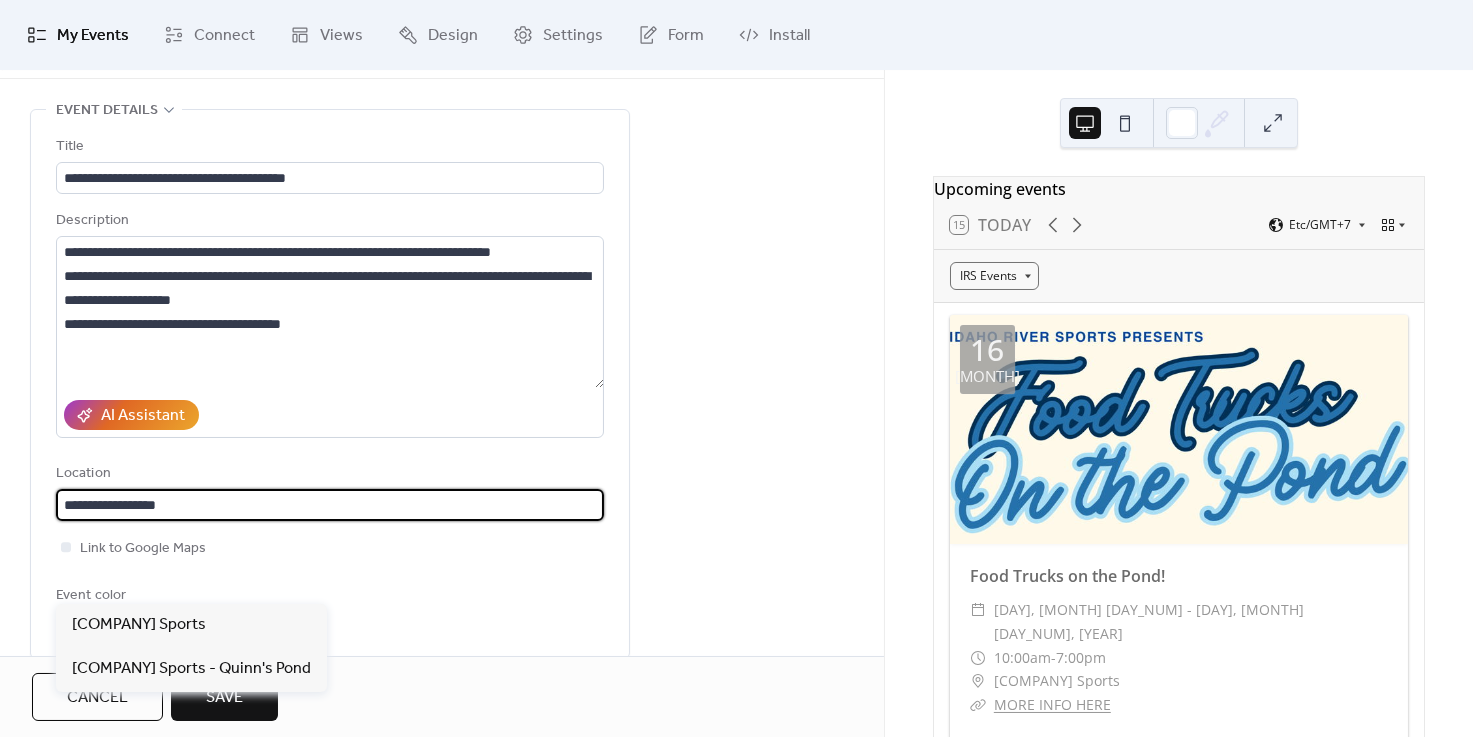 click on "**********" at bounding box center (330, 505) 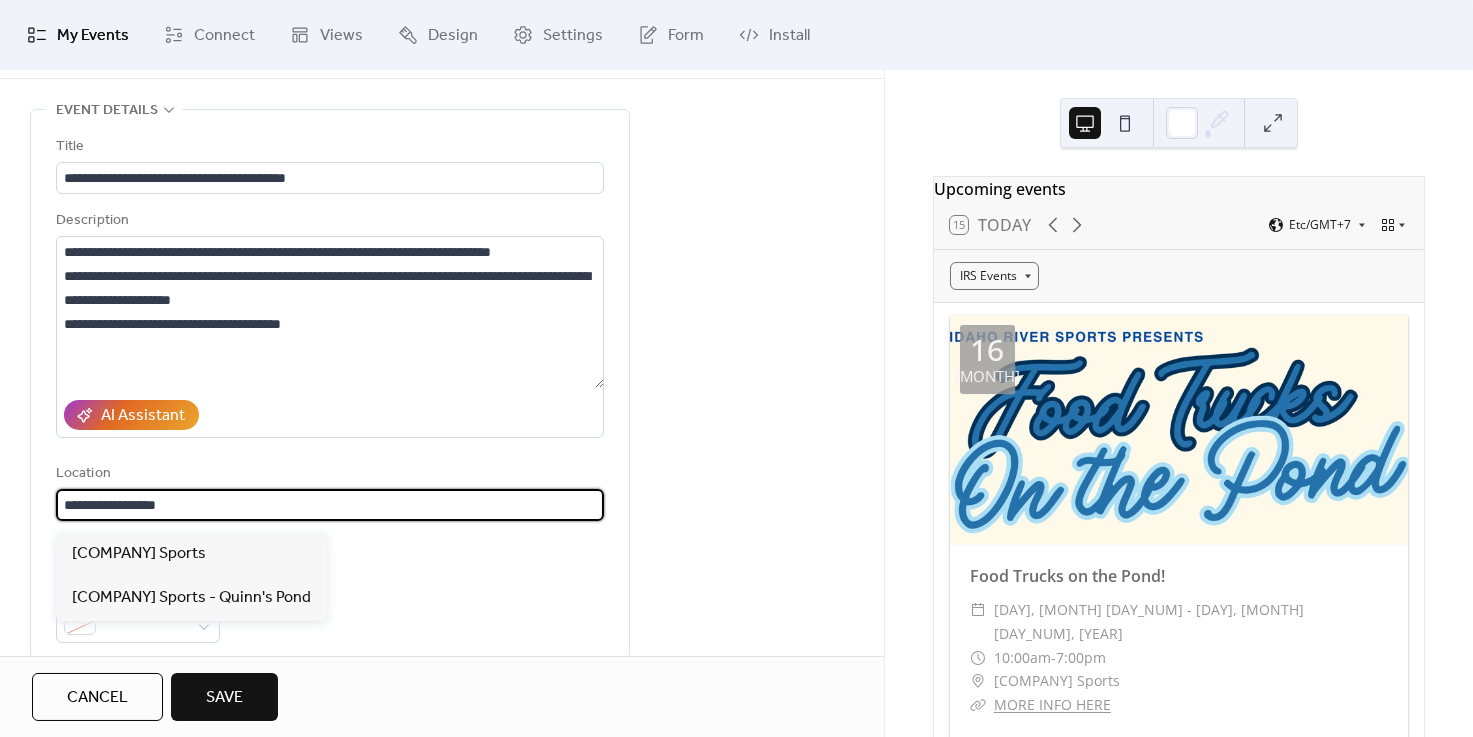 click on "Event color" at bounding box center (330, 613) 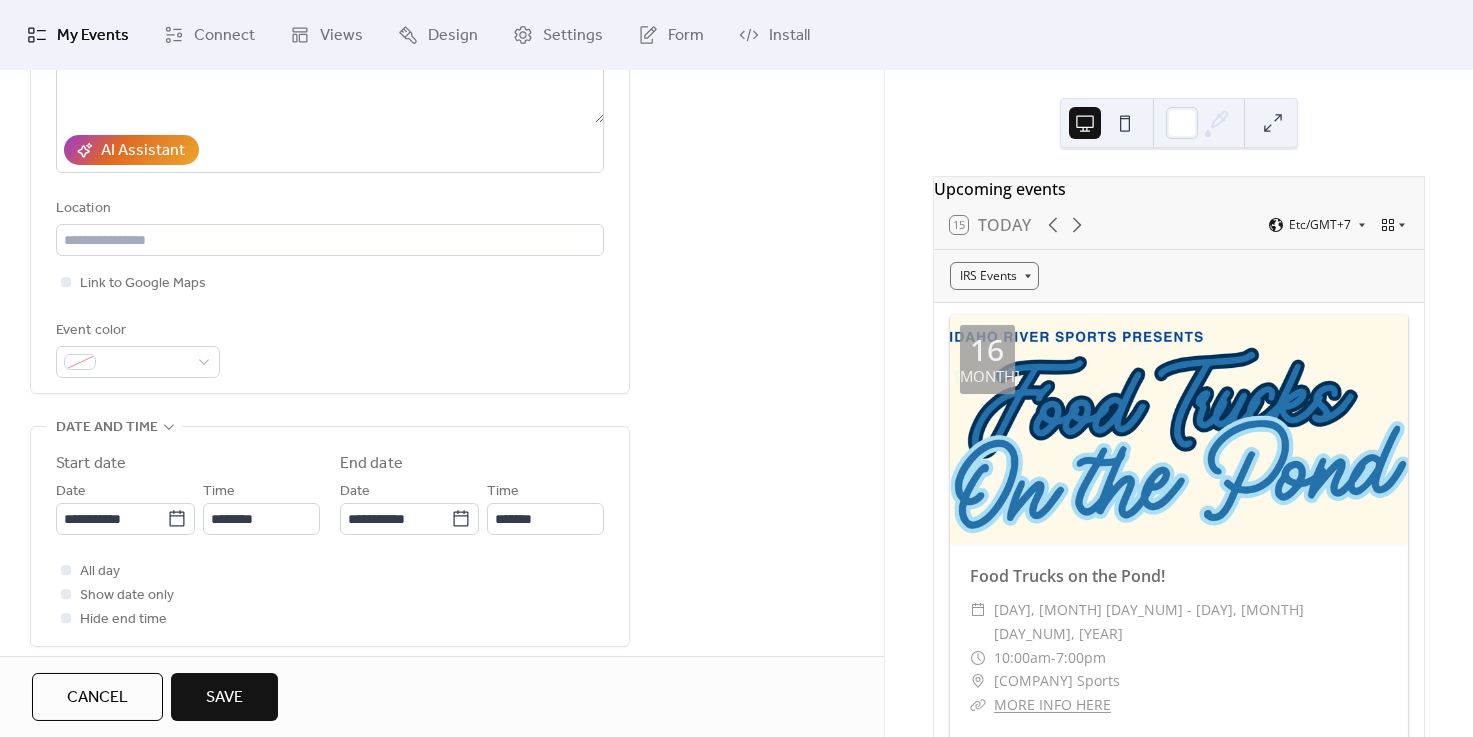 scroll, scrollTop: 358, scrollLeft: 0, axis: vertical 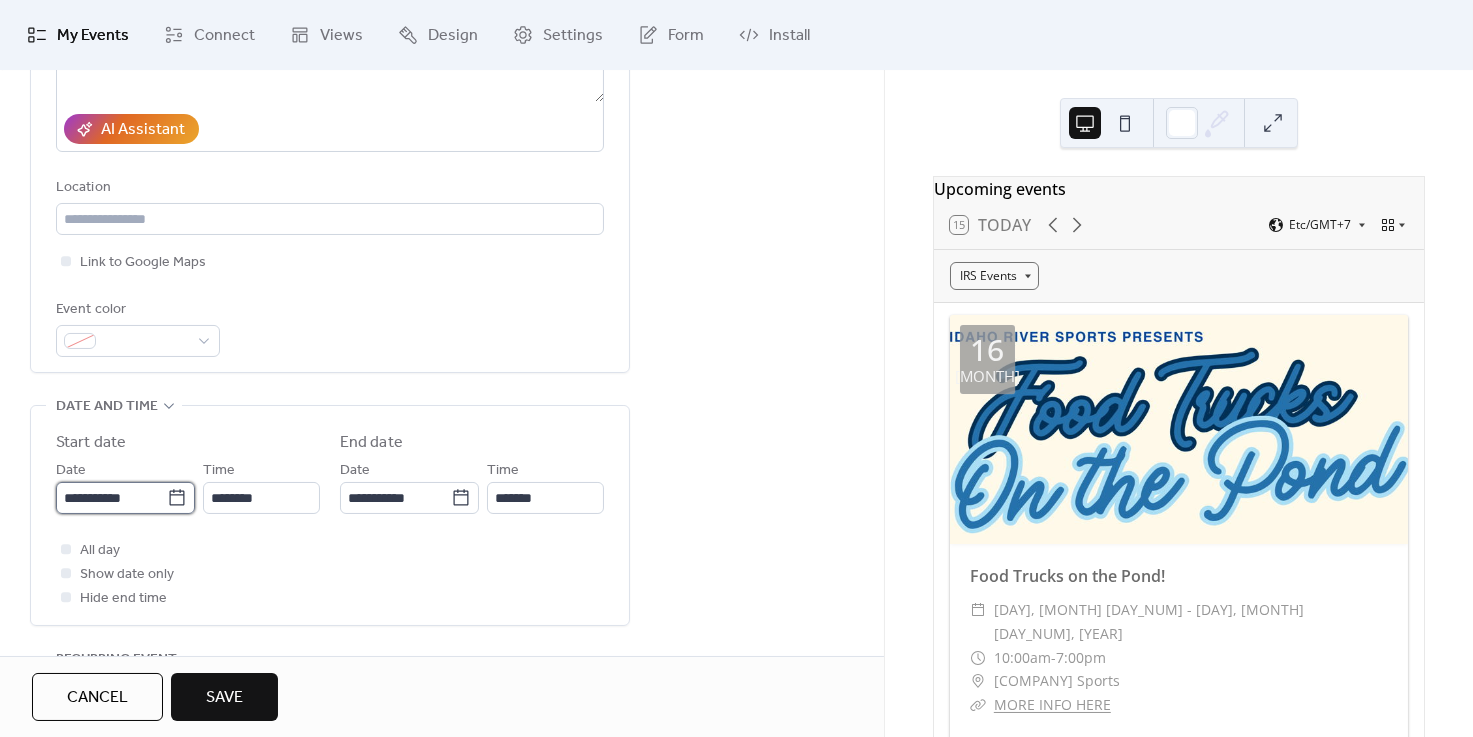 click on "**********" at bounding box center (111, 498) 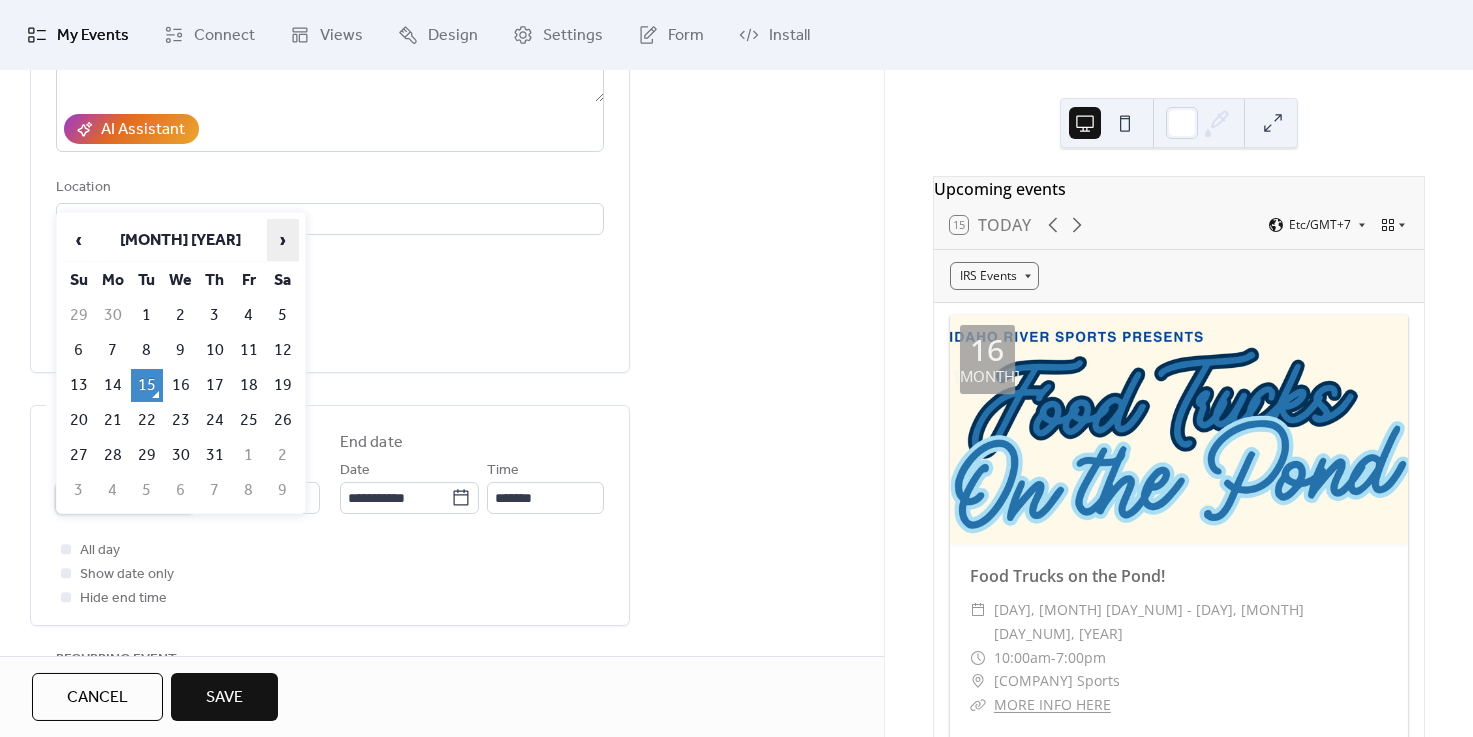 click on "›" at bounding box center [283, 240] 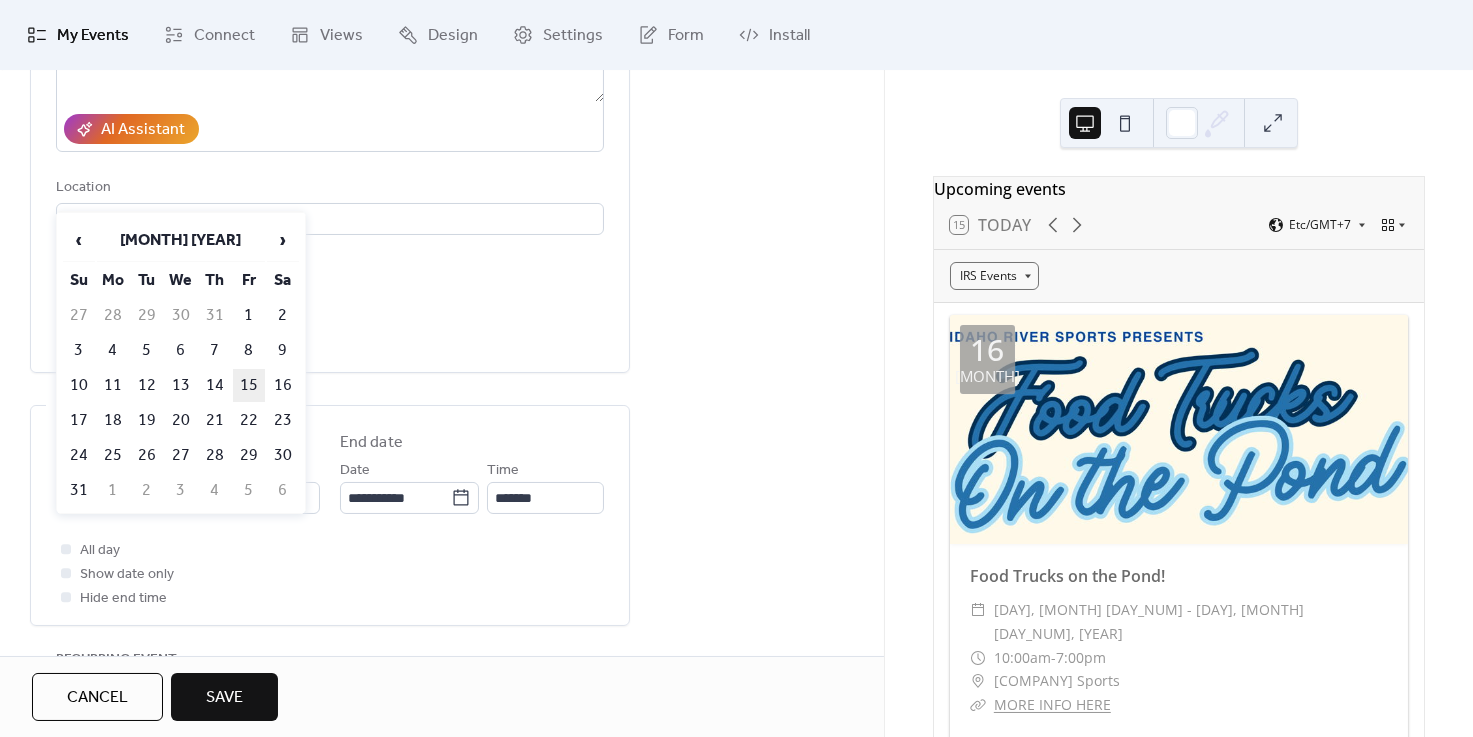 click on "15" at bounding box center [249, 385] 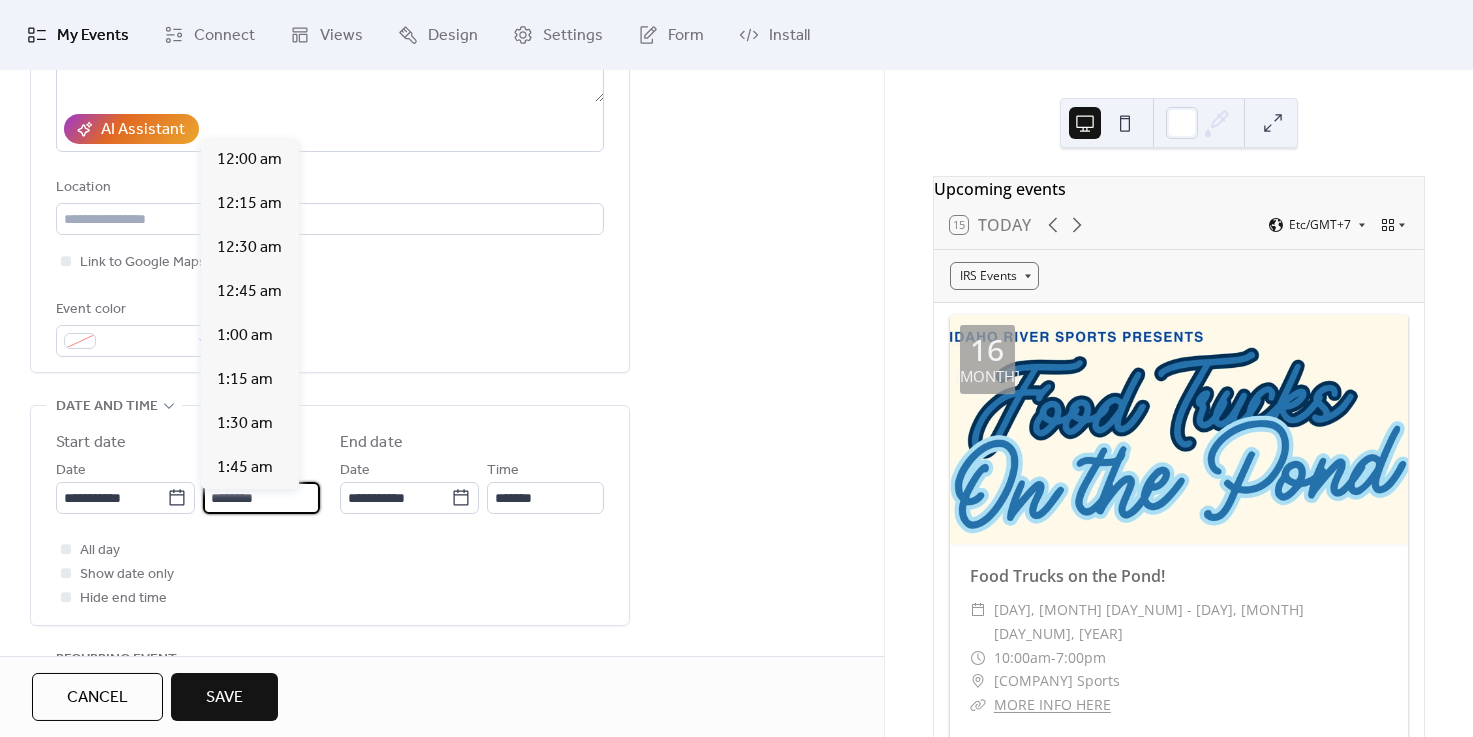 click on "********" at bounding box center [261, 498] 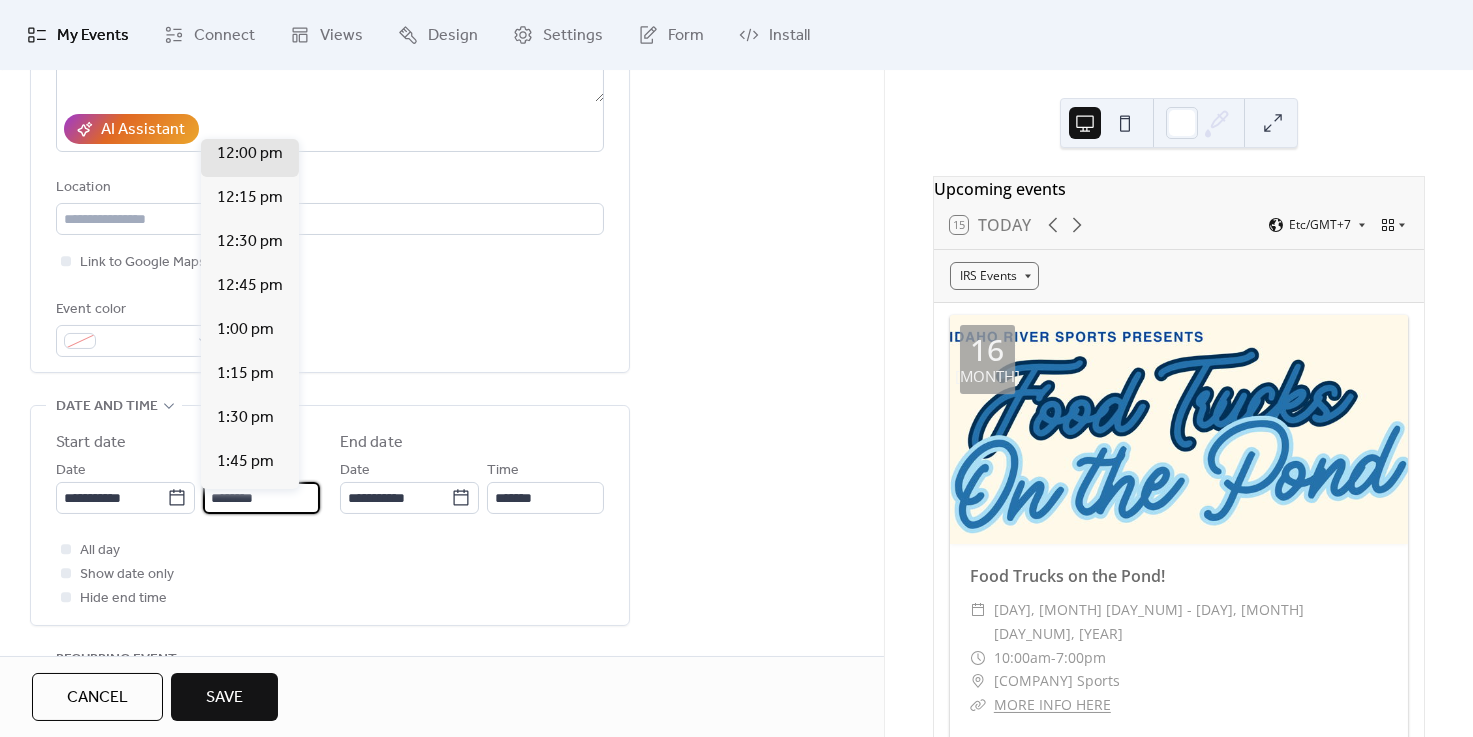 click on "********" at bounding box center (261, 498) 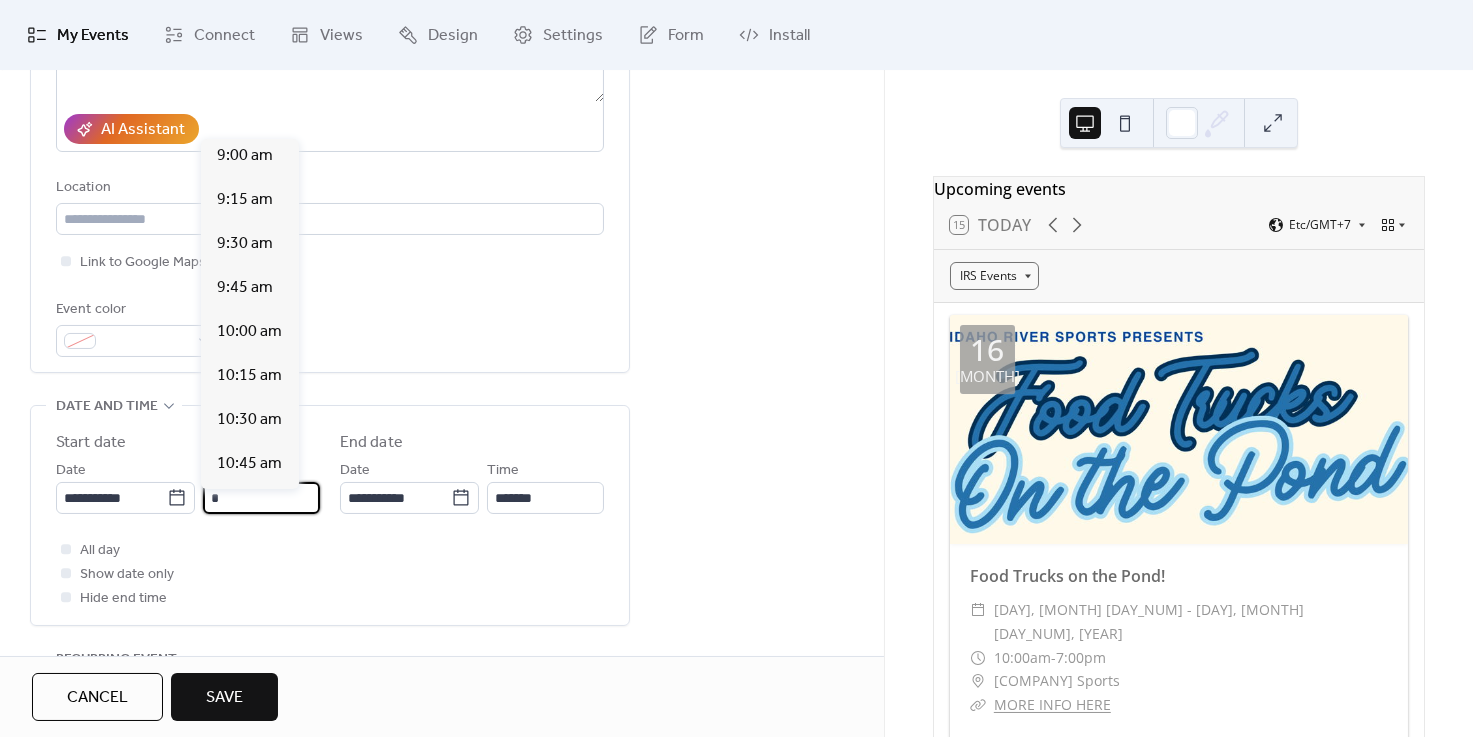 scroll, scrollTop: 1412, scrollLeft: 0, axis: vertical 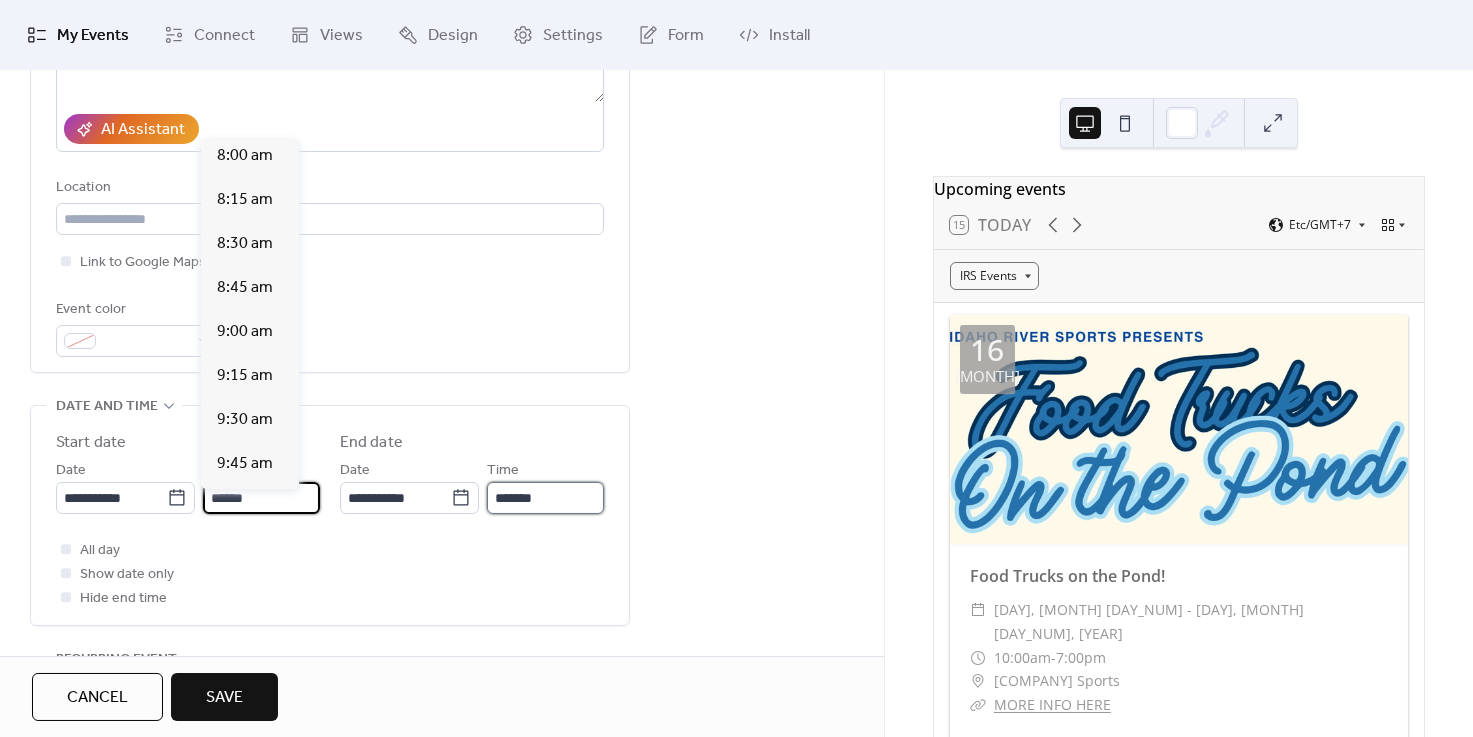 type on "*******" 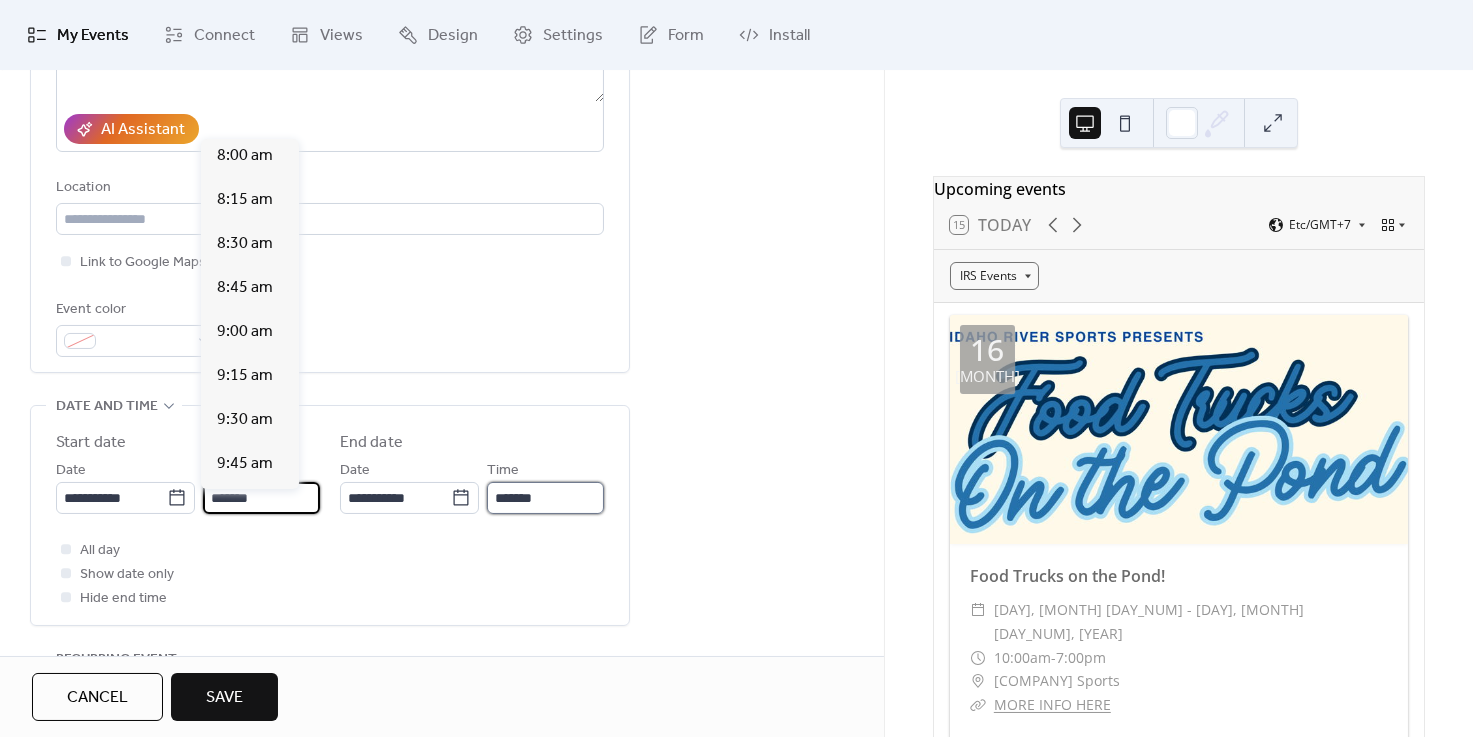 click on "*******" at bounding box center (545, 498) 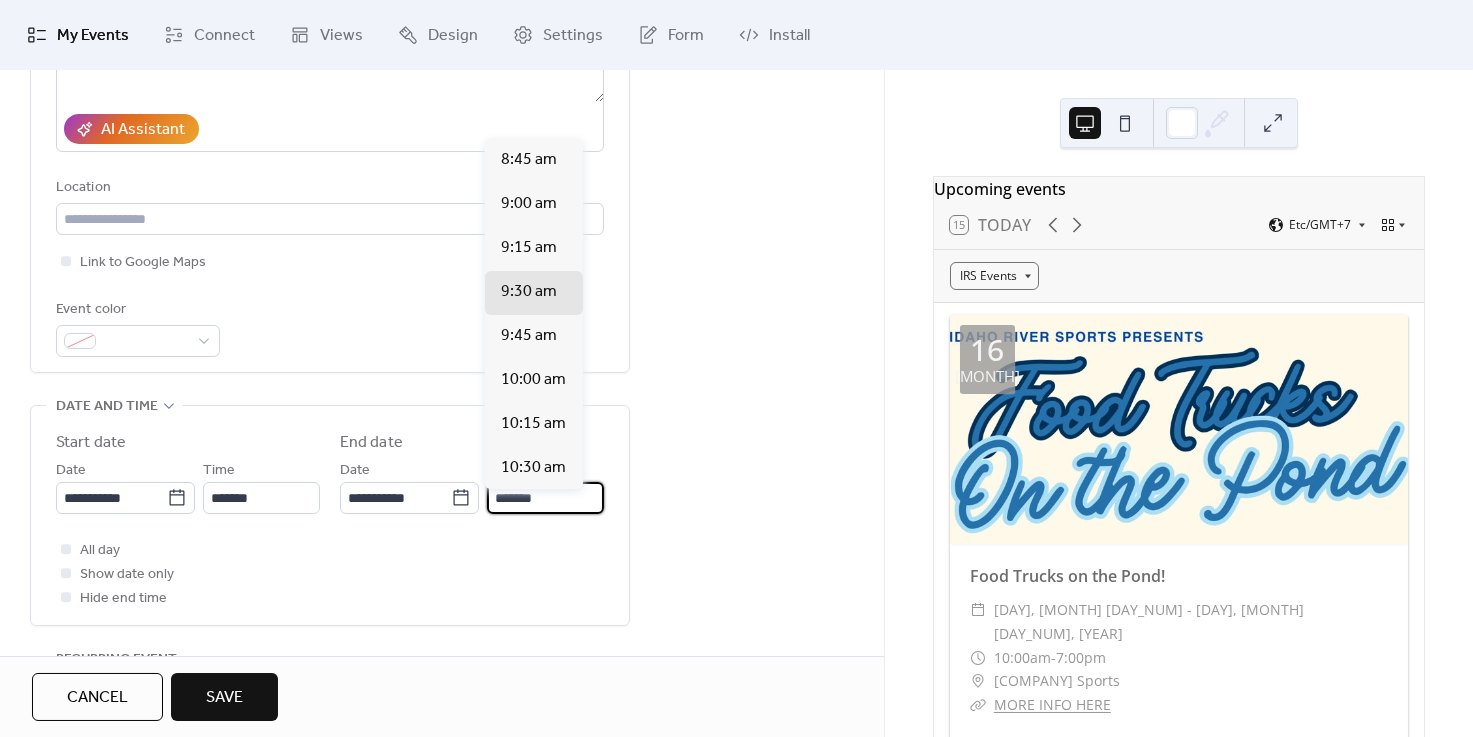 click on "*******" at bounding box center (545, 498) 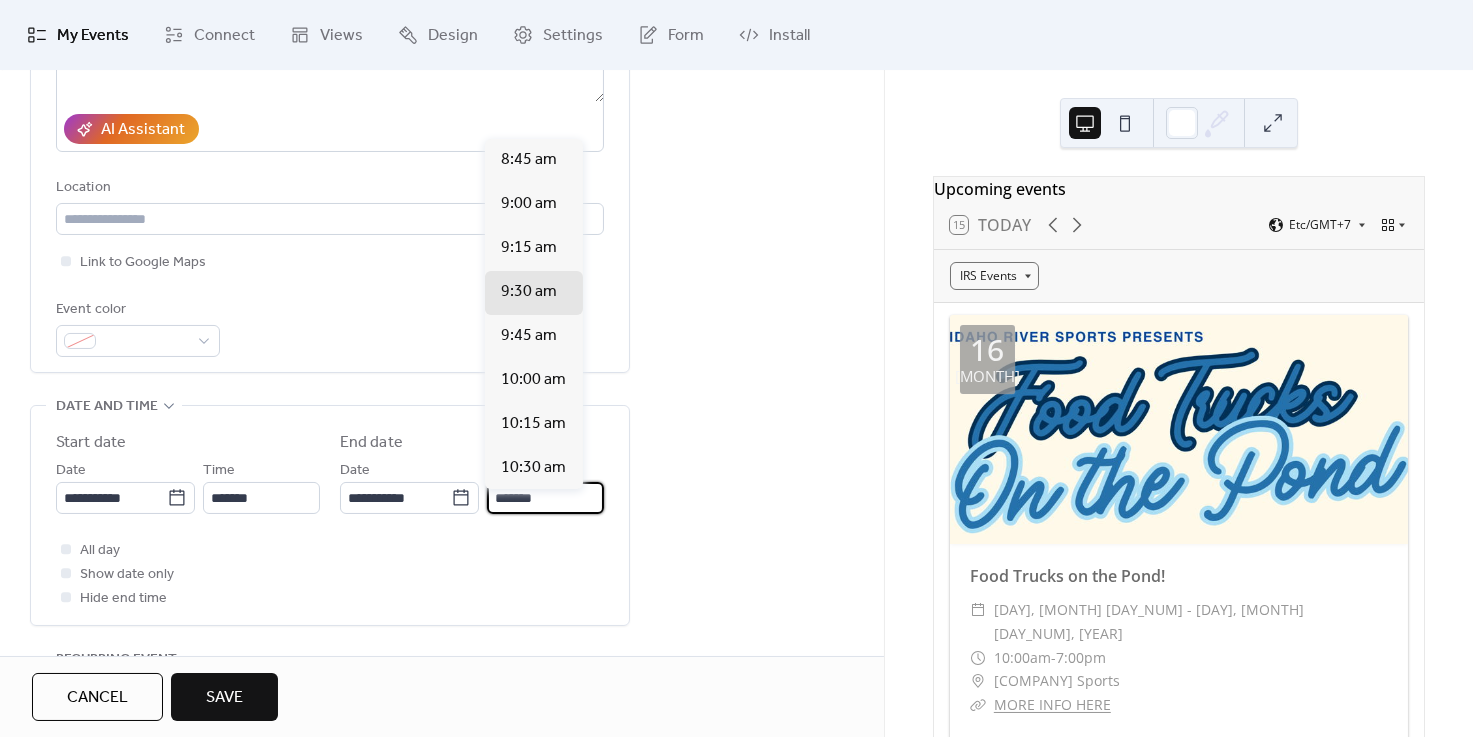 click on "*******" at bounding box center (545, 498) 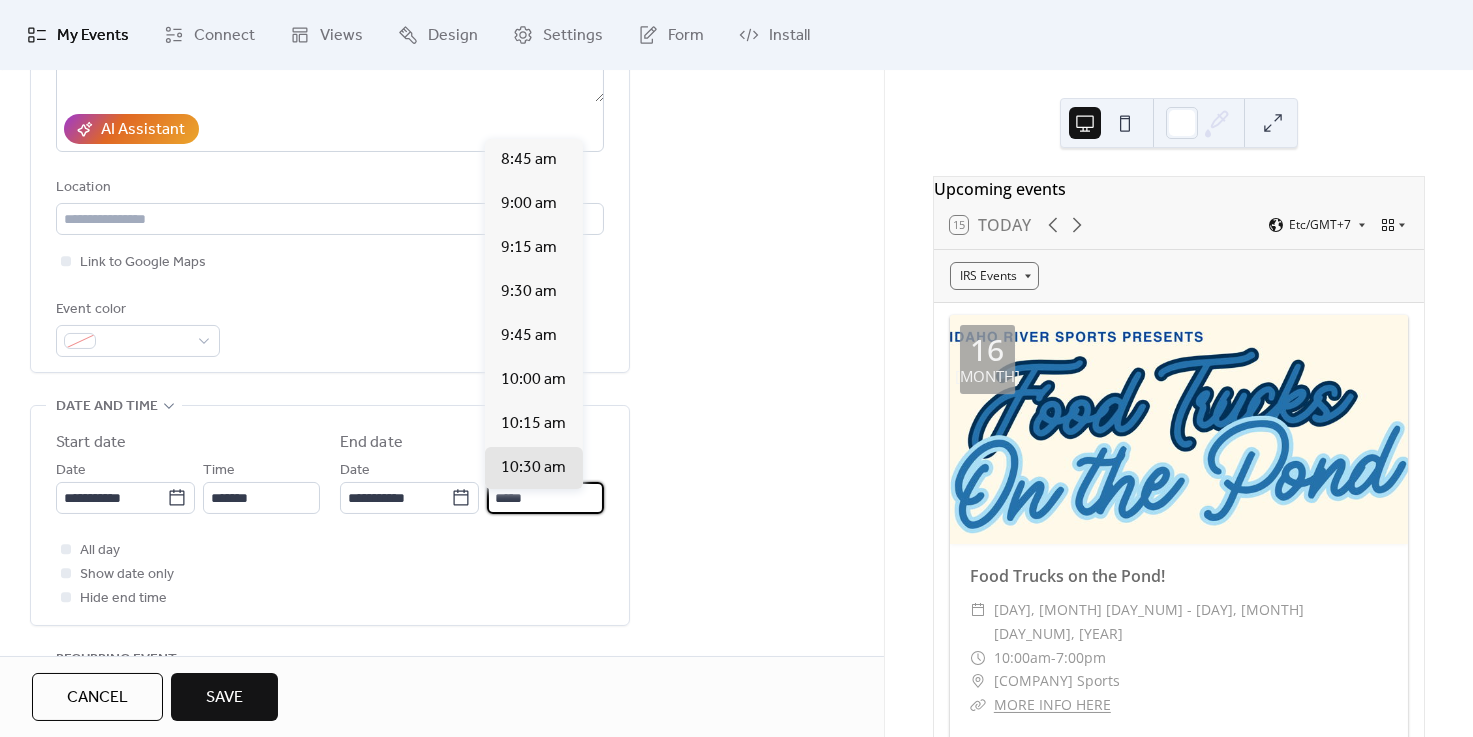scroll, scrollTop: 308, scrollLeft: 0, axis: vertical 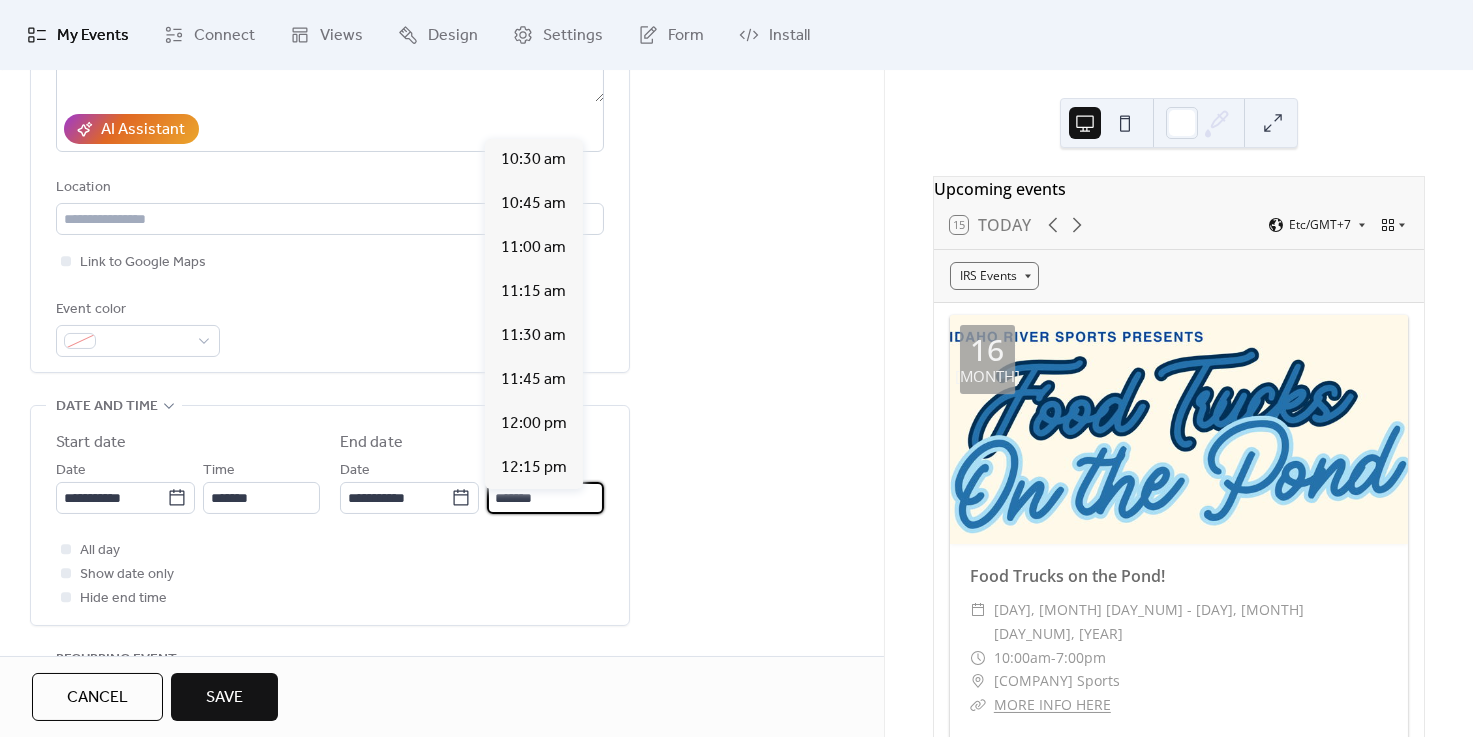 click on "All day Show date only Hide end time" at bounding box center (330, 574) 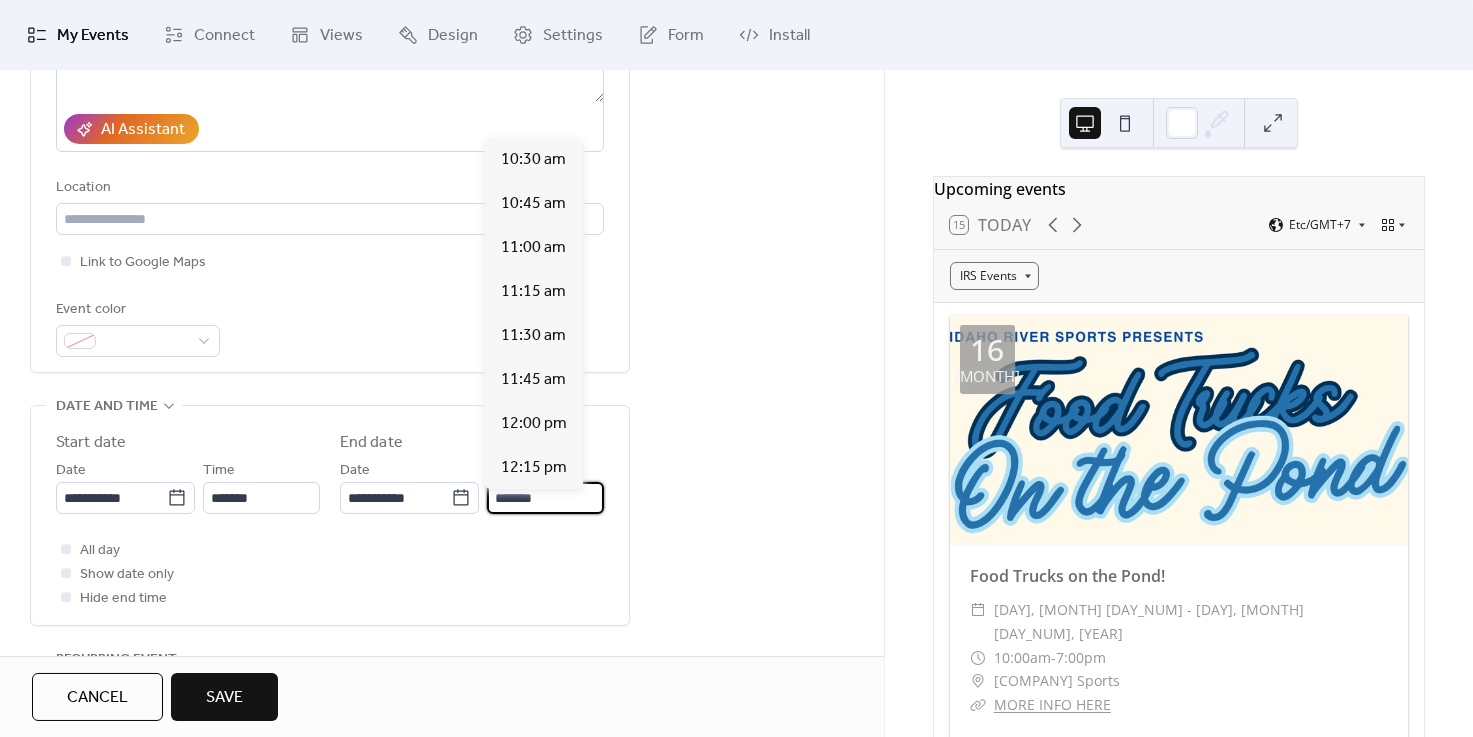 type on "********" 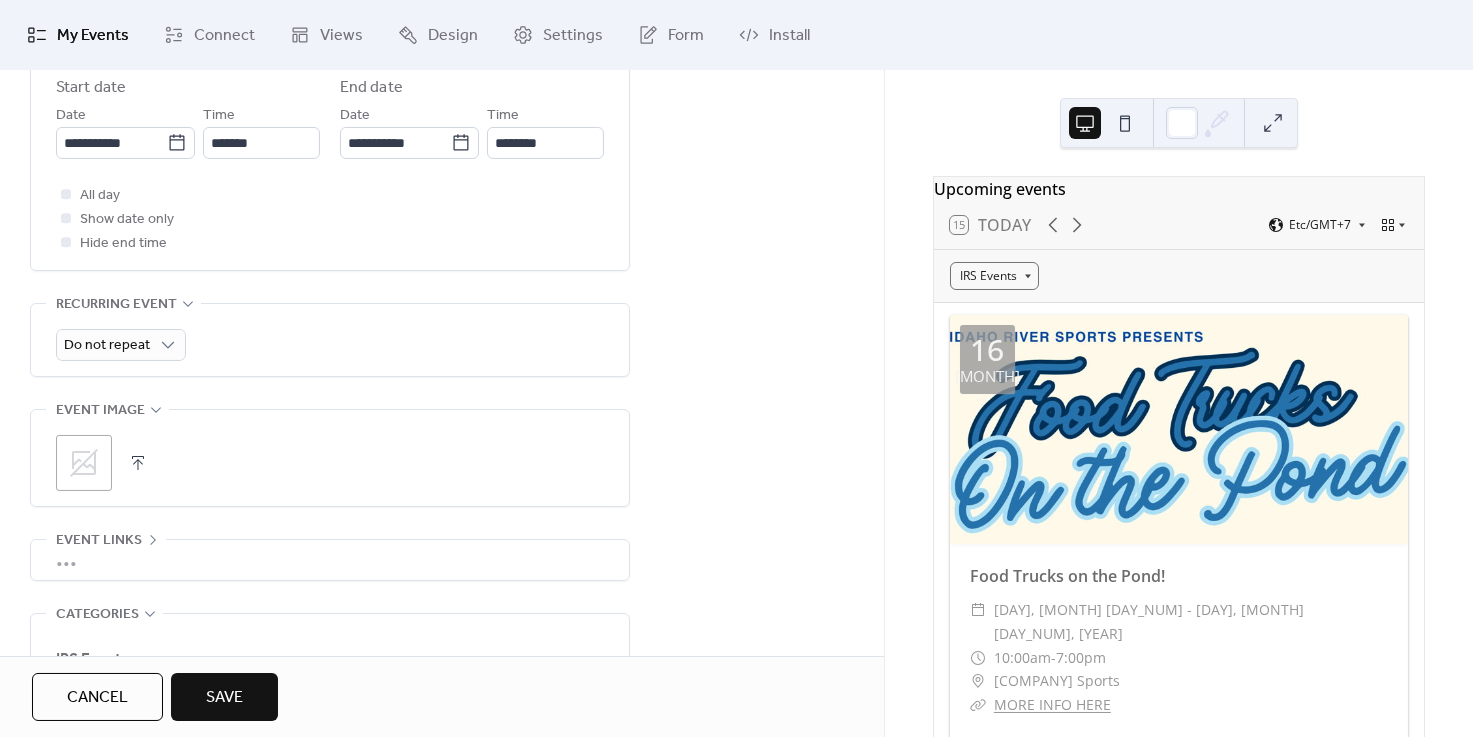 scroll, scrollTop: 787, scrollLeft: 0, axis: vertical 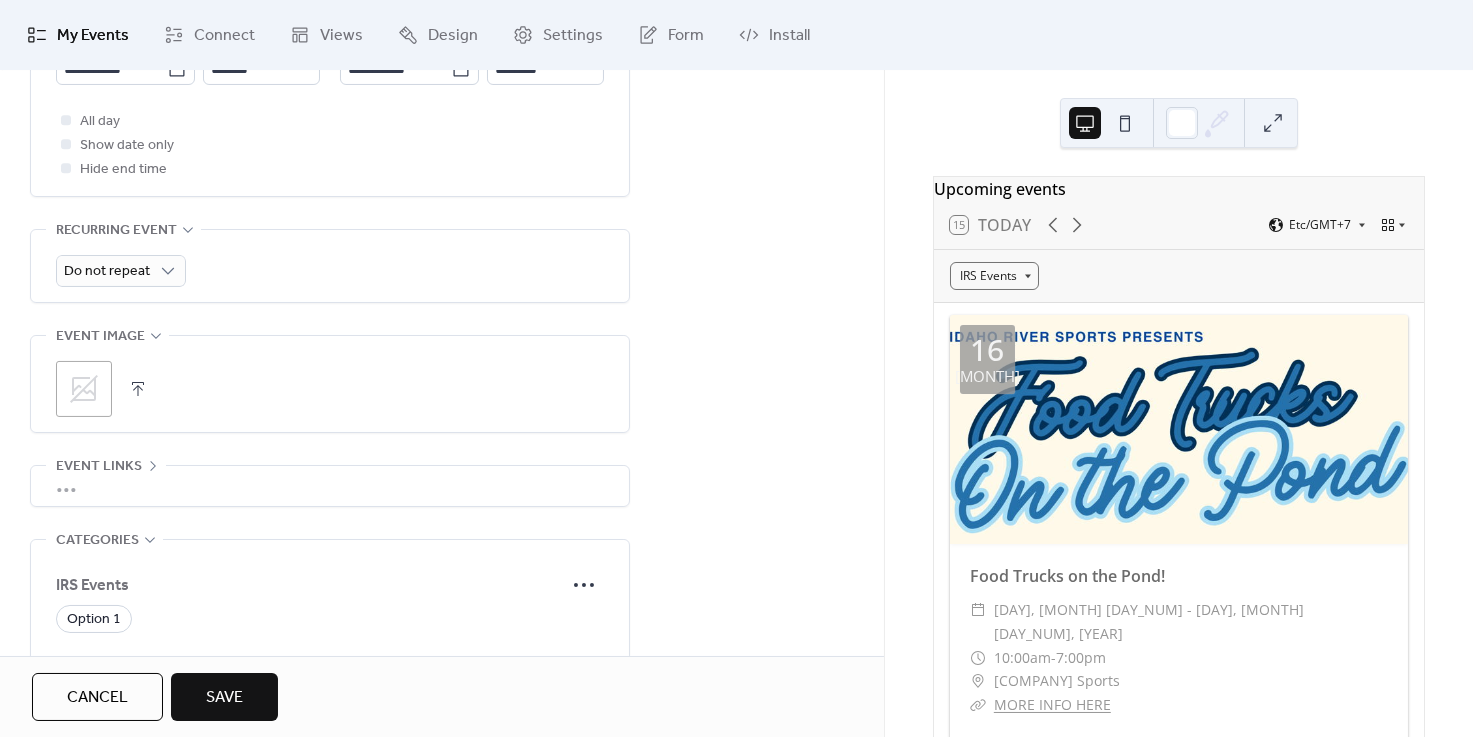 click at bounding box center (138, 389) 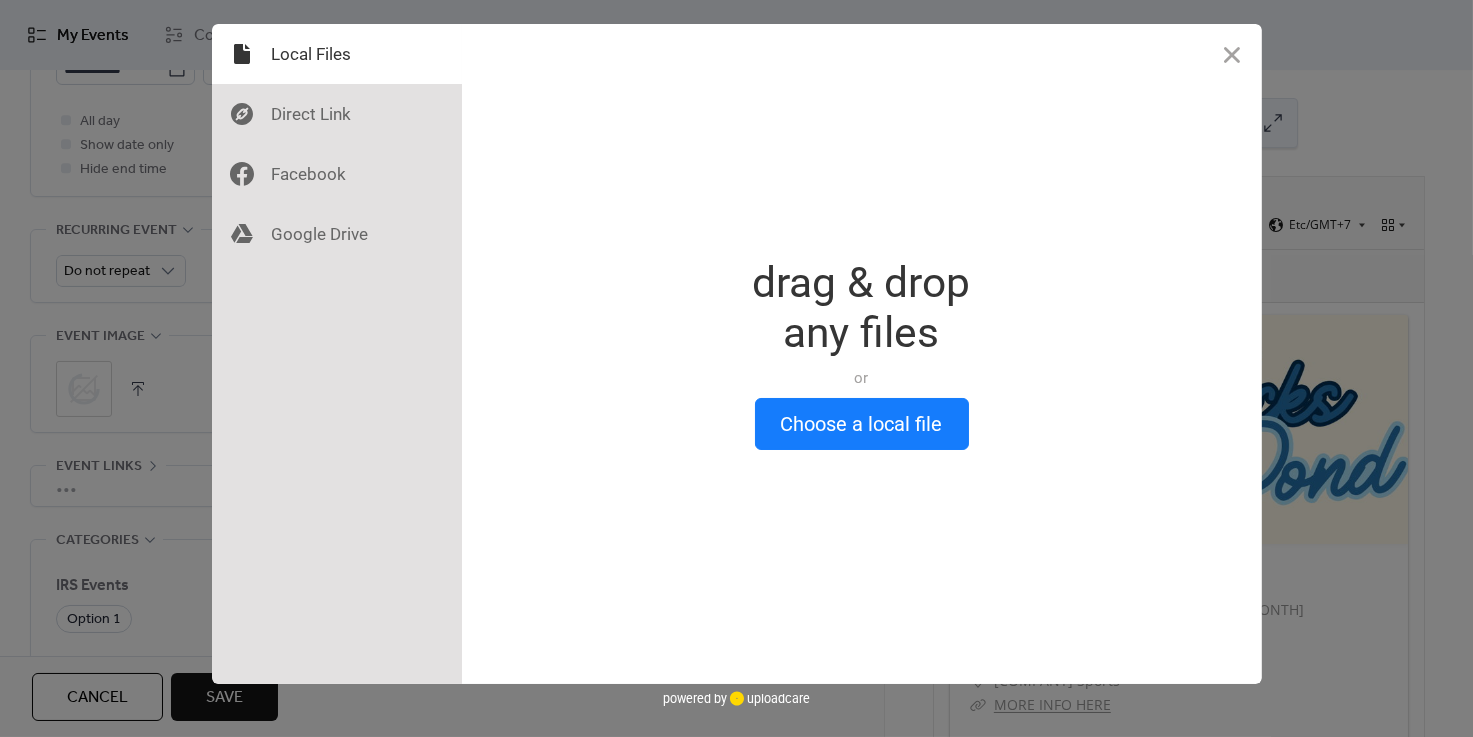 scroll, scrollTop: 787, scrollLeft: 0, axis: vertical 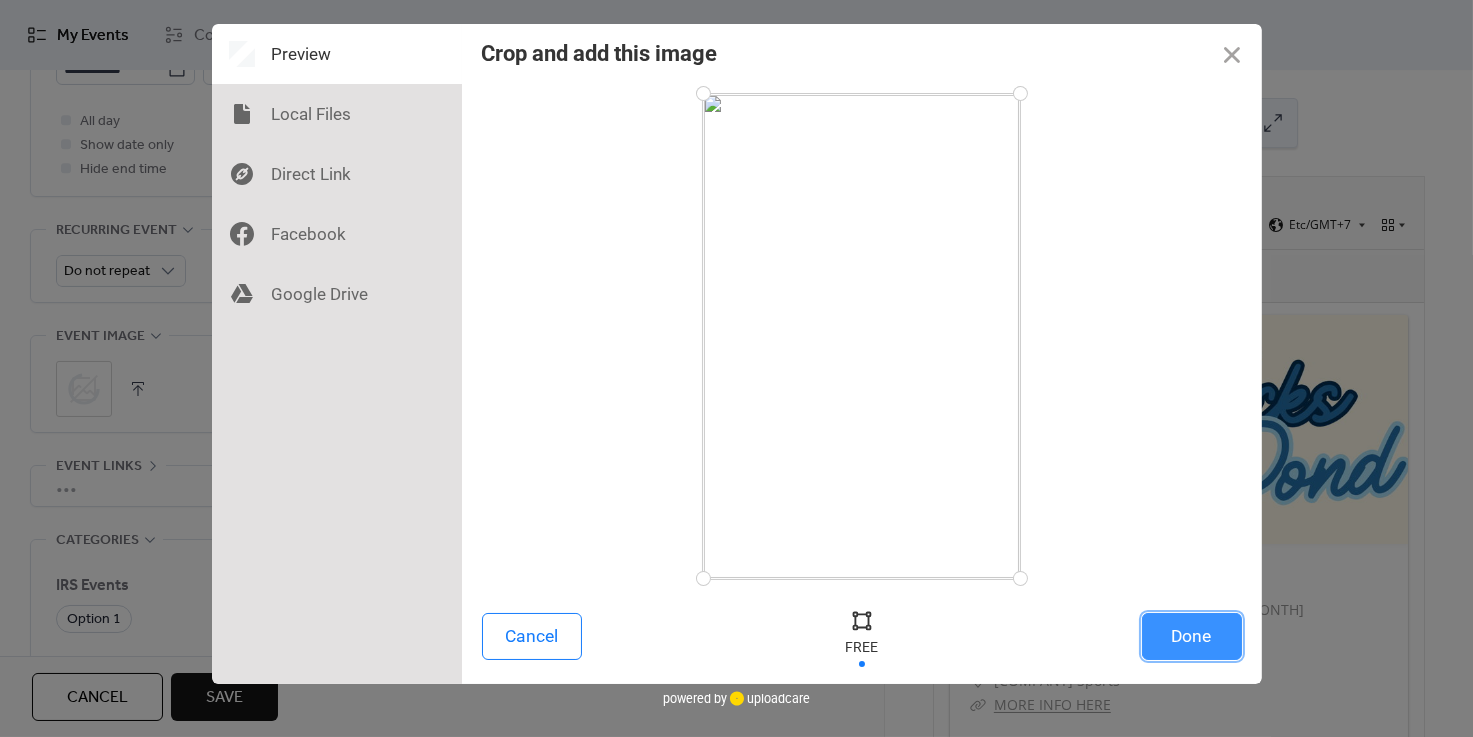 click on "Done" at bounding box center (1192, 636) 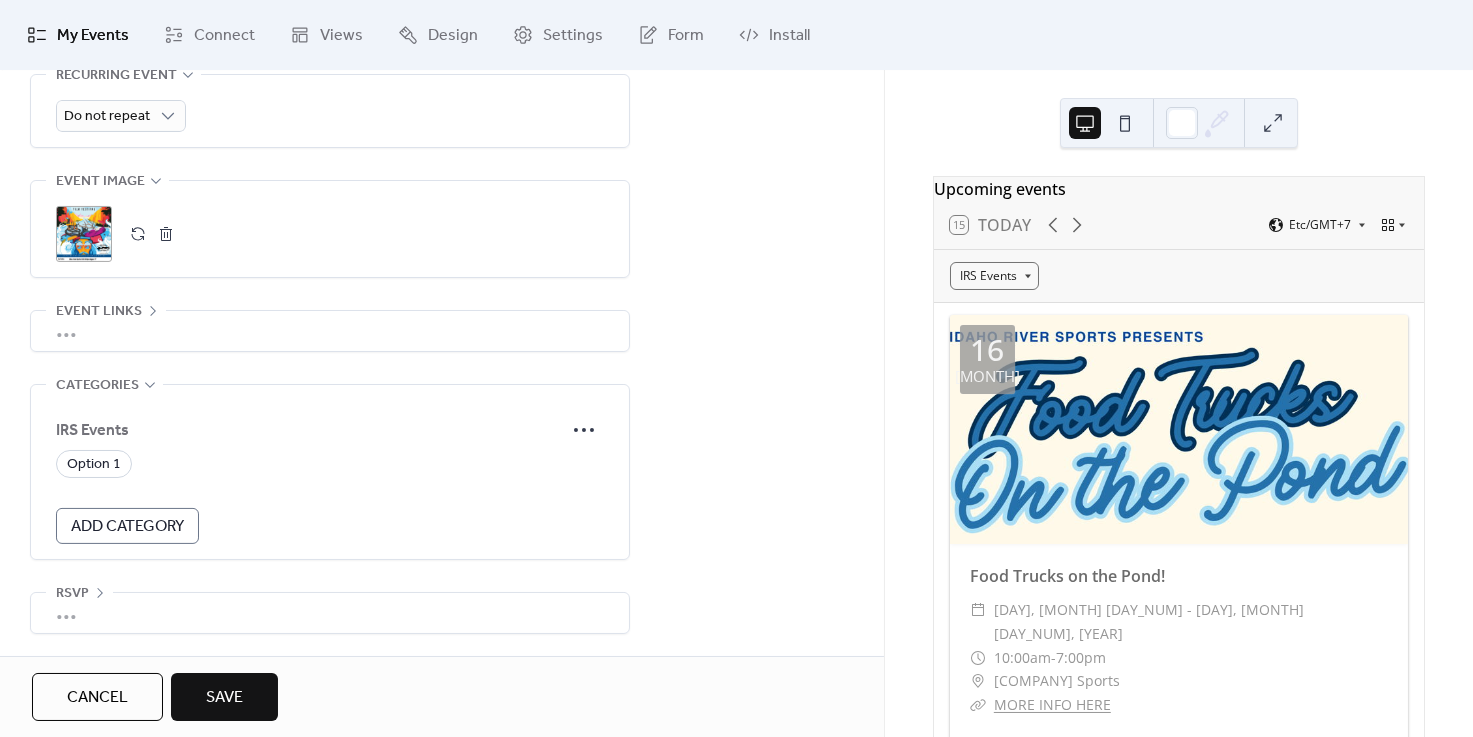 scroll, scrollTop: 952, scrollLeft: 0, axis: vertical 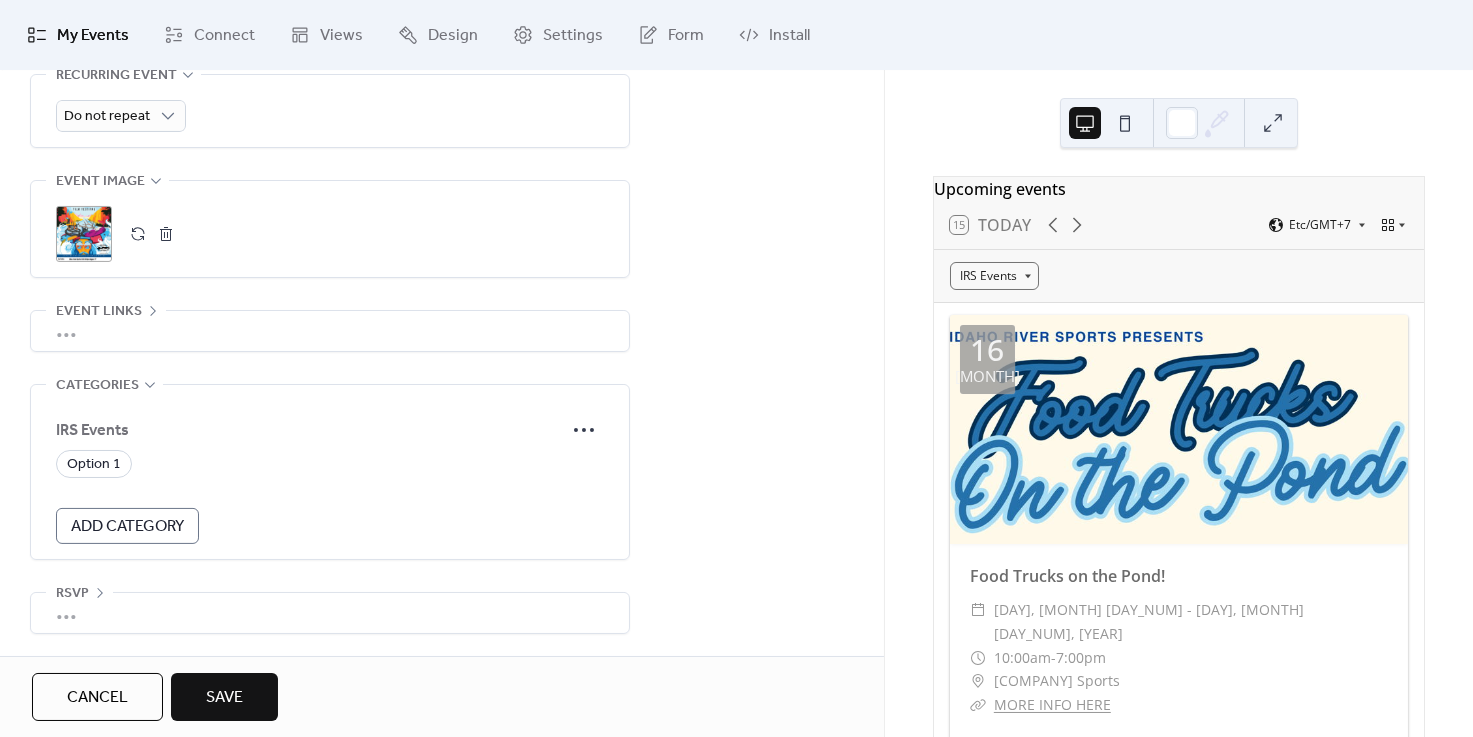click on "Add Category" at bounding box center [127, 527] 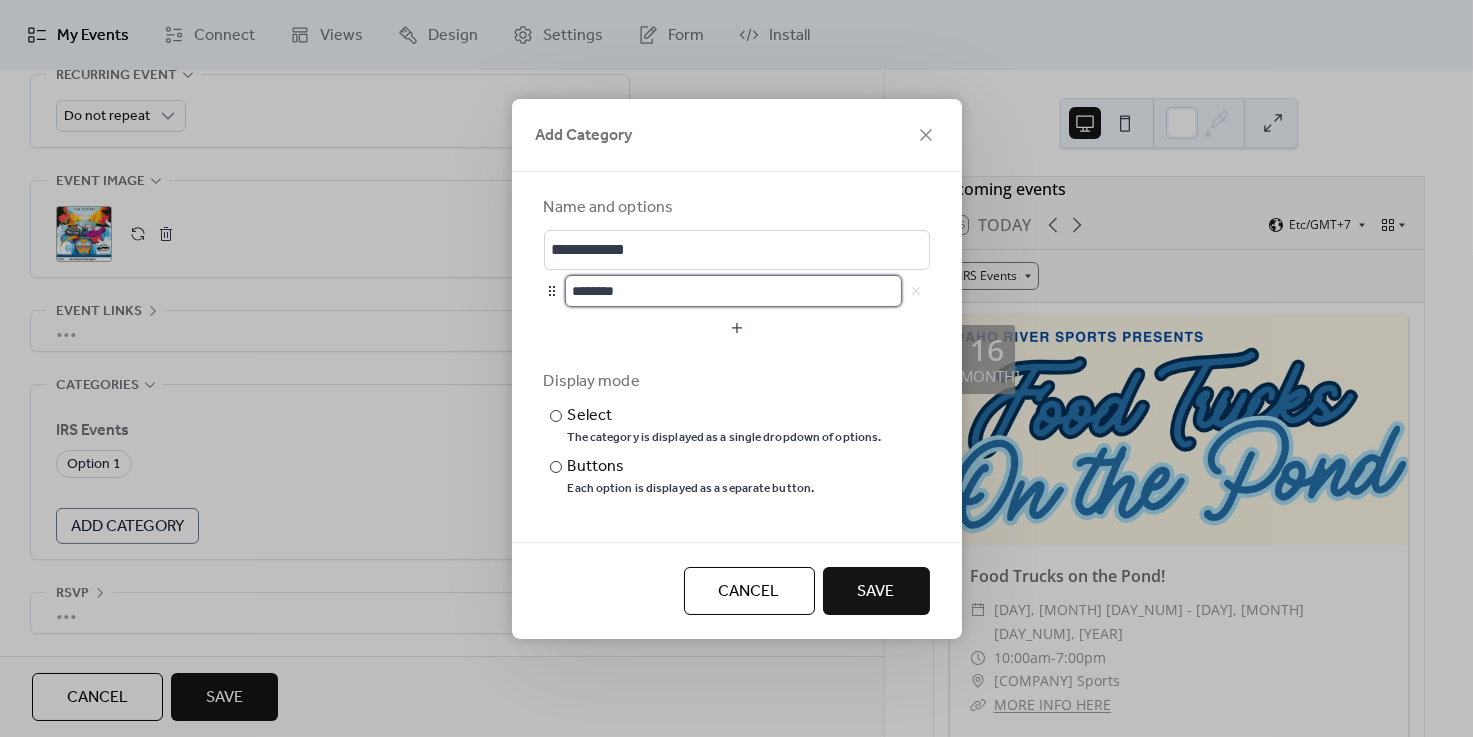 click on "********" at bounding box center (733, 291) 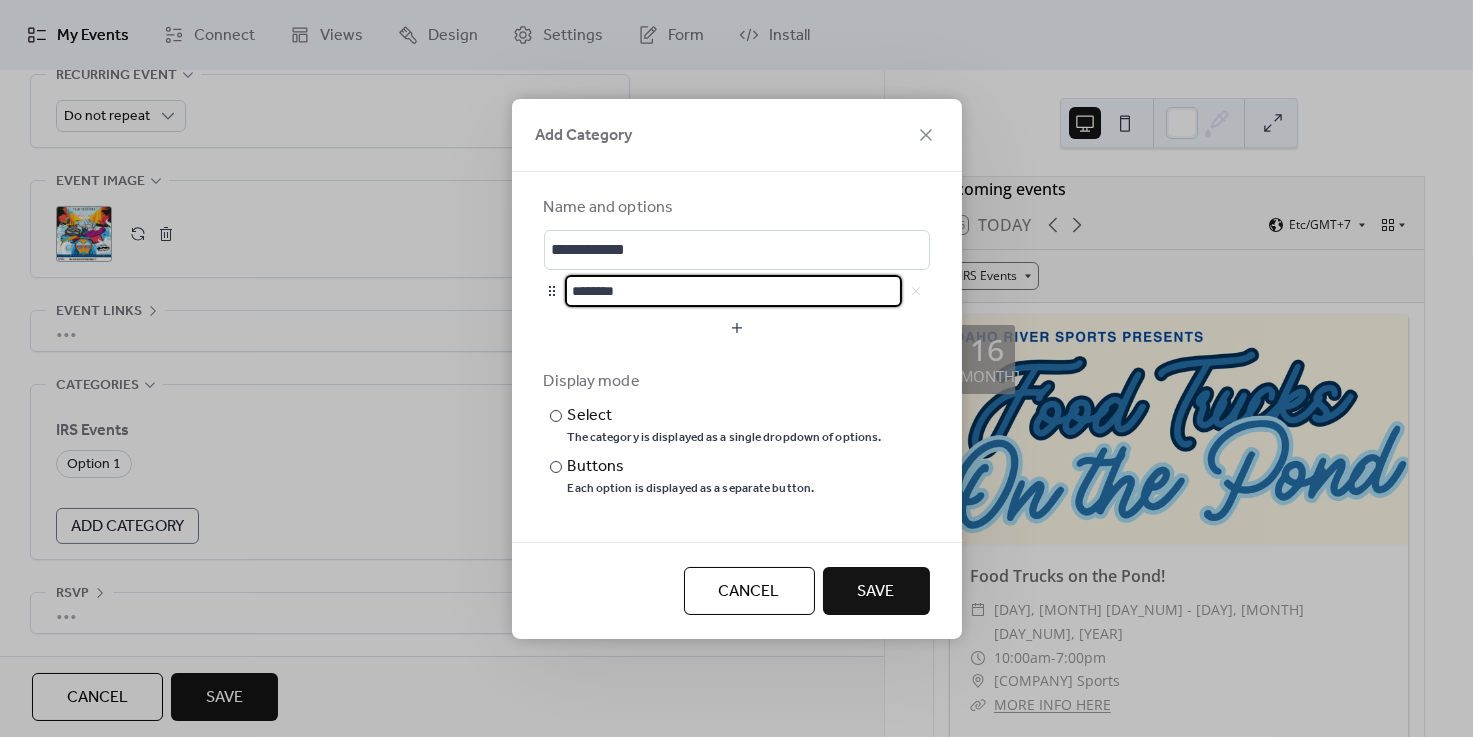 click on "********" at bounding box center [733, 291] 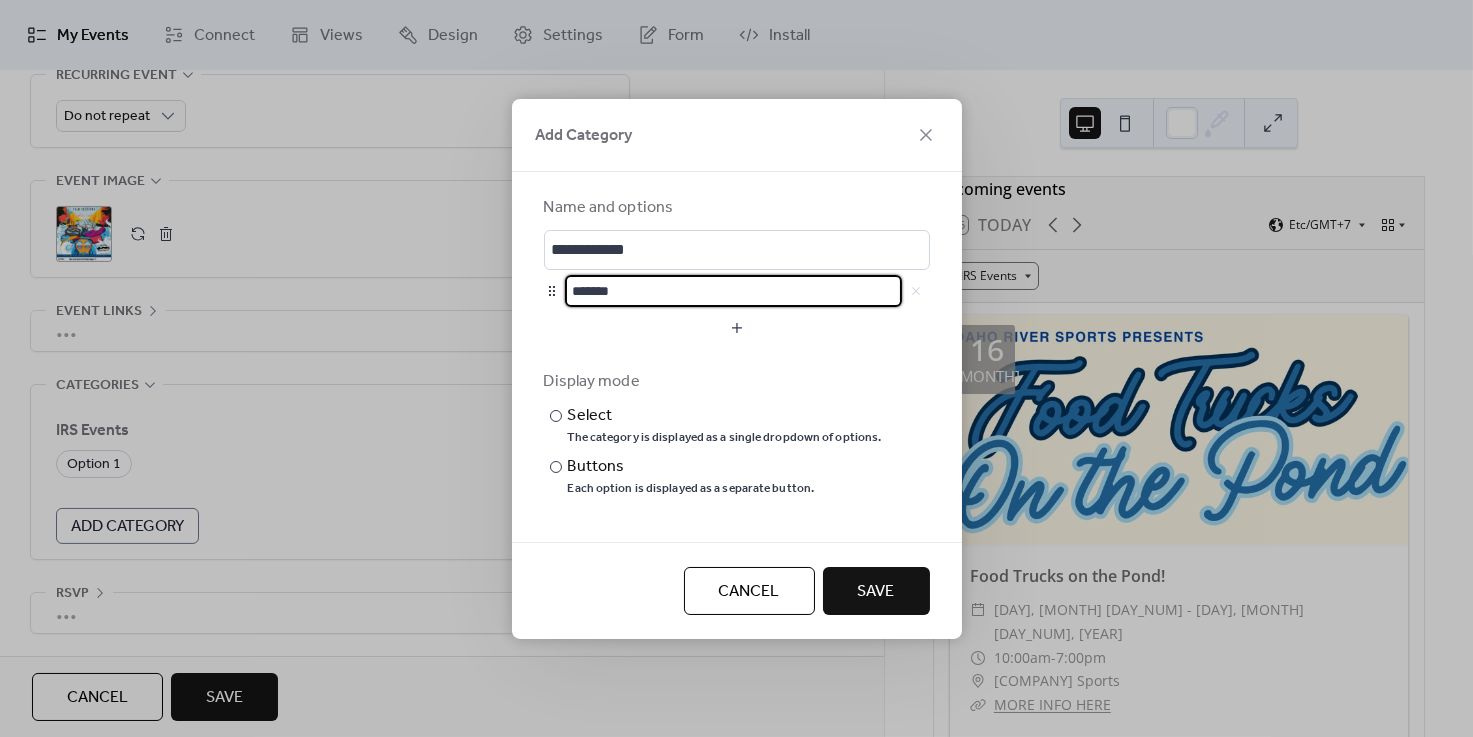 type on "*******" 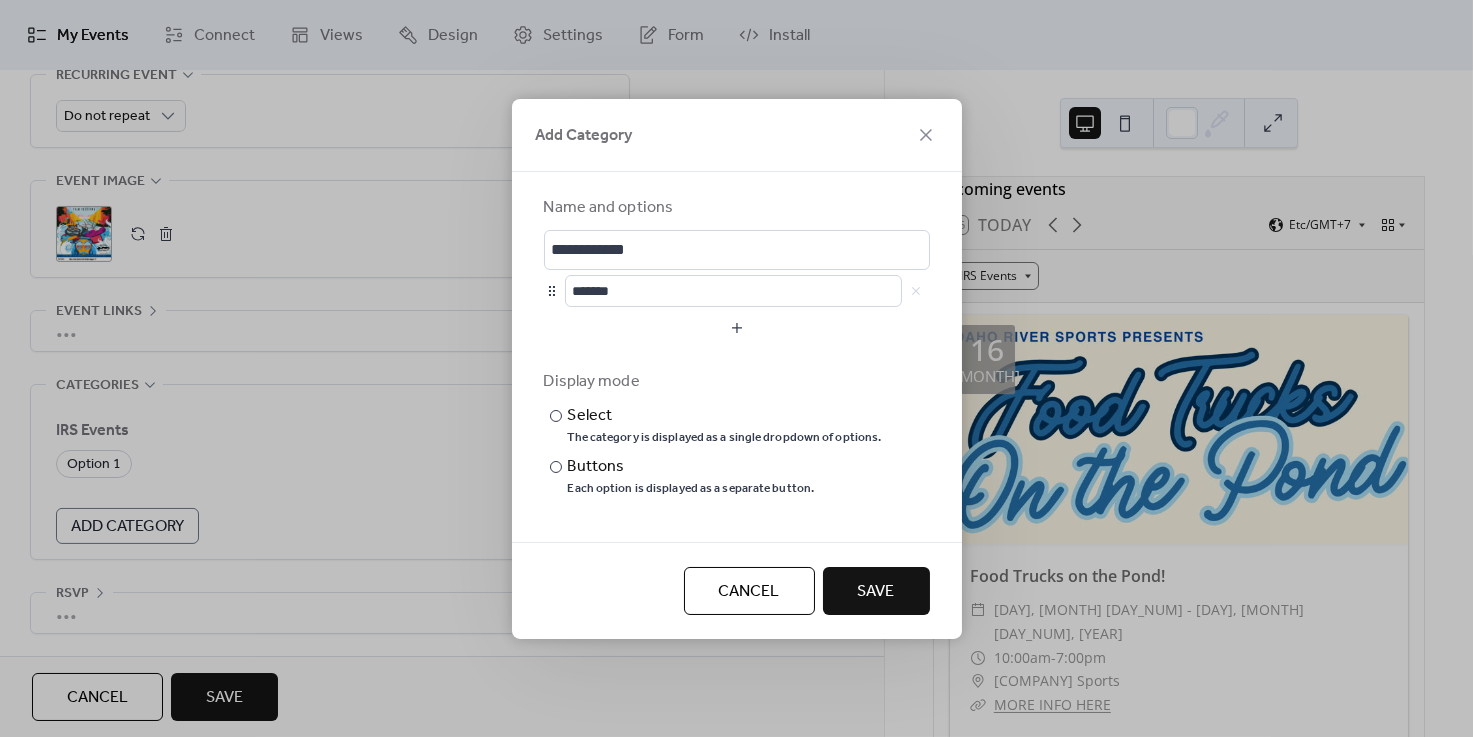click on "Save" at bounding box center [876, 591] 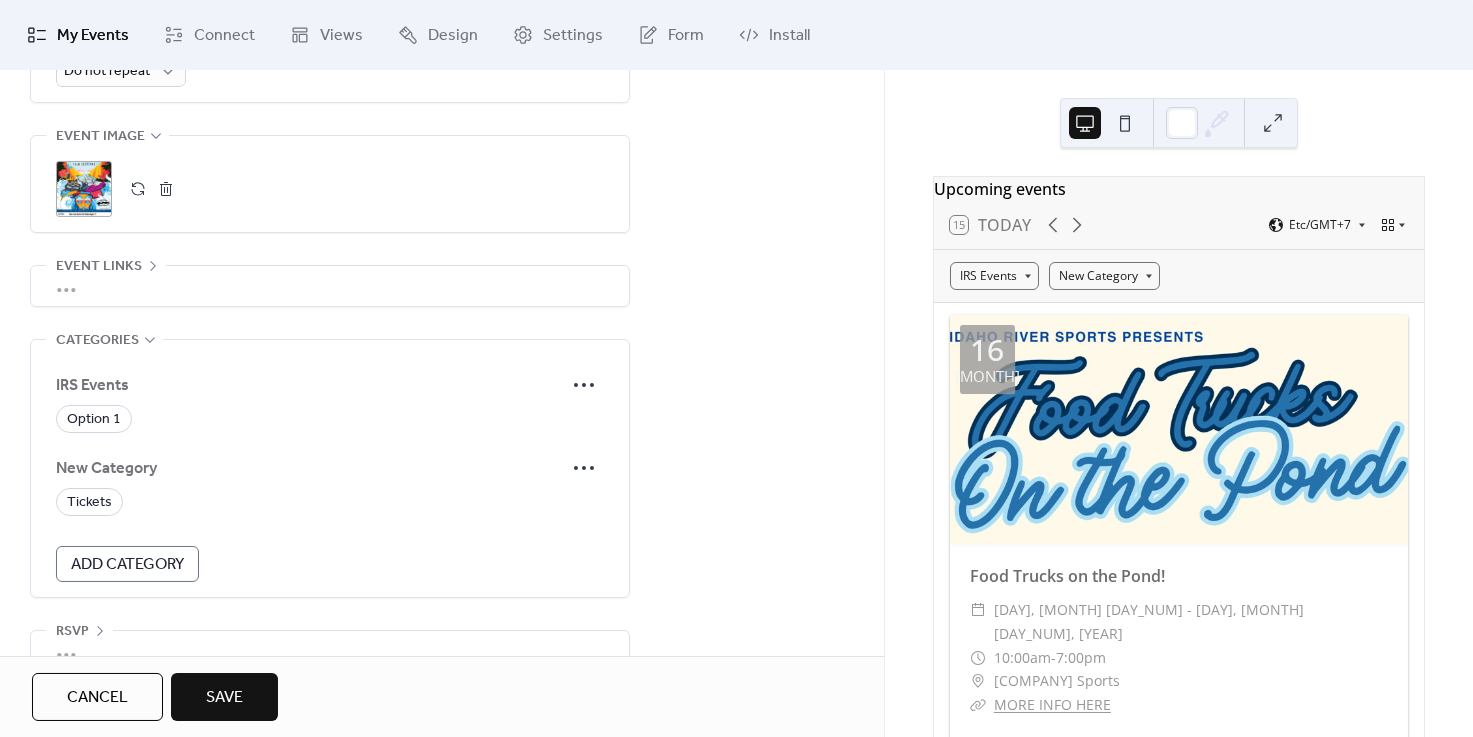 scroll, scrollTop: 963, scrollLeft: 0, axis: vertical 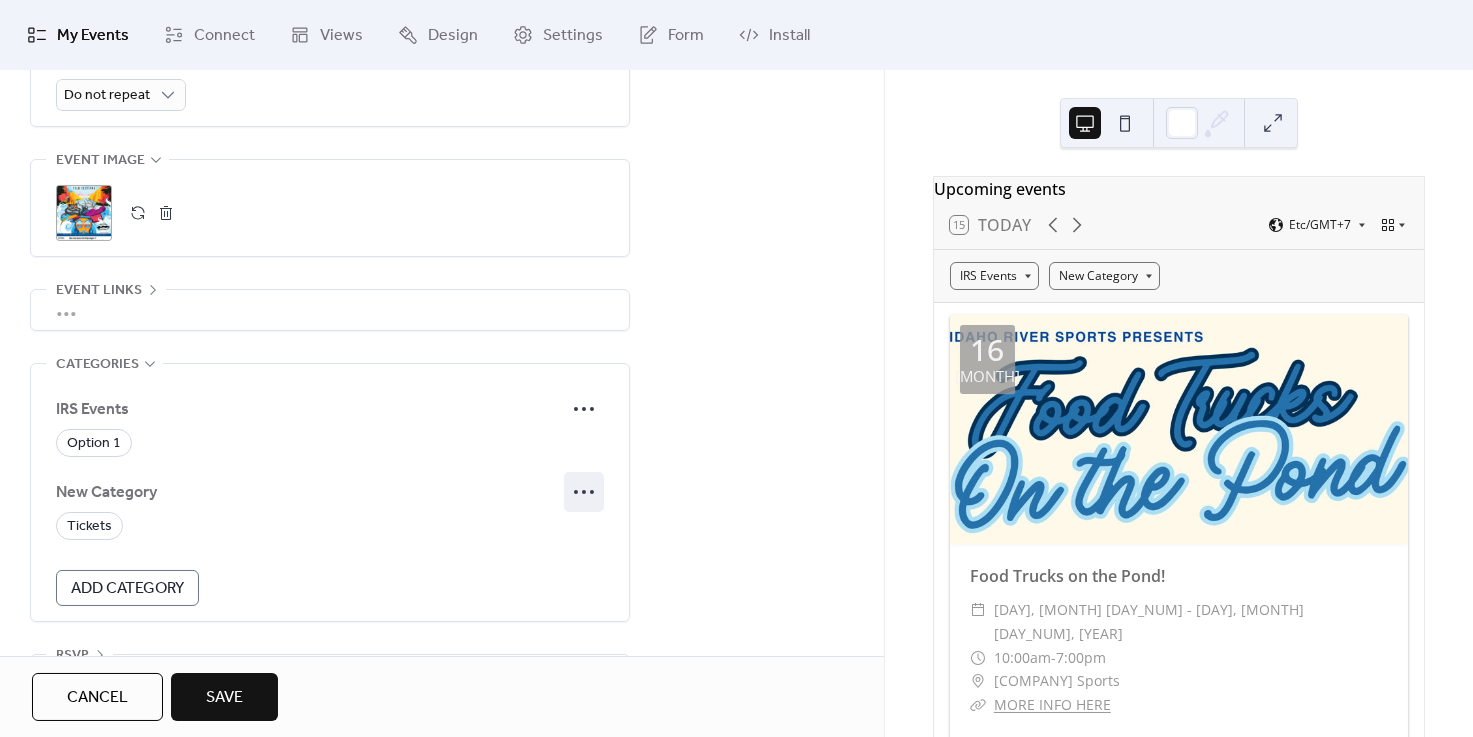 click 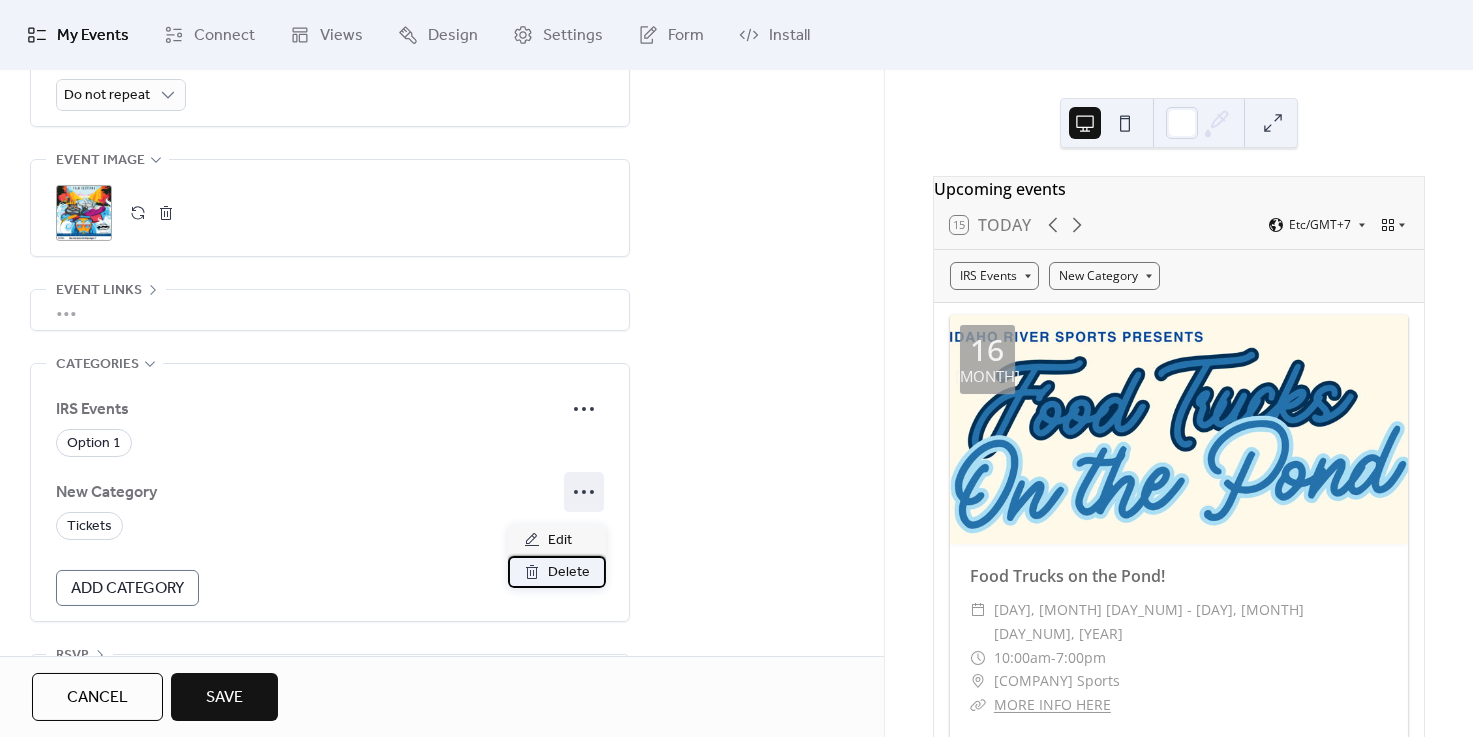 click on "Delete" at bounding box center [569, 573] 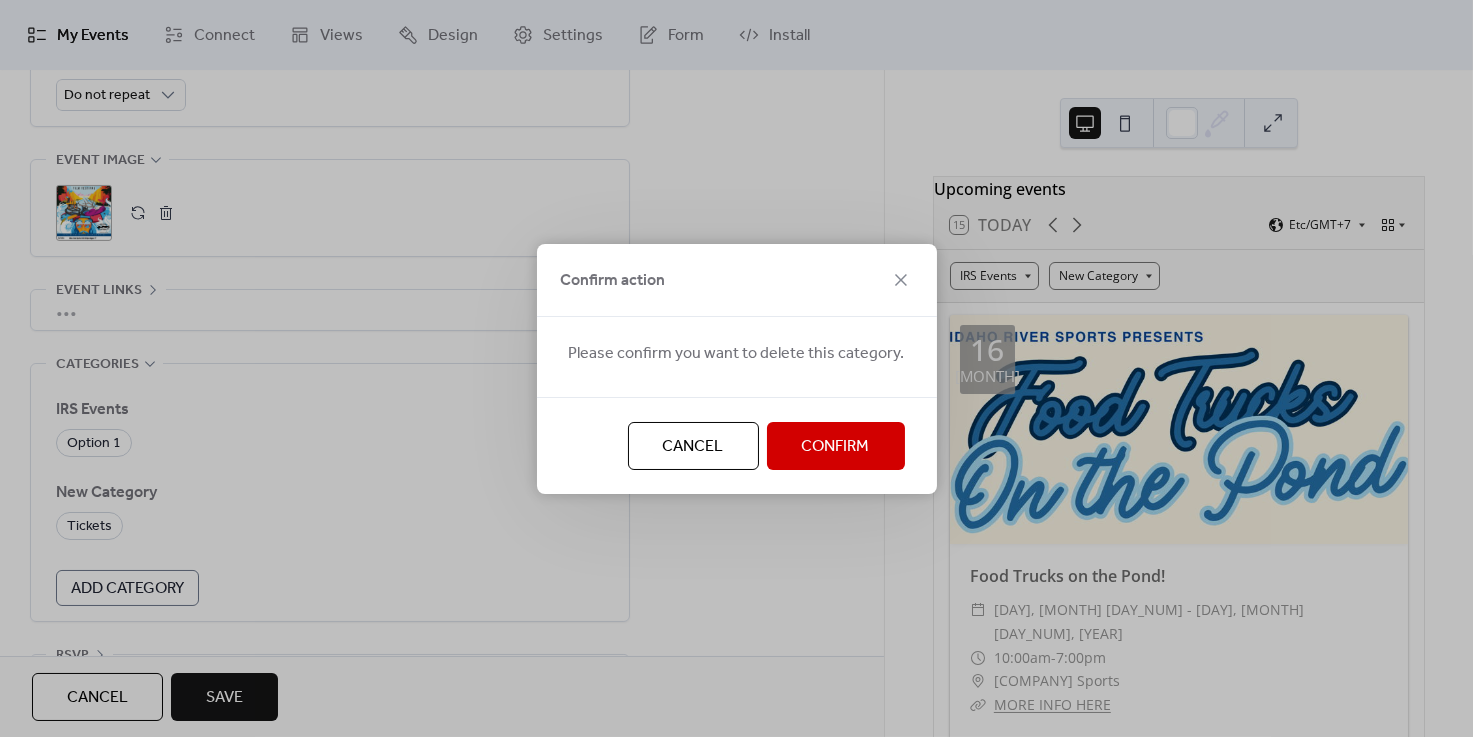 click on "Confirm" at bounding box center (836, 447) 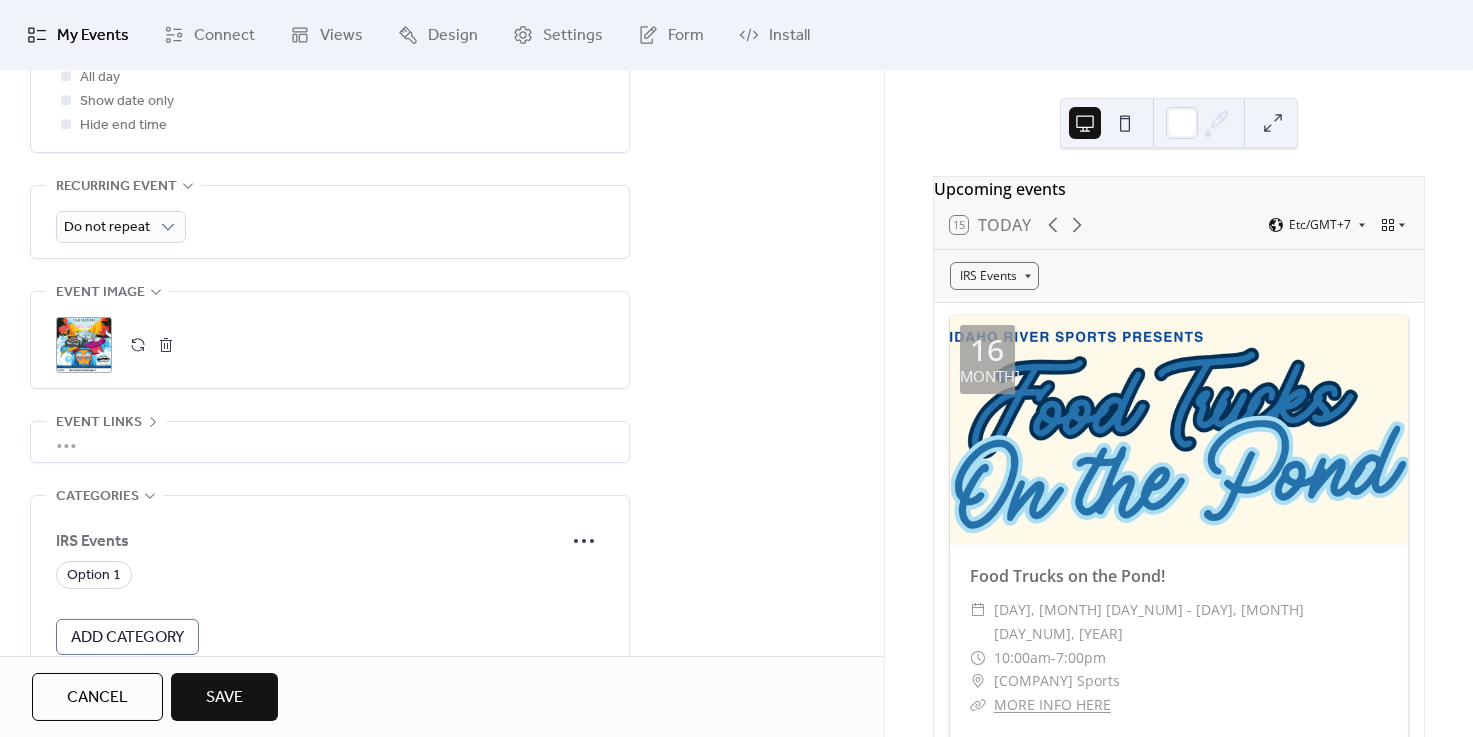 scroll, scrollTop: 809, scrollLeft: 0, axis: vertical 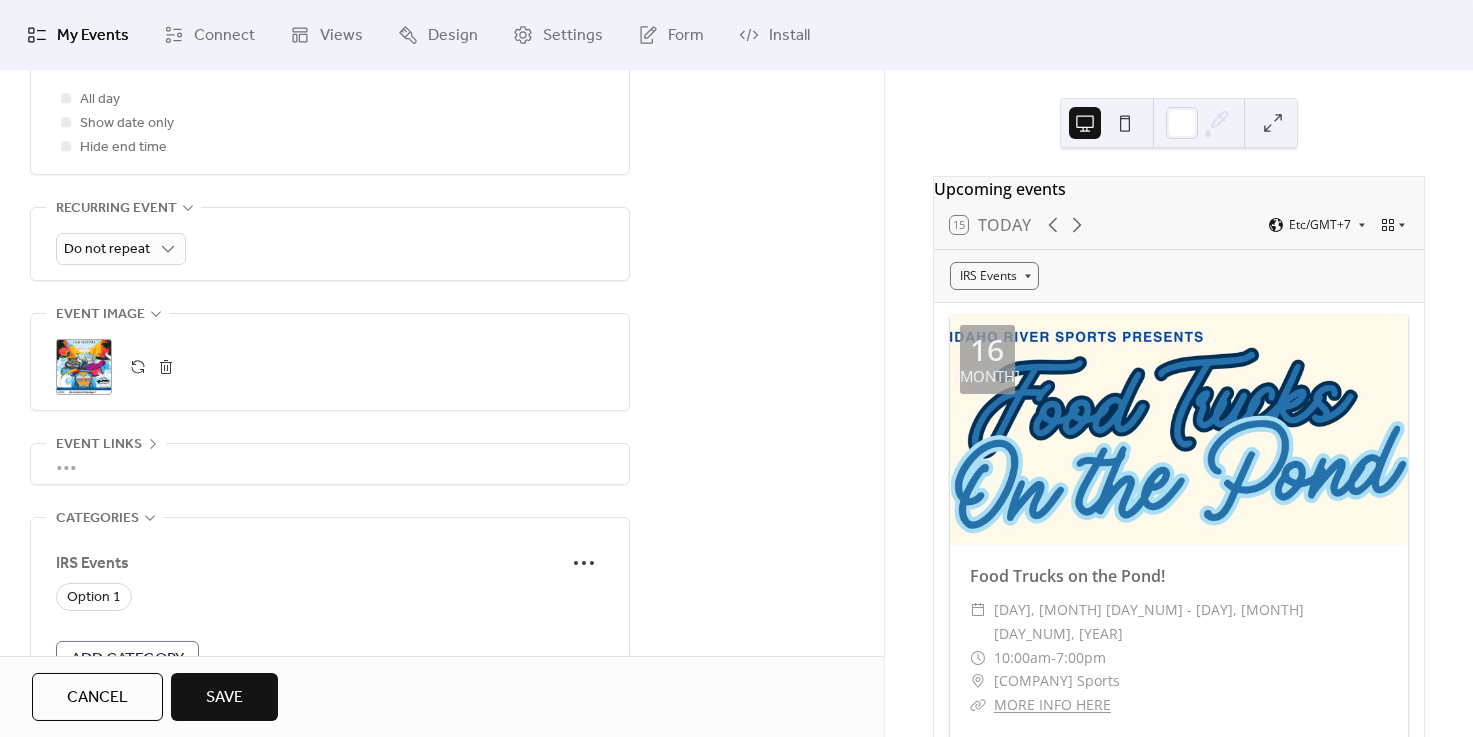 click on "•••" at bounding box center (330, 464) 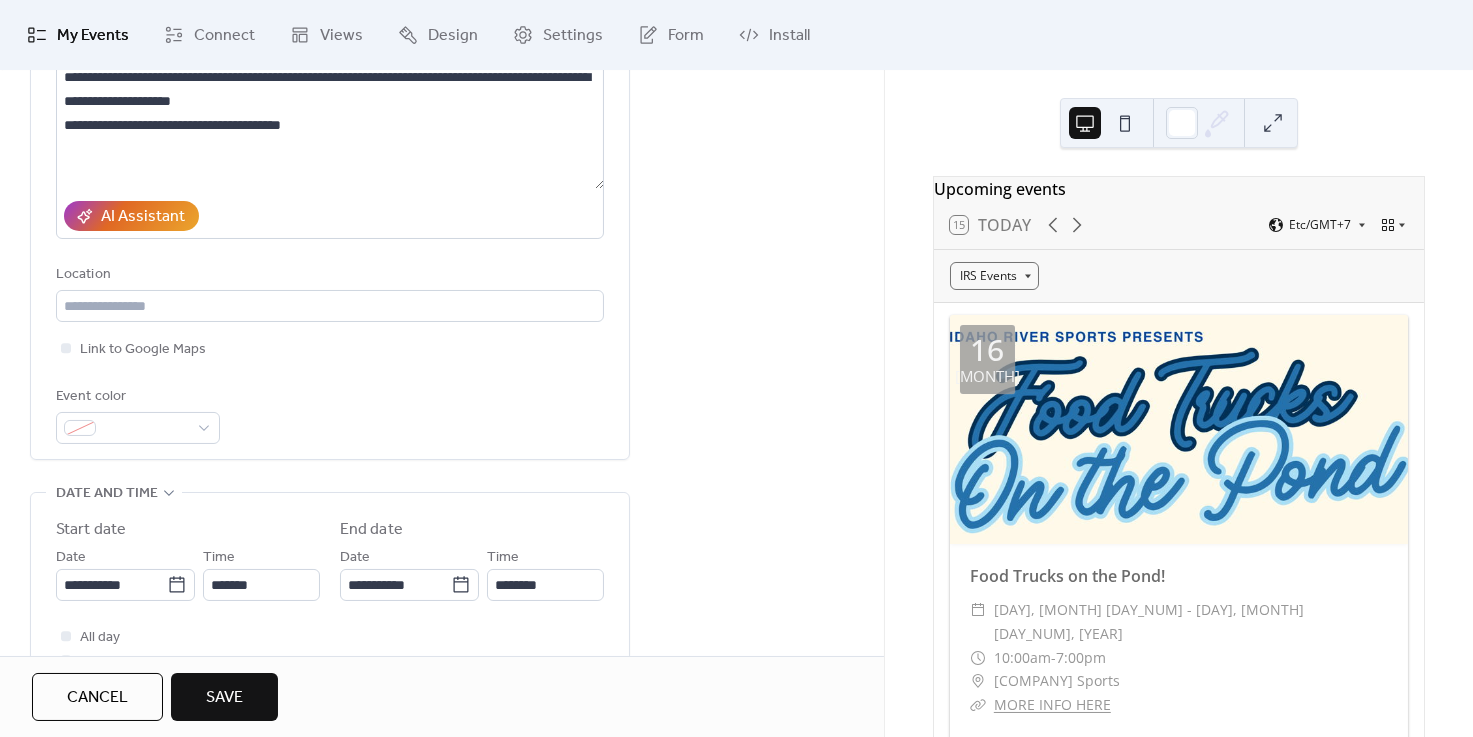 scroll, scrollTop: 0, scrollLeft: 0, axis: both 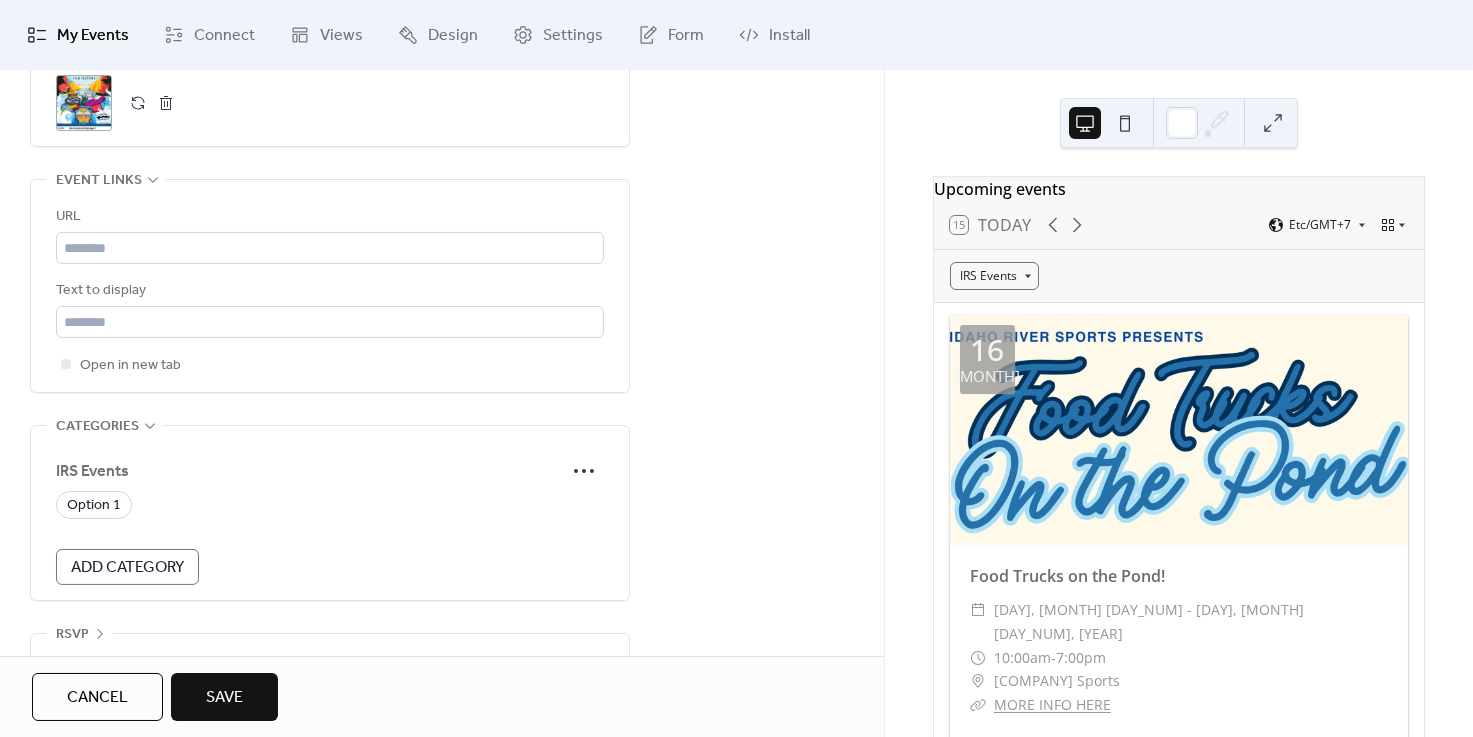 click on "Save" at bounding box center [224, 697] 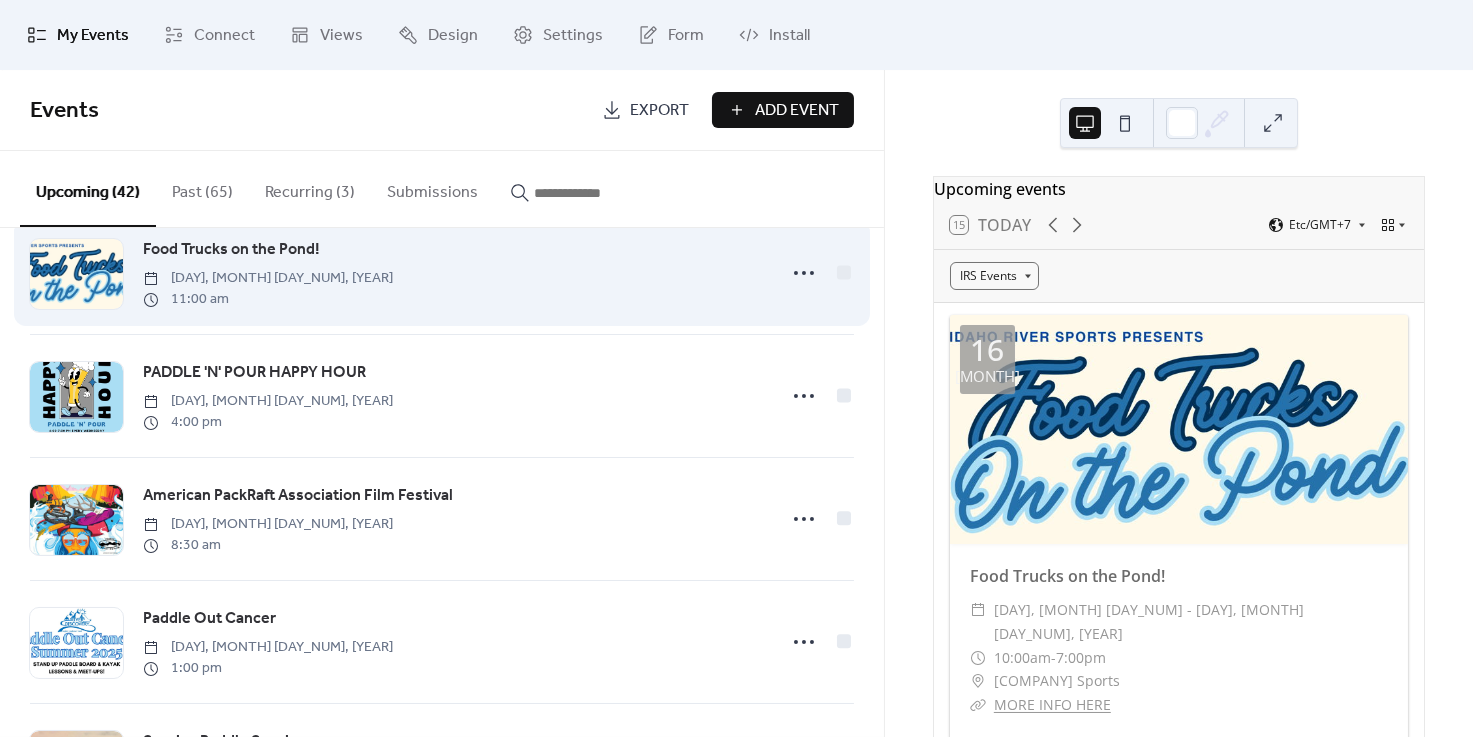 scroll, scrollTop: 1788, scrollLeft: 0, axis: vertical 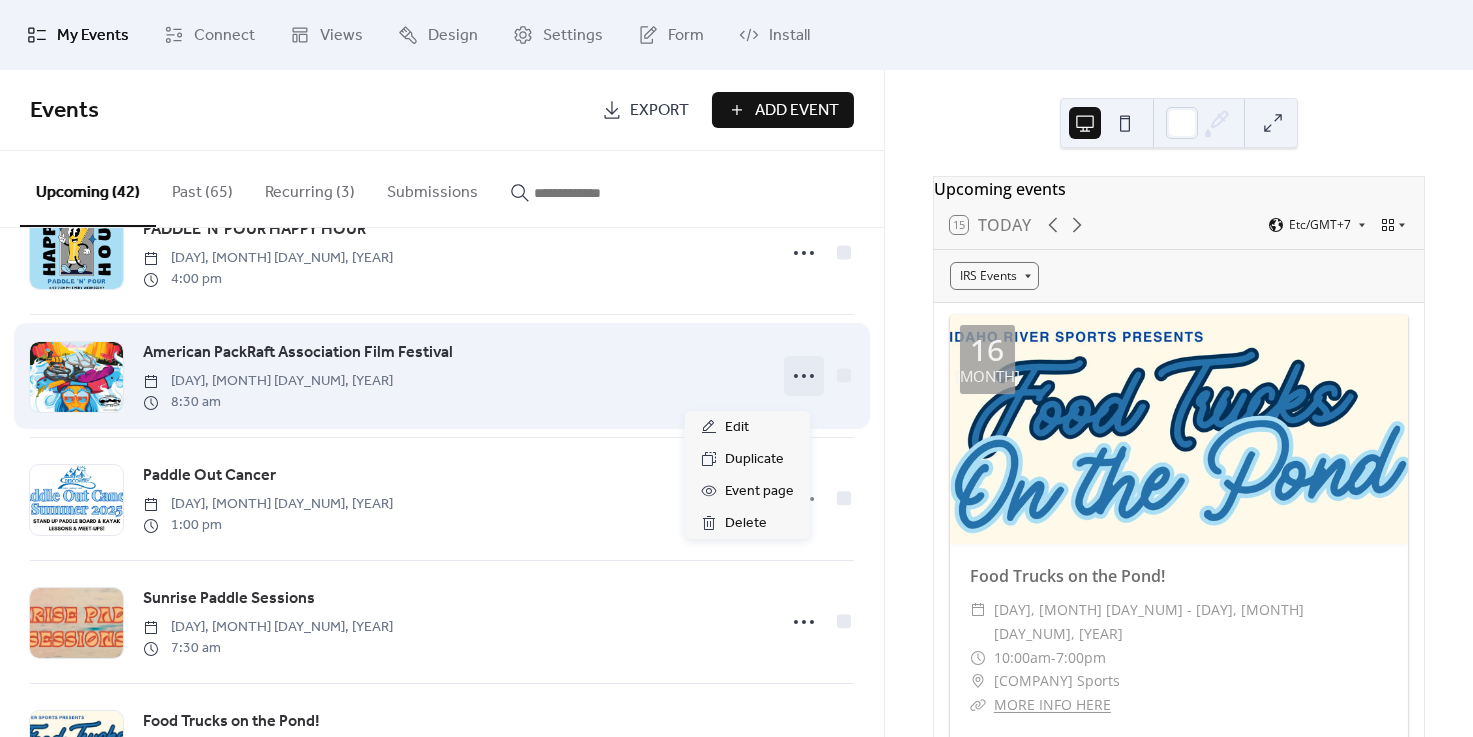 click 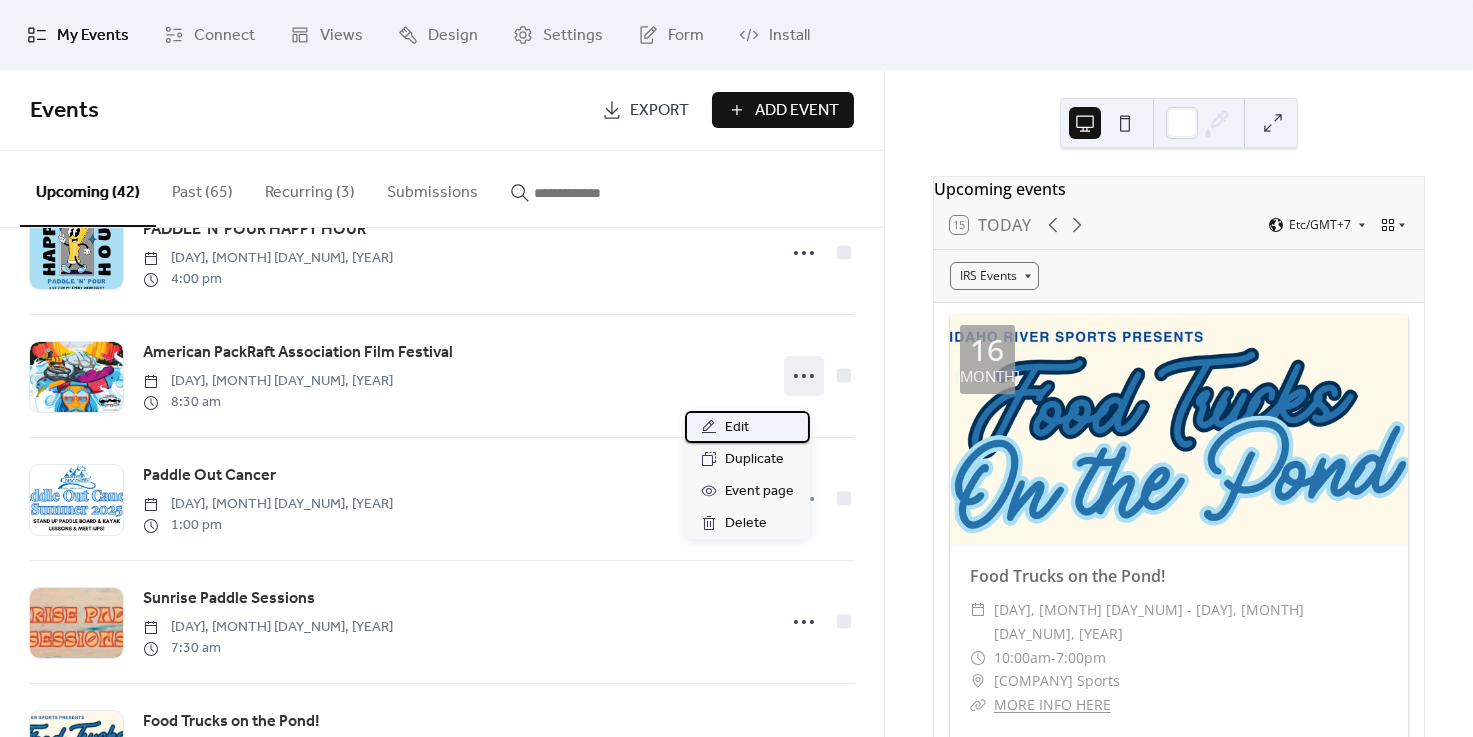 click on "Edit" at bounding box center [747, 427] 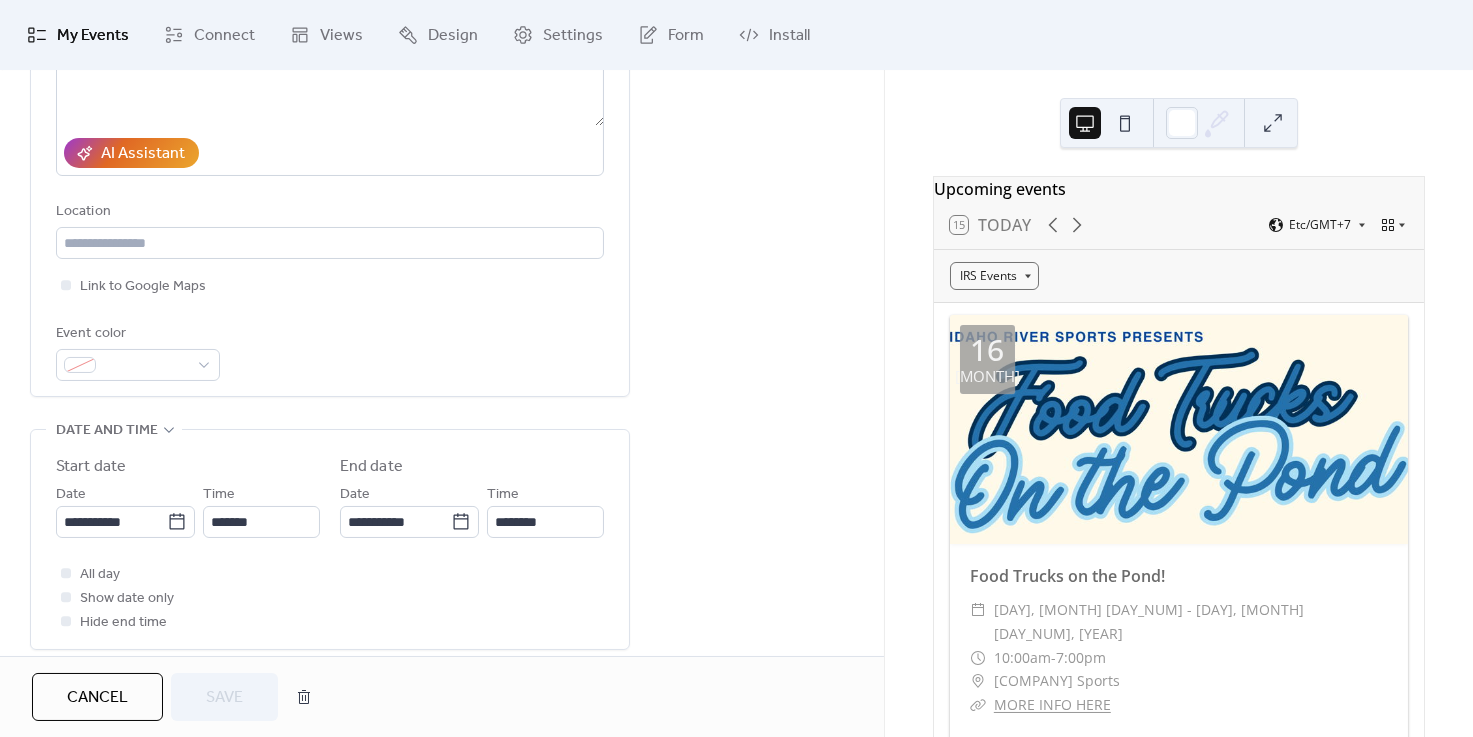 scroll, scrollTop: 358, scrollLeft: 0, axis: vertical 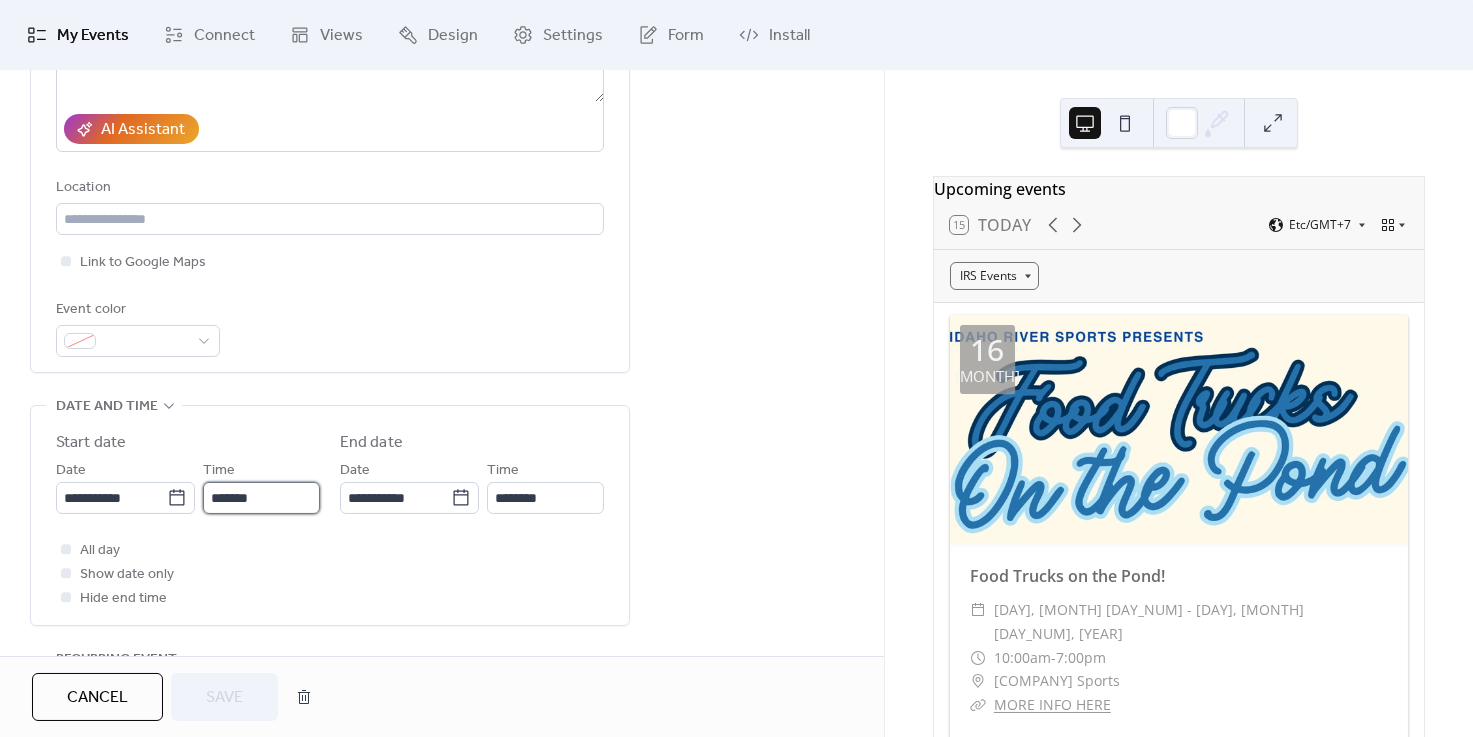 click on "*******" at bounding box center [261, 498] 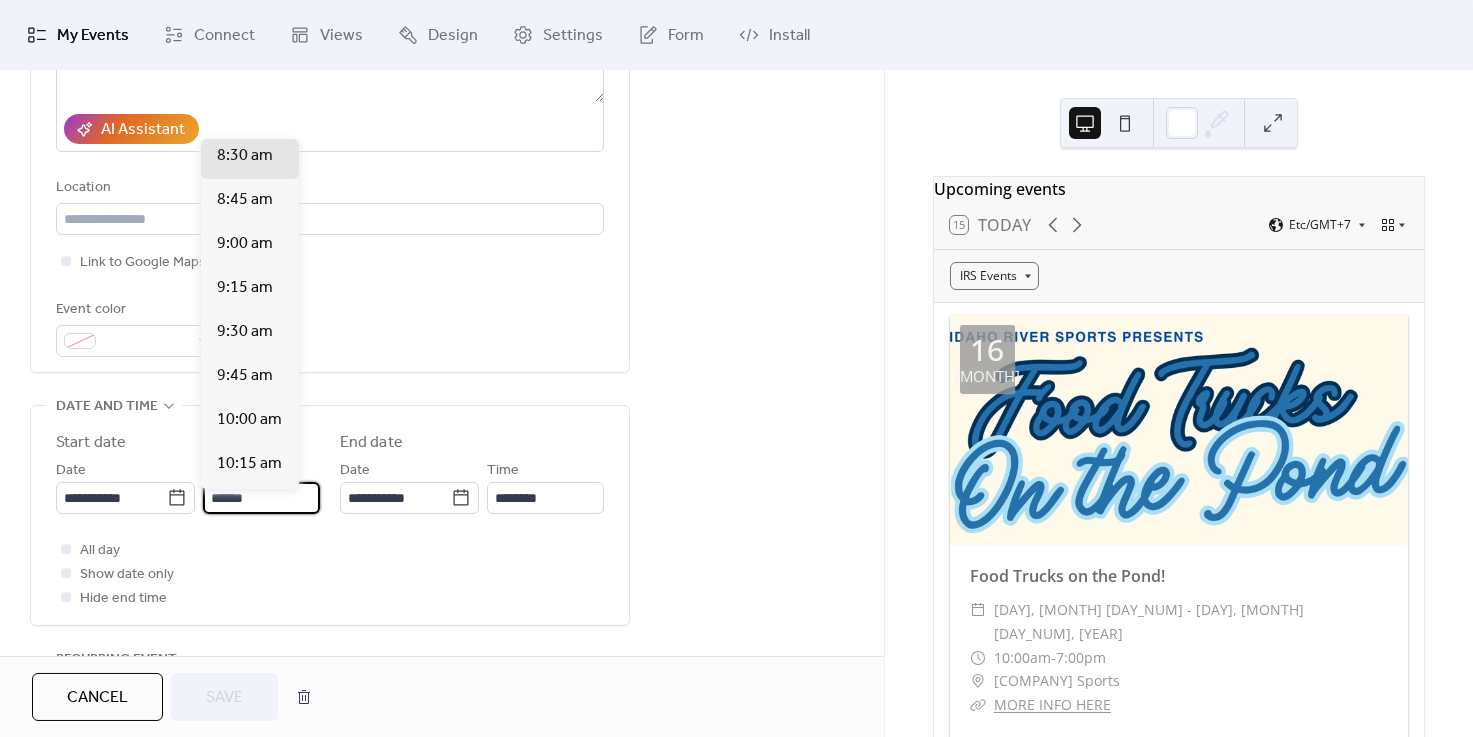 scroll, scrollTop: 3619, scrollLeft: 0, axis: vertical 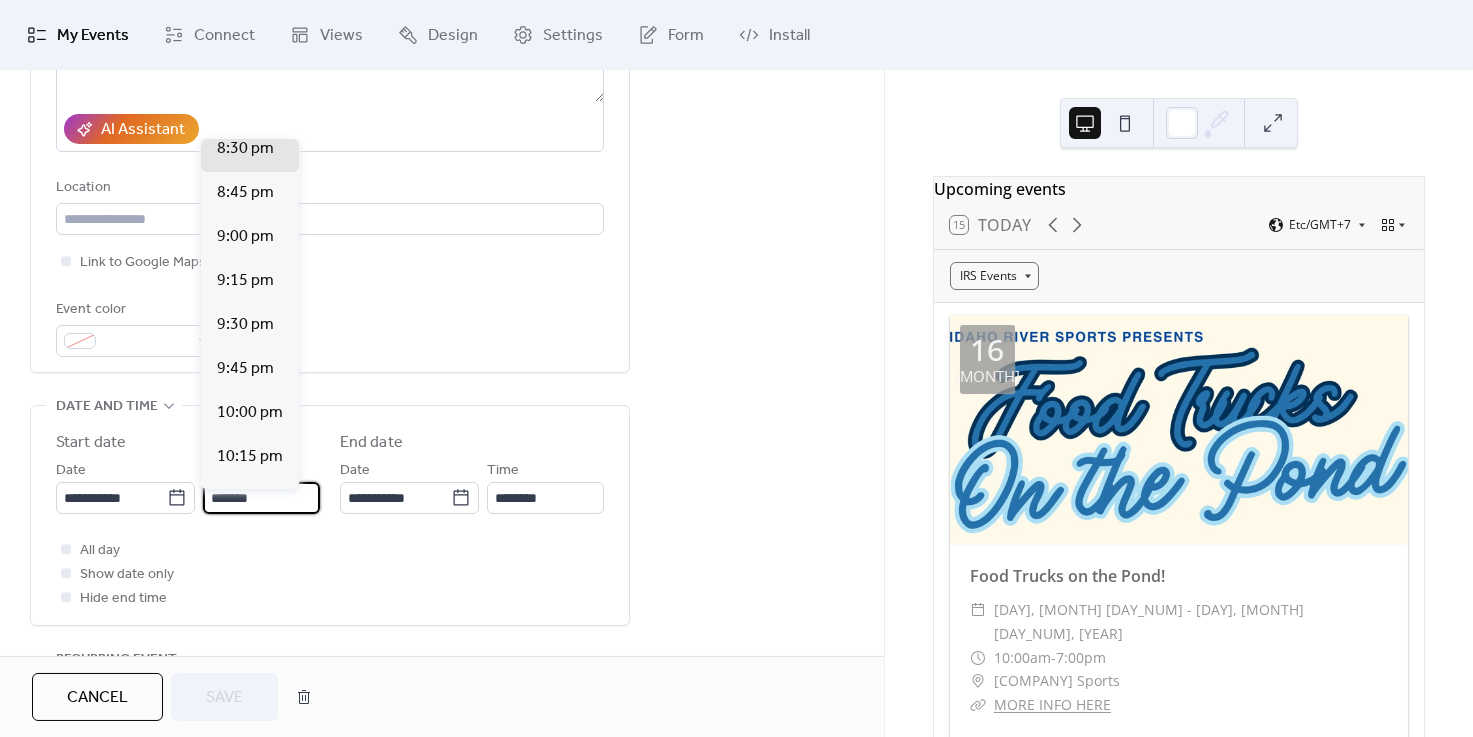 type on "*******" 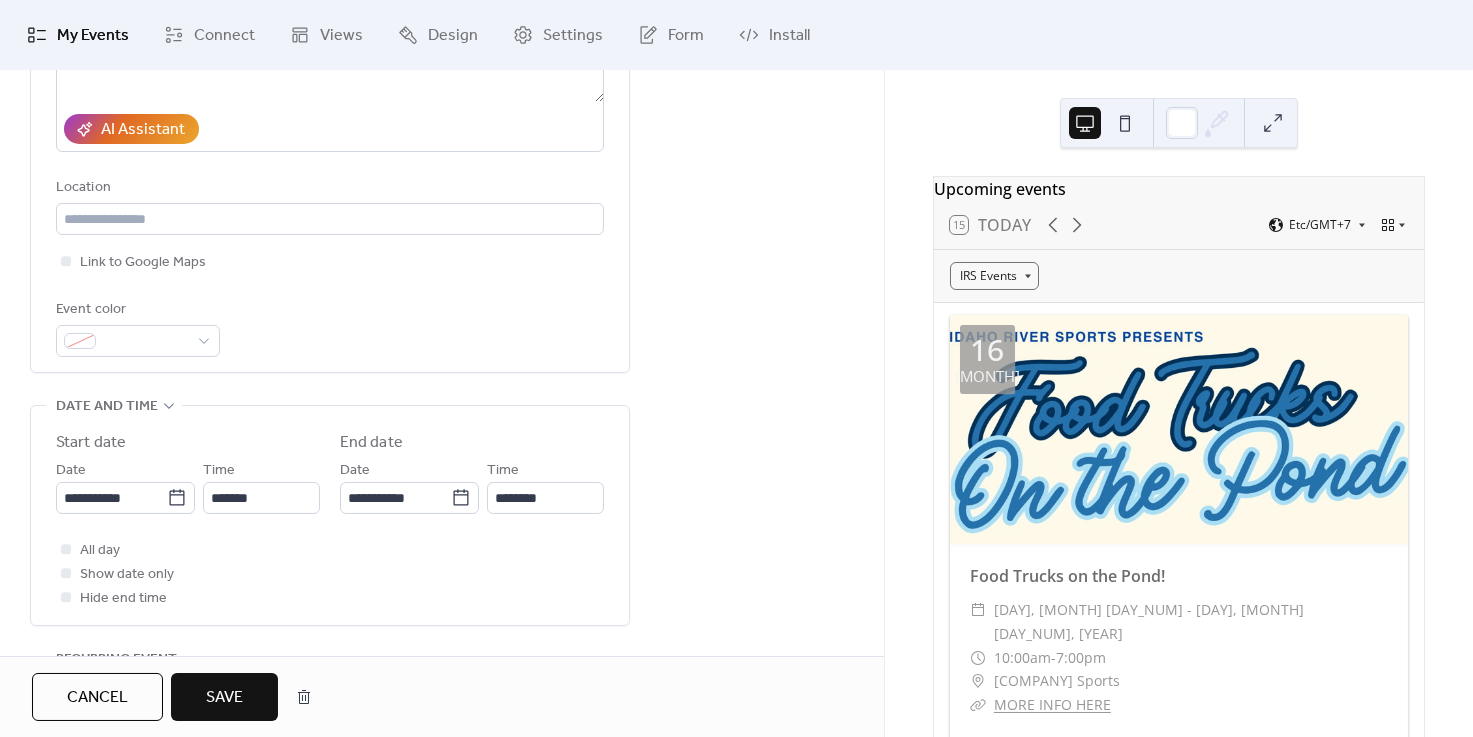 click on "Save" at bounding box center [224, 698] 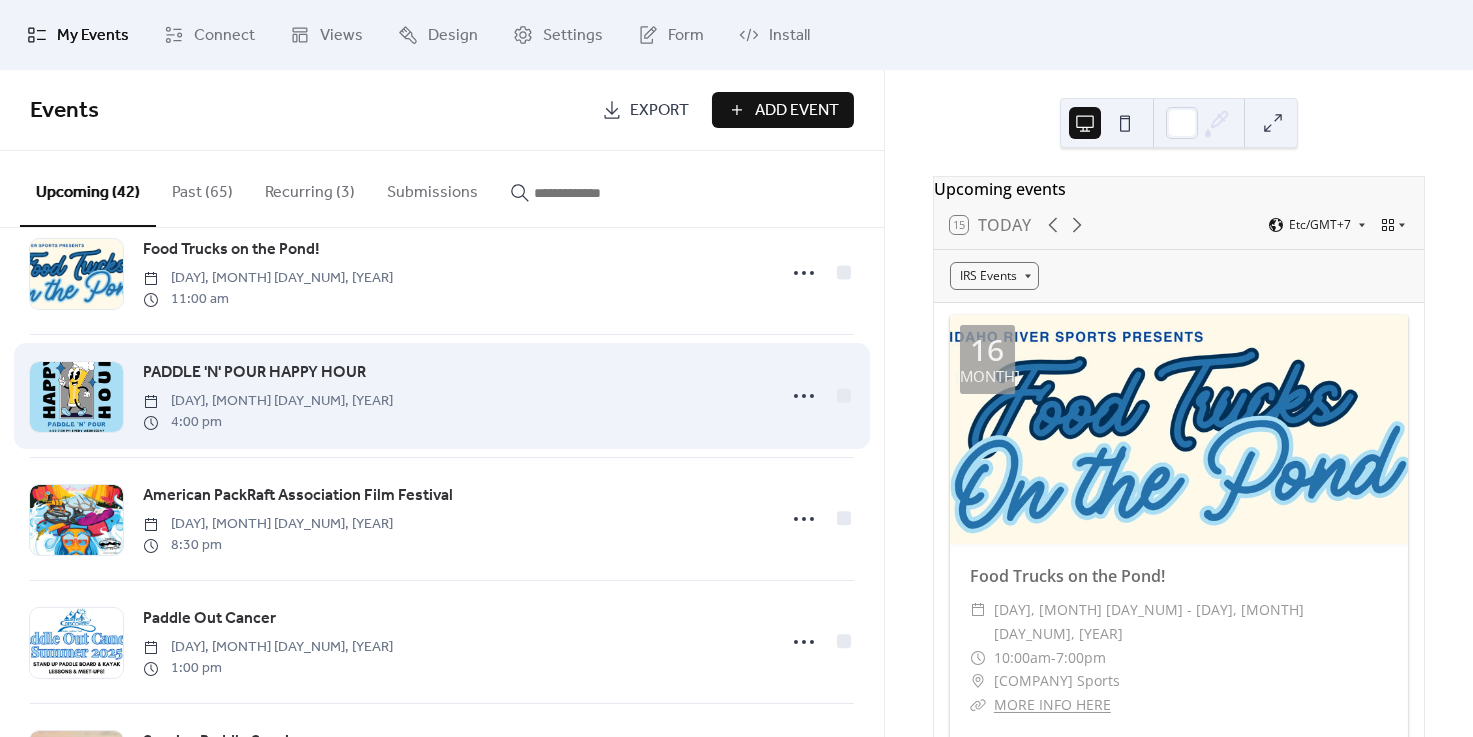 scroll, scrollTop: 1788, scrollLeft: 0, axis: vertical 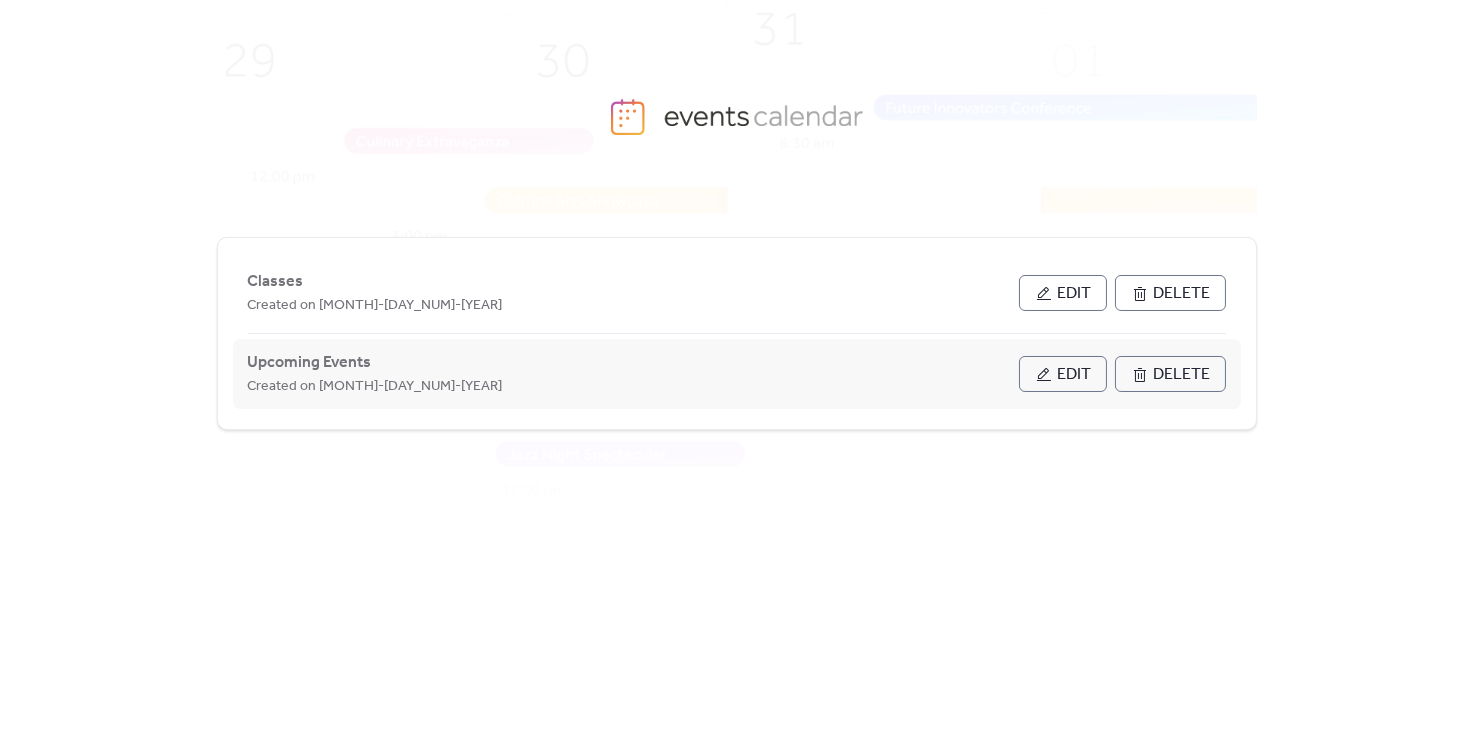 click on "Edit" at bounding box center (1063, 374) 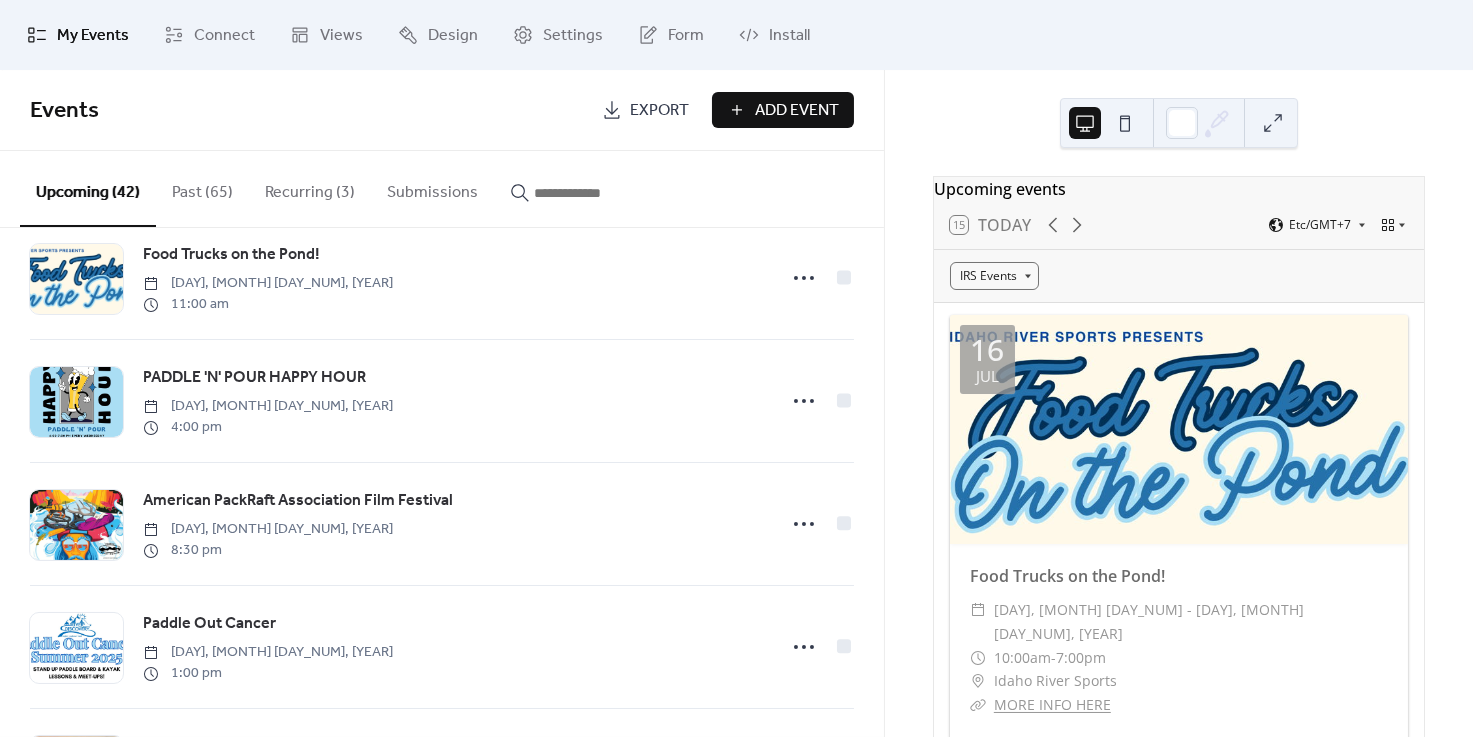 scroll, scrollTop: 1645, scrollLeft: 0, axis: vertical 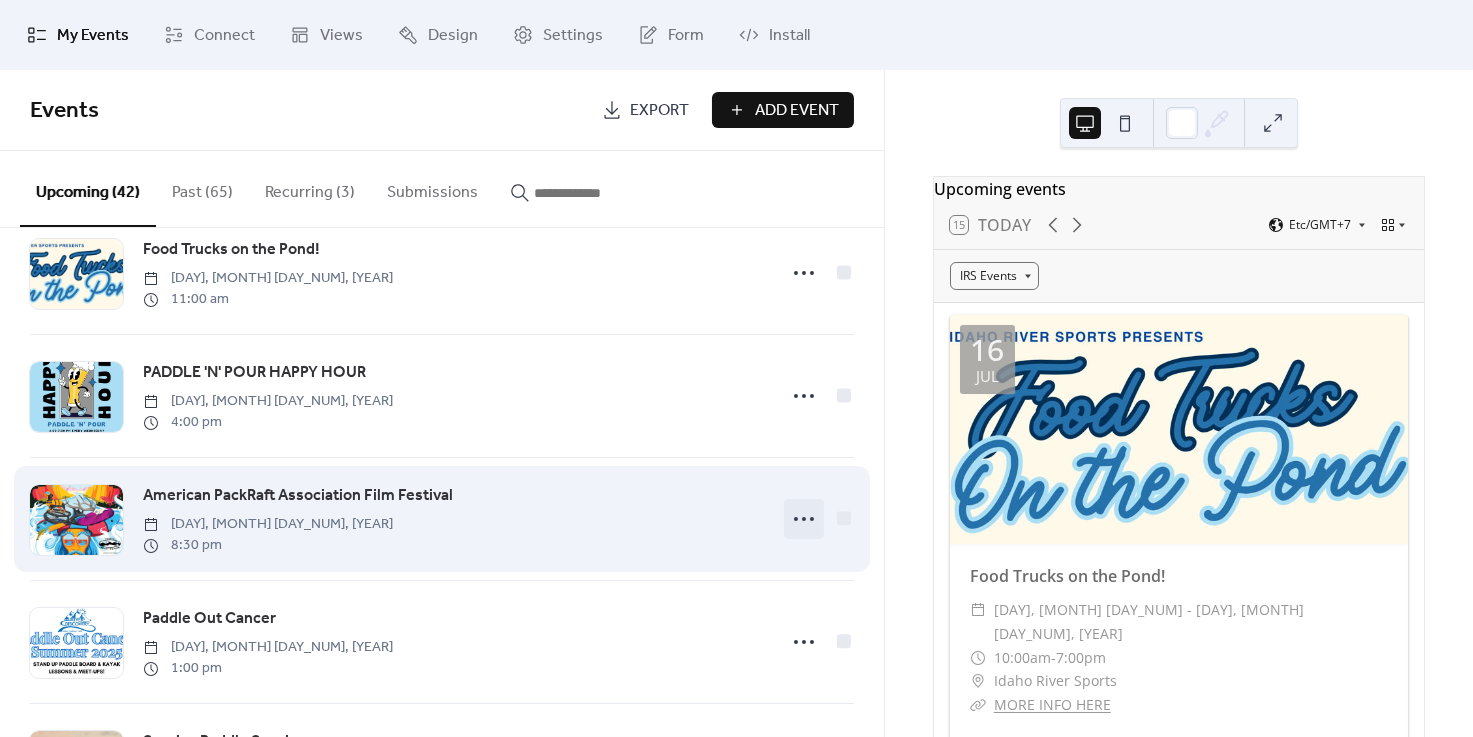 click 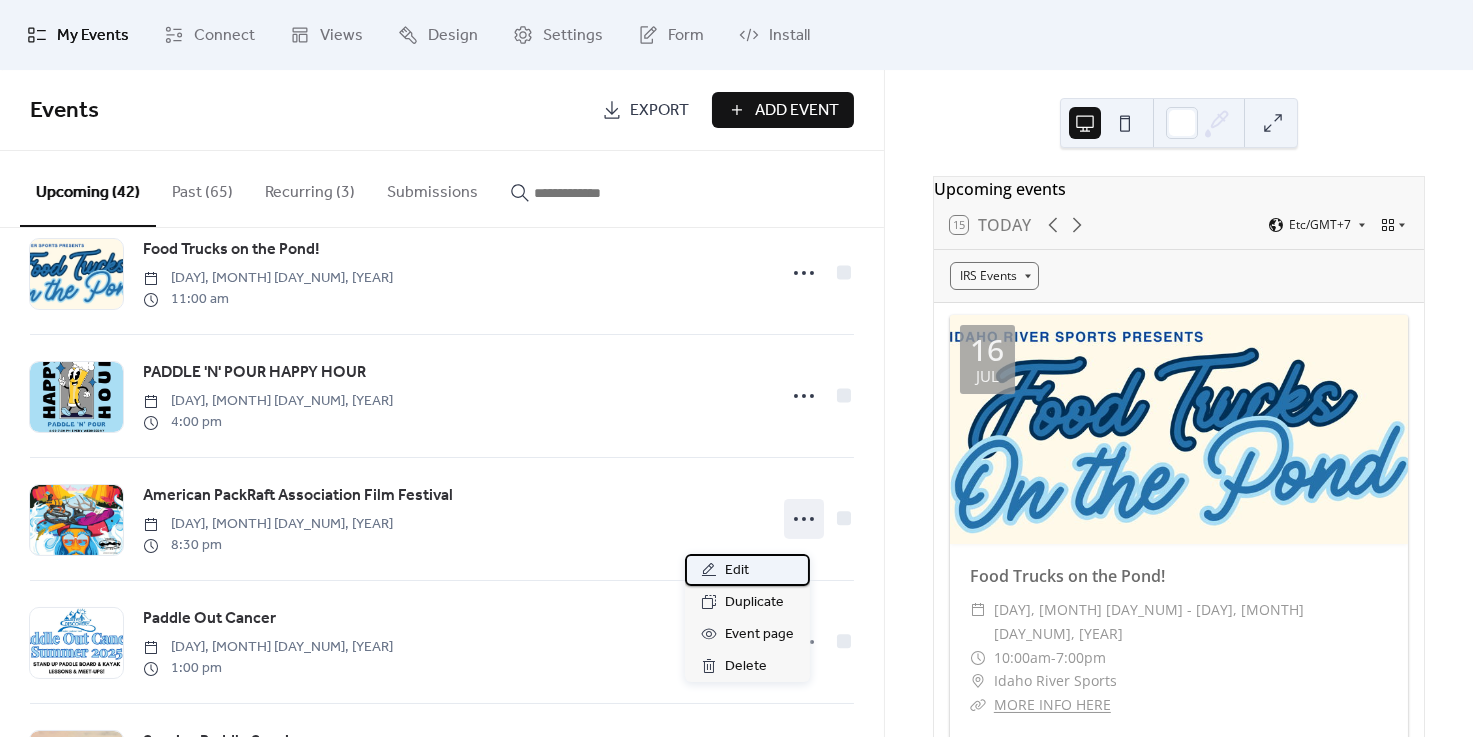 click on "Edit" at bounding box center (737, 571) 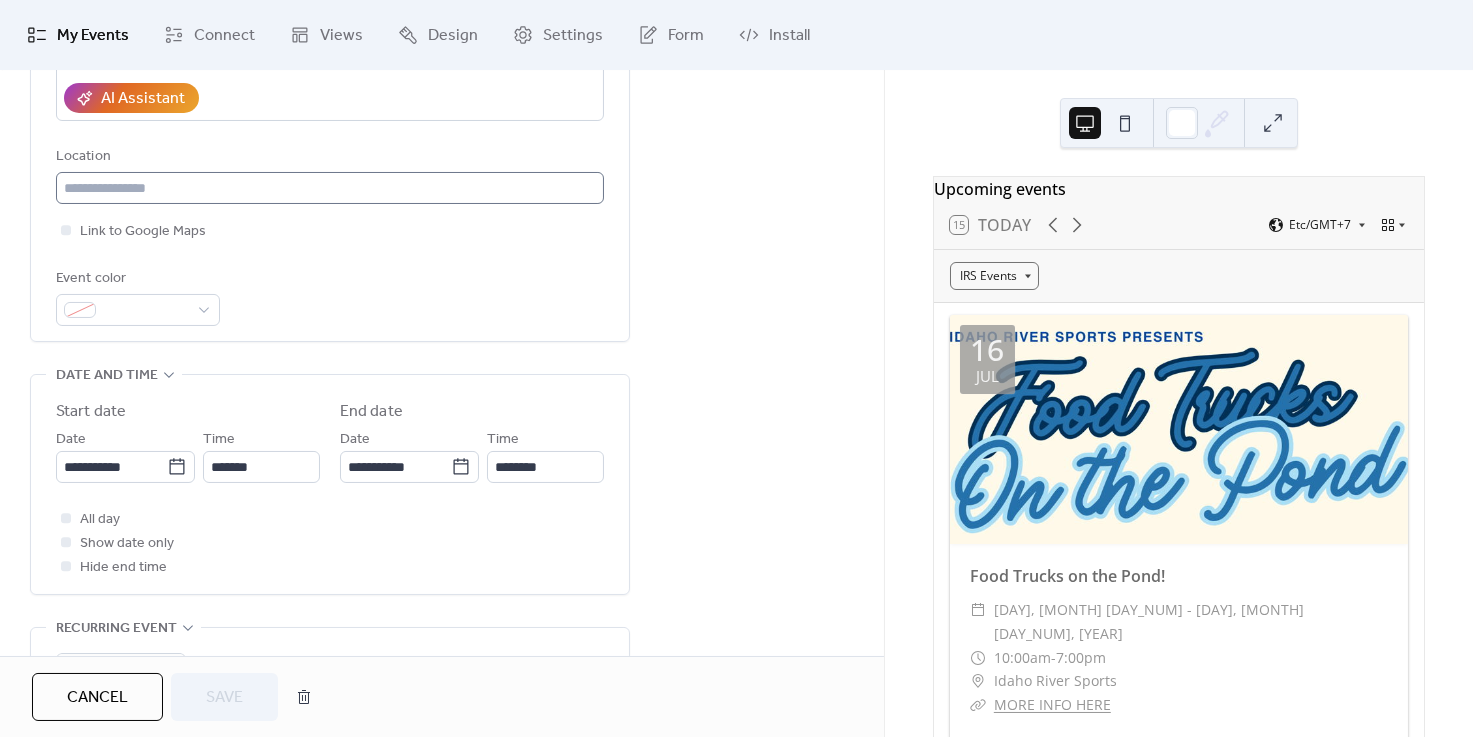 scroll, scrollTop: 286, scrollLeft: 0, axis: vertical 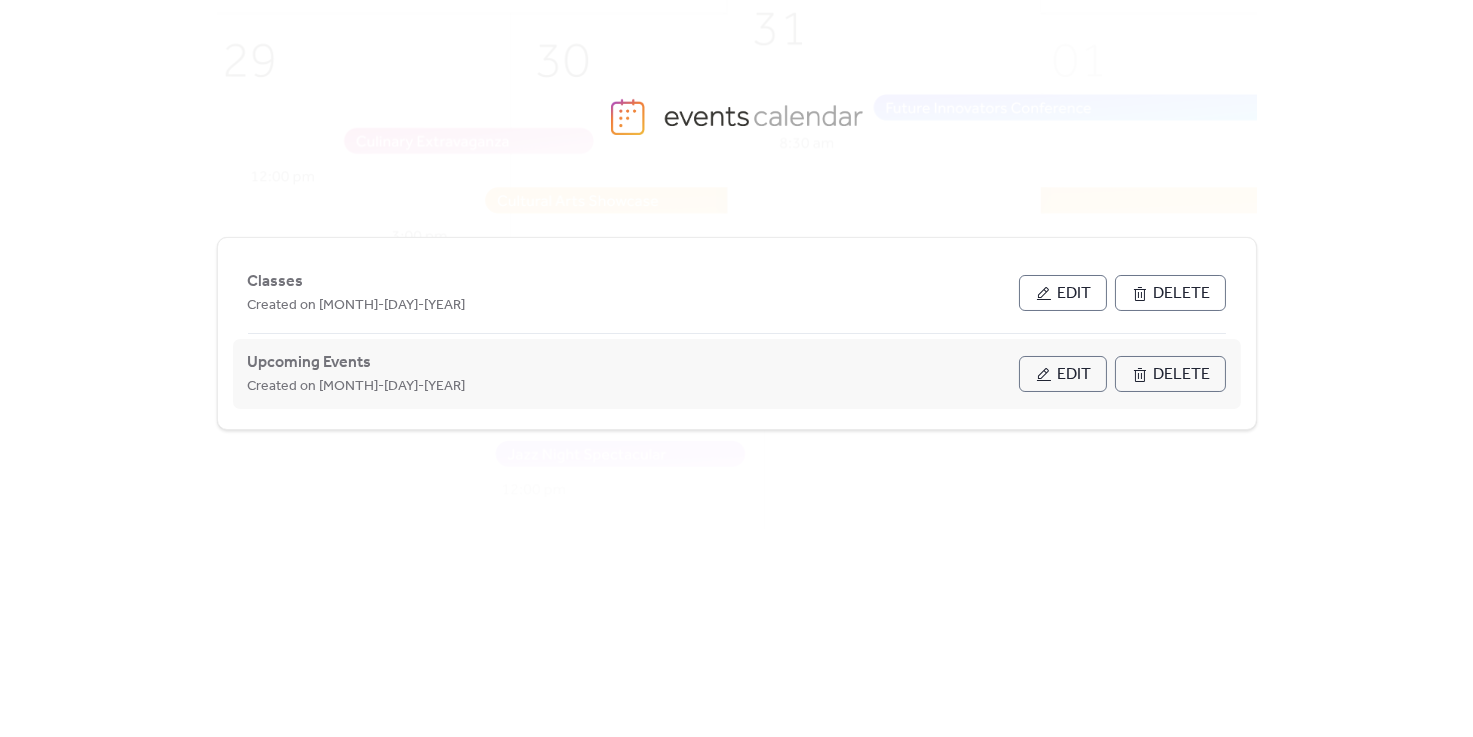 click on "Edit" at bounding box center [1063, 374] 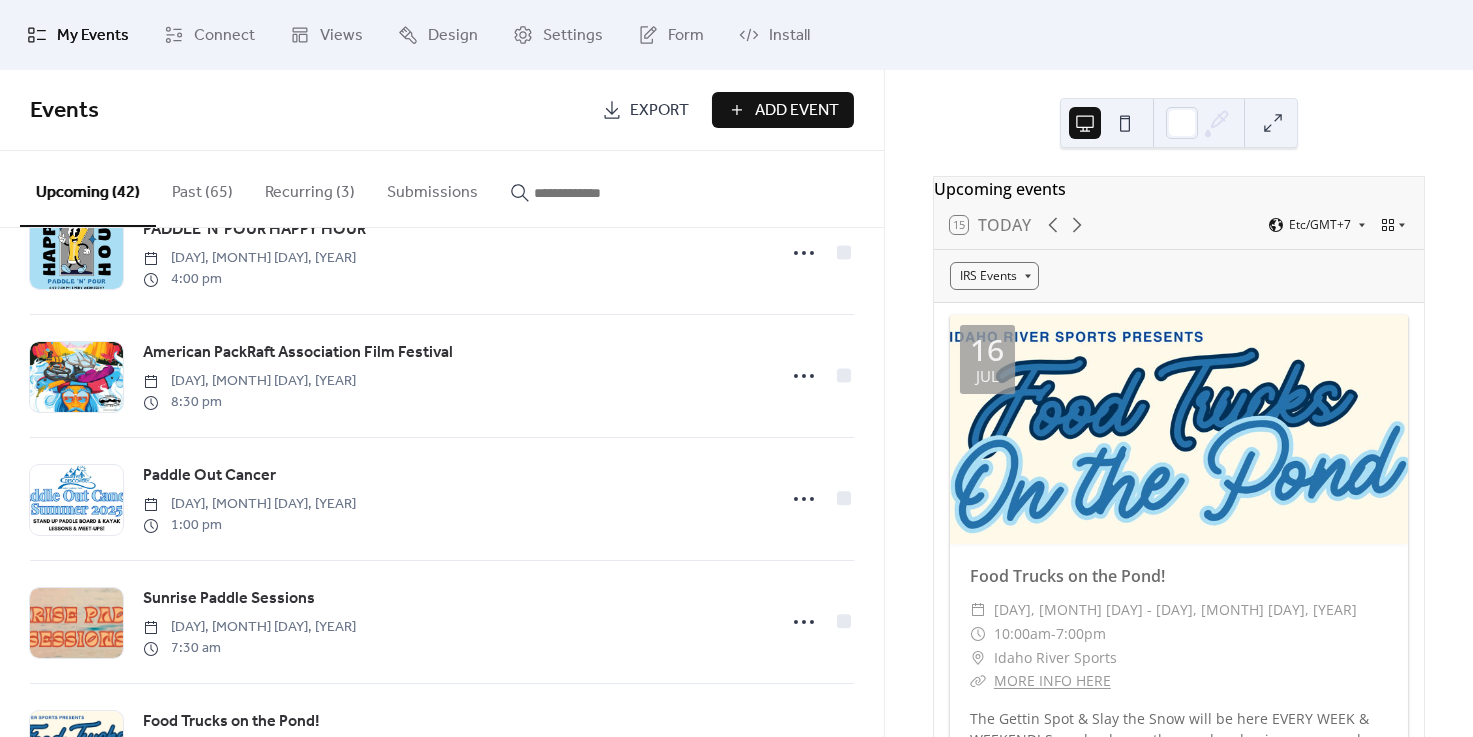 scroll, scrollTop: 1859, scrollLeft: 0, axis: vertical 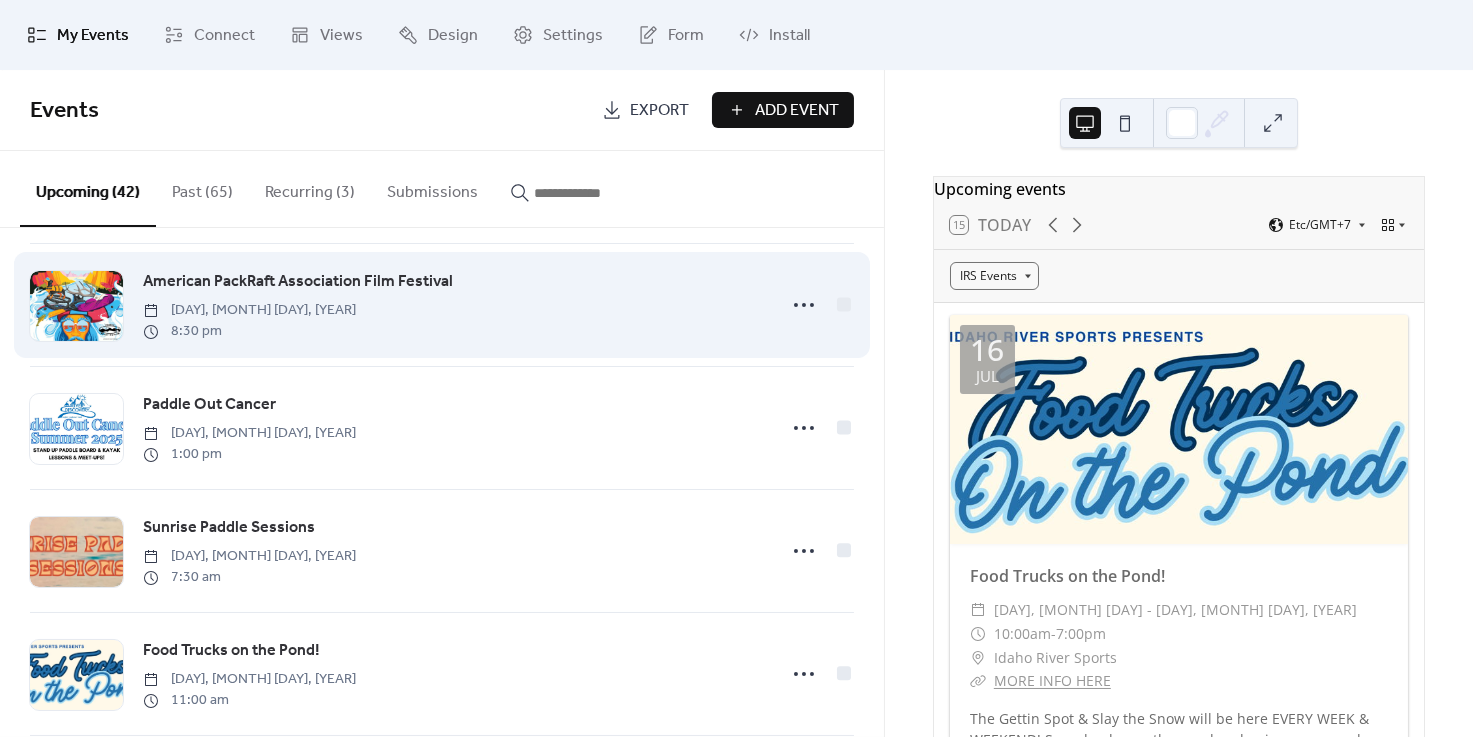click on "American PackRaft Association Film Festival  Friday, August 15, 2025 8:30 pm" at bounding box center [442, 305] 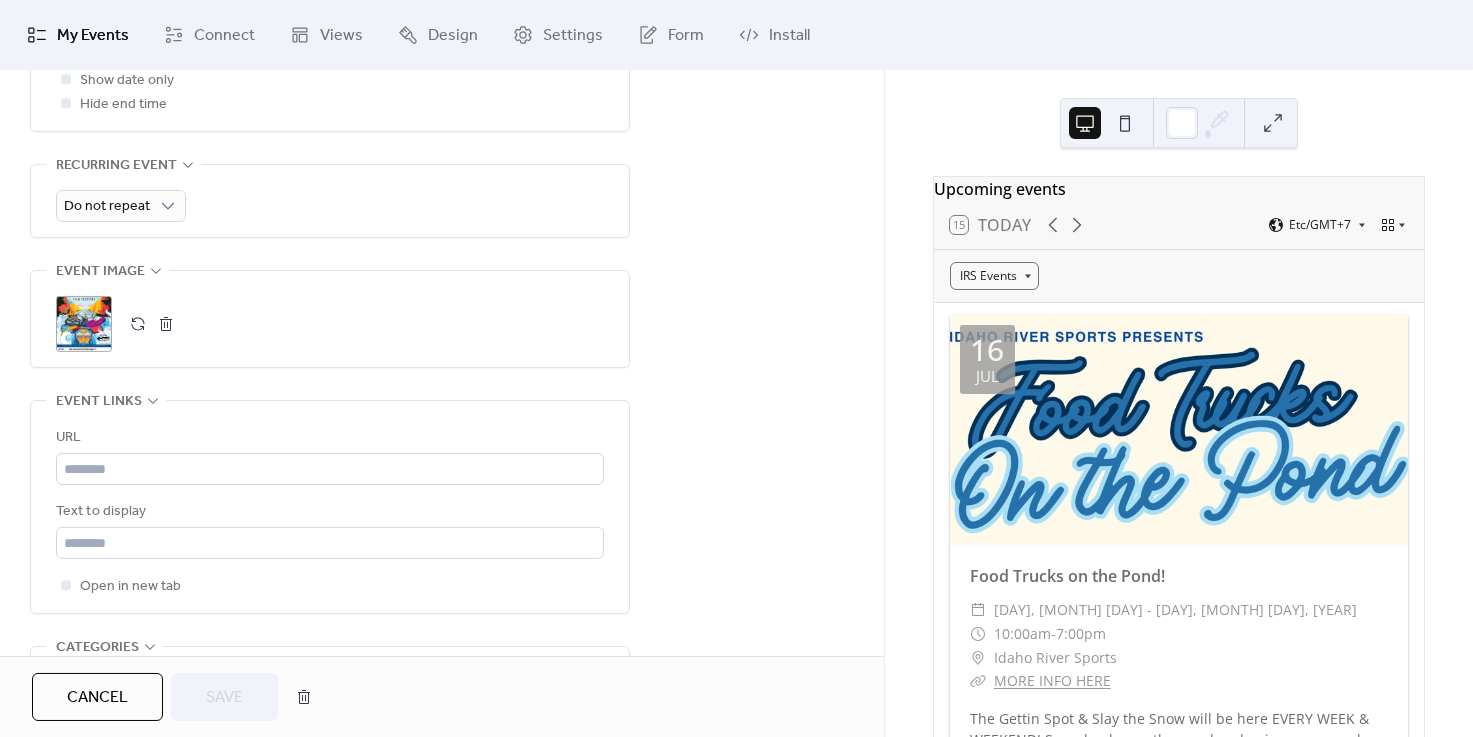 scroll, scrollTop: 930, scrollLeft: 0, axis: vertical 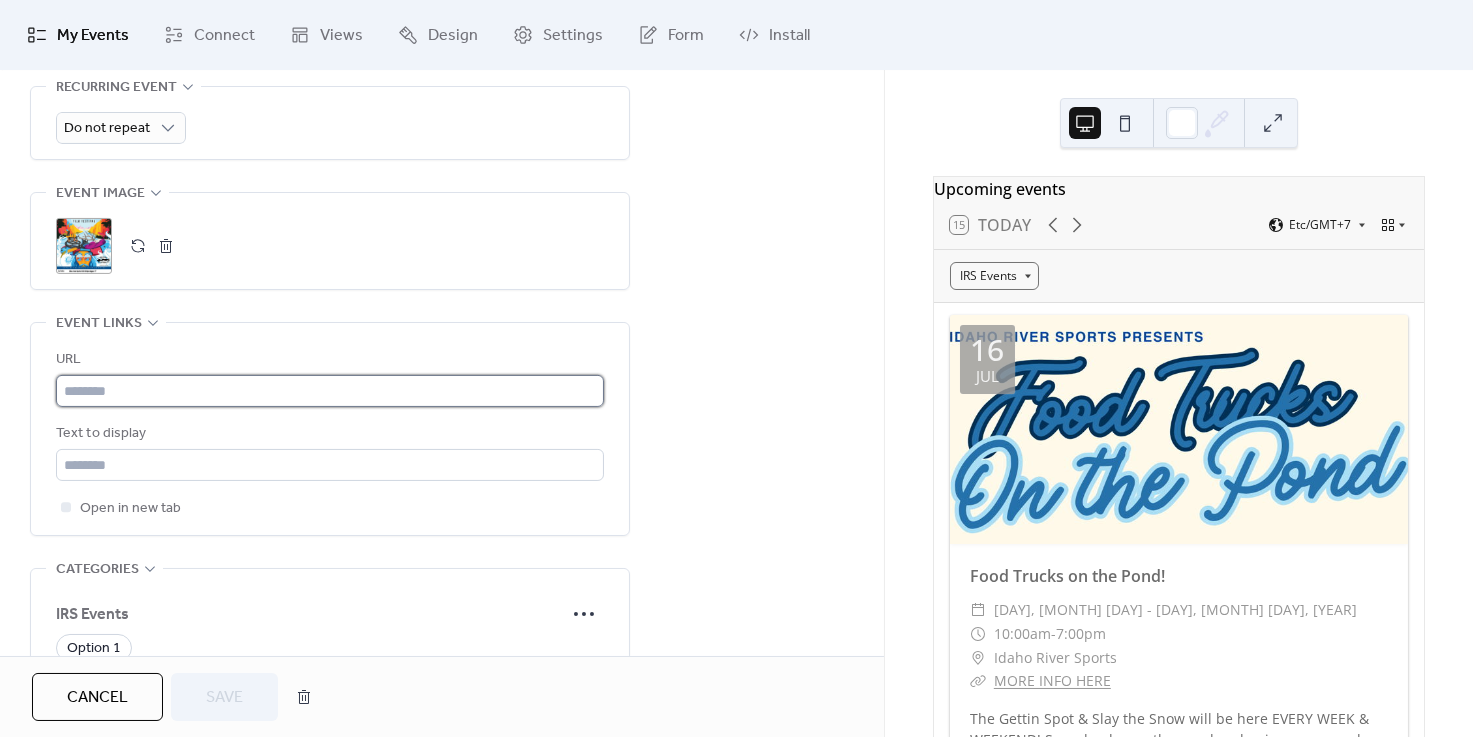 click at bounding box center [330, 391] 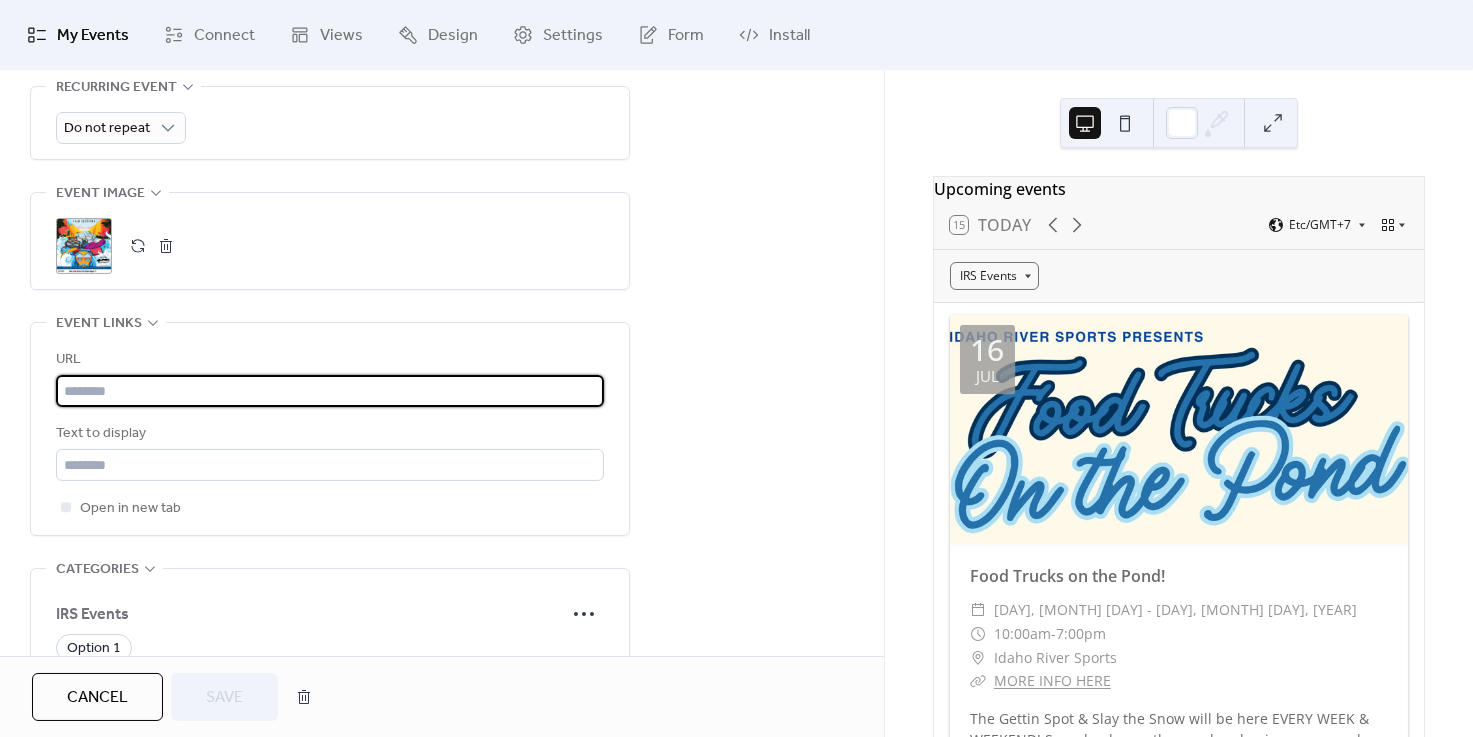 paste on "**********" 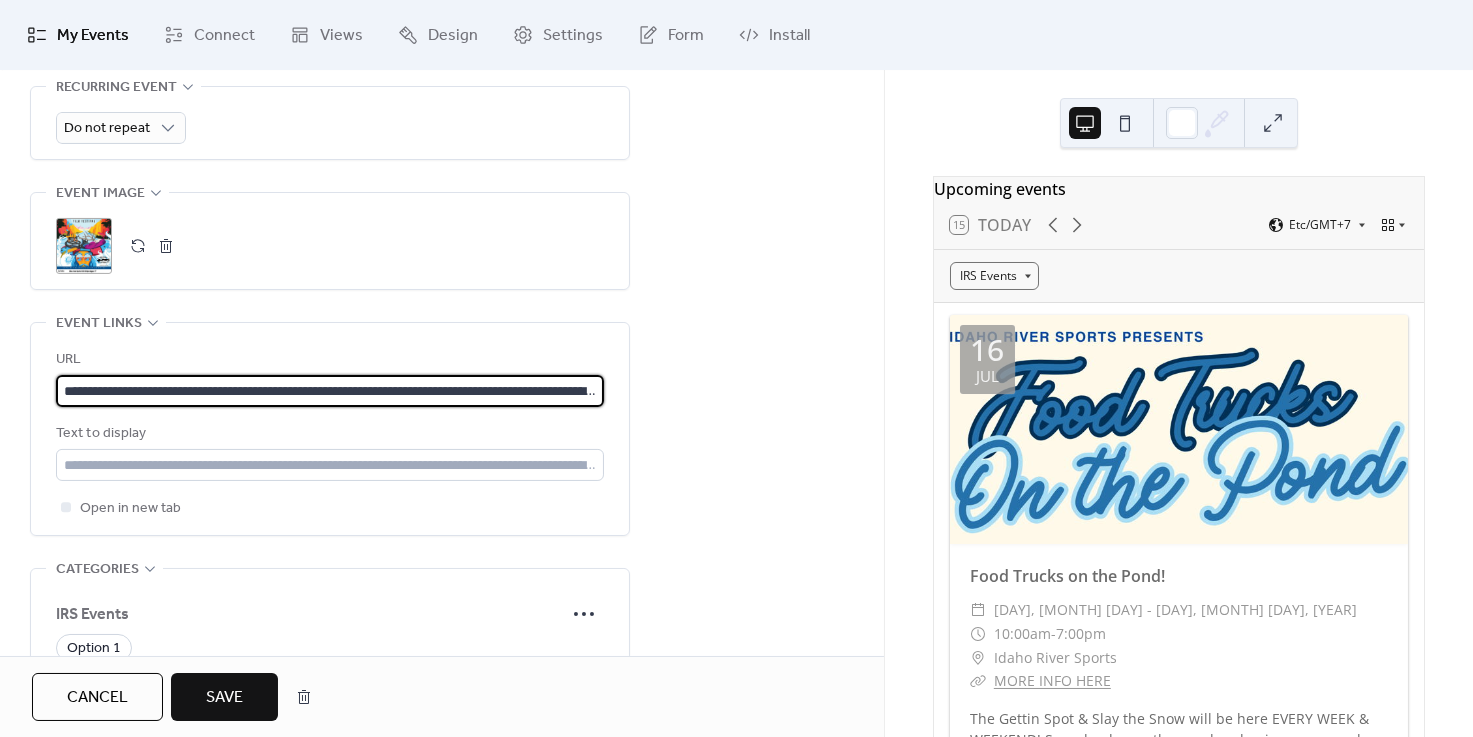 scroll, scrollTop: 0, scrollLeft: 193, axis: horizontal 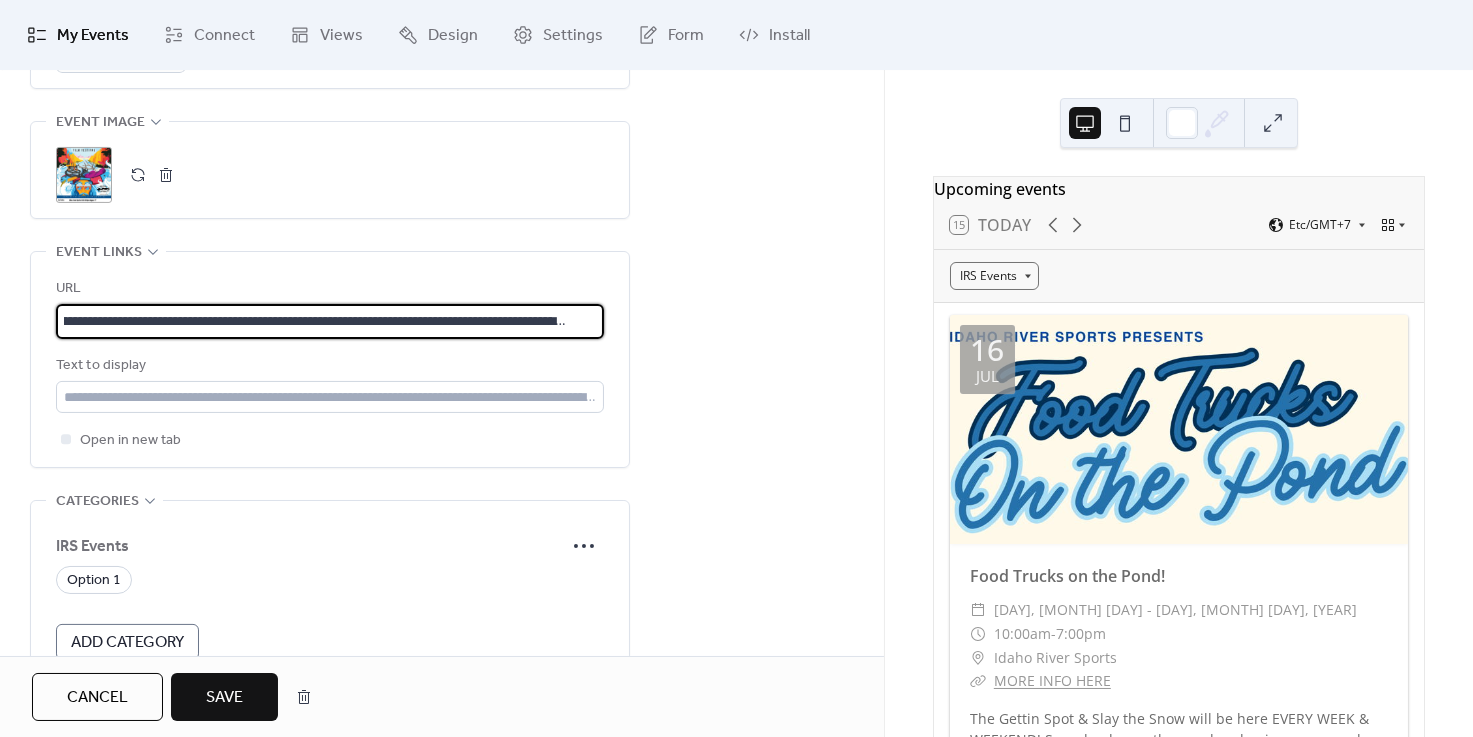 type on "**********" 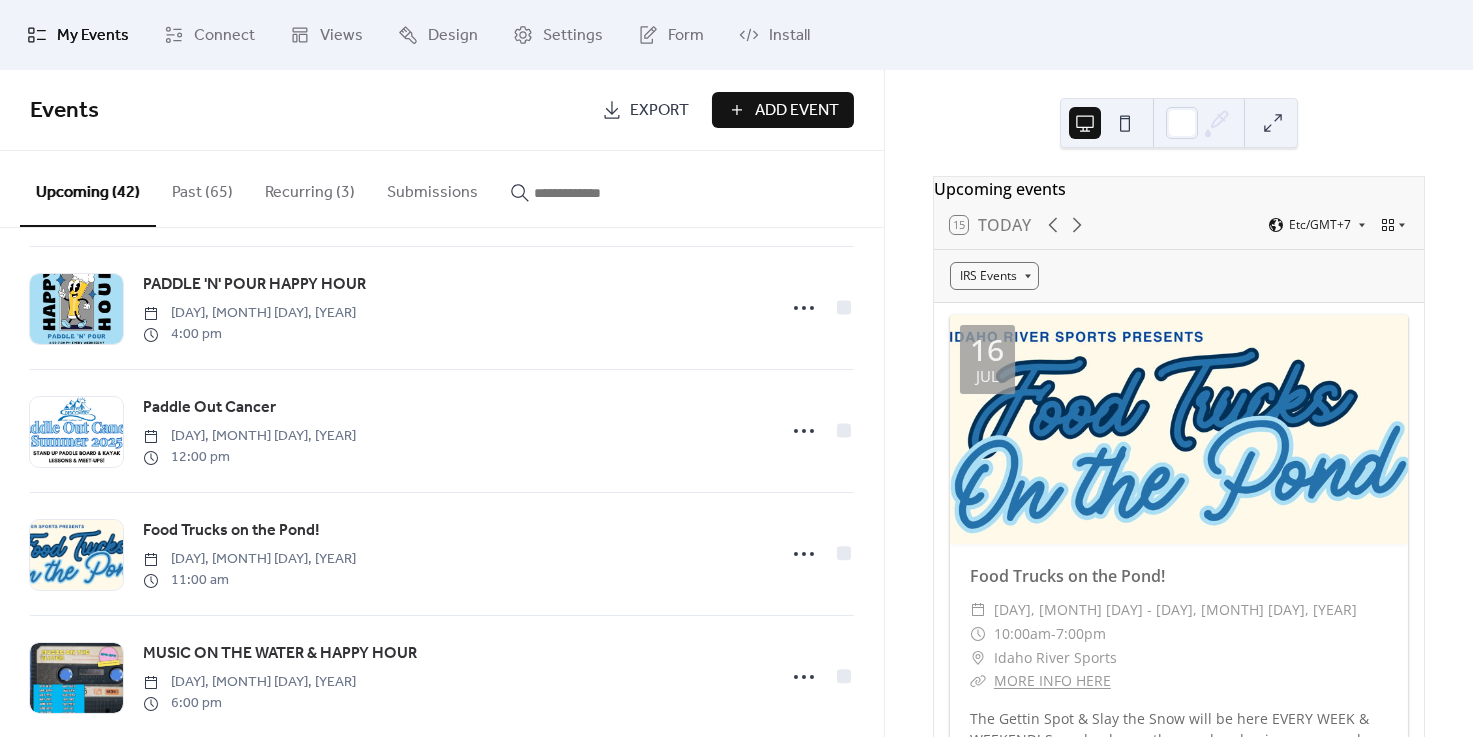 scroll, scrollTop: 2503, scrollLeft: 0, axis: vertical 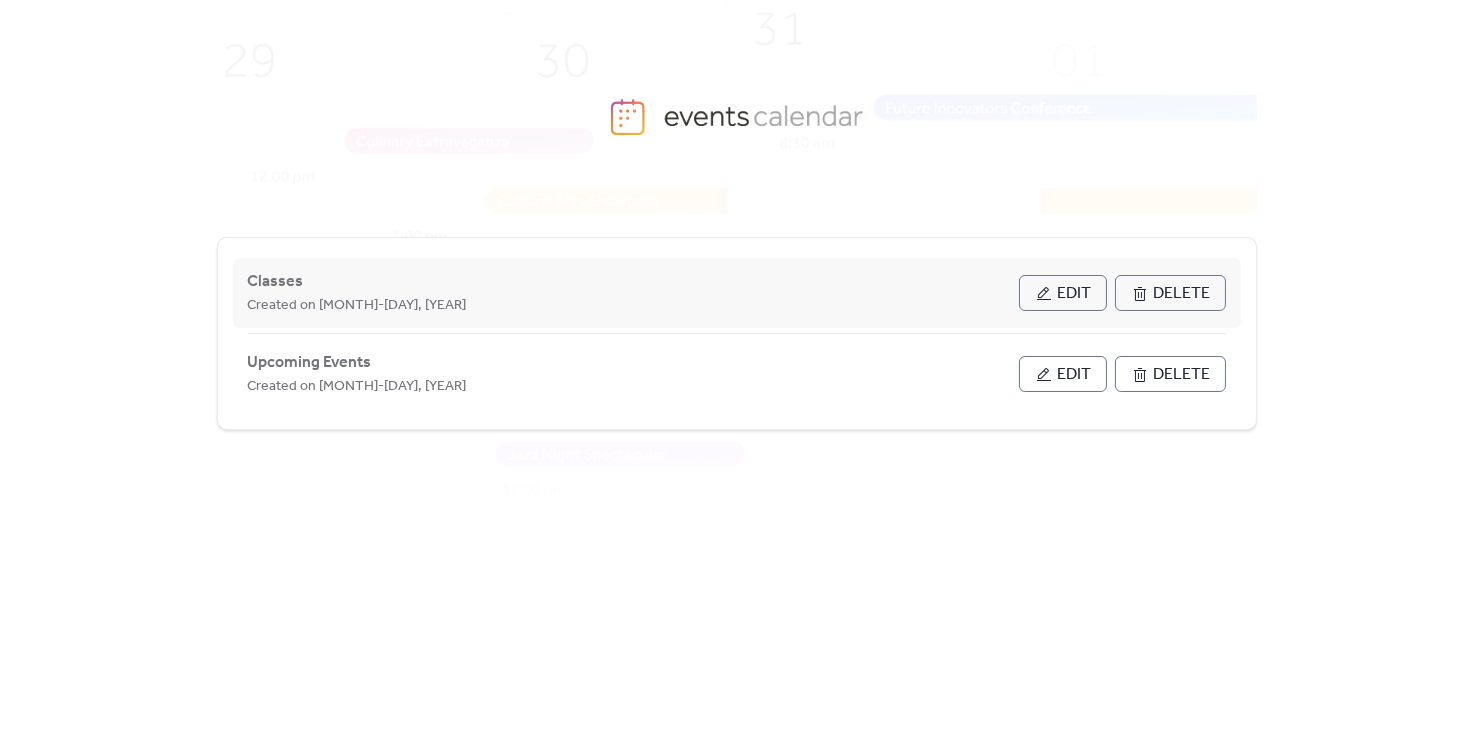 click on "Edit" at bounding box center [1063, 293] 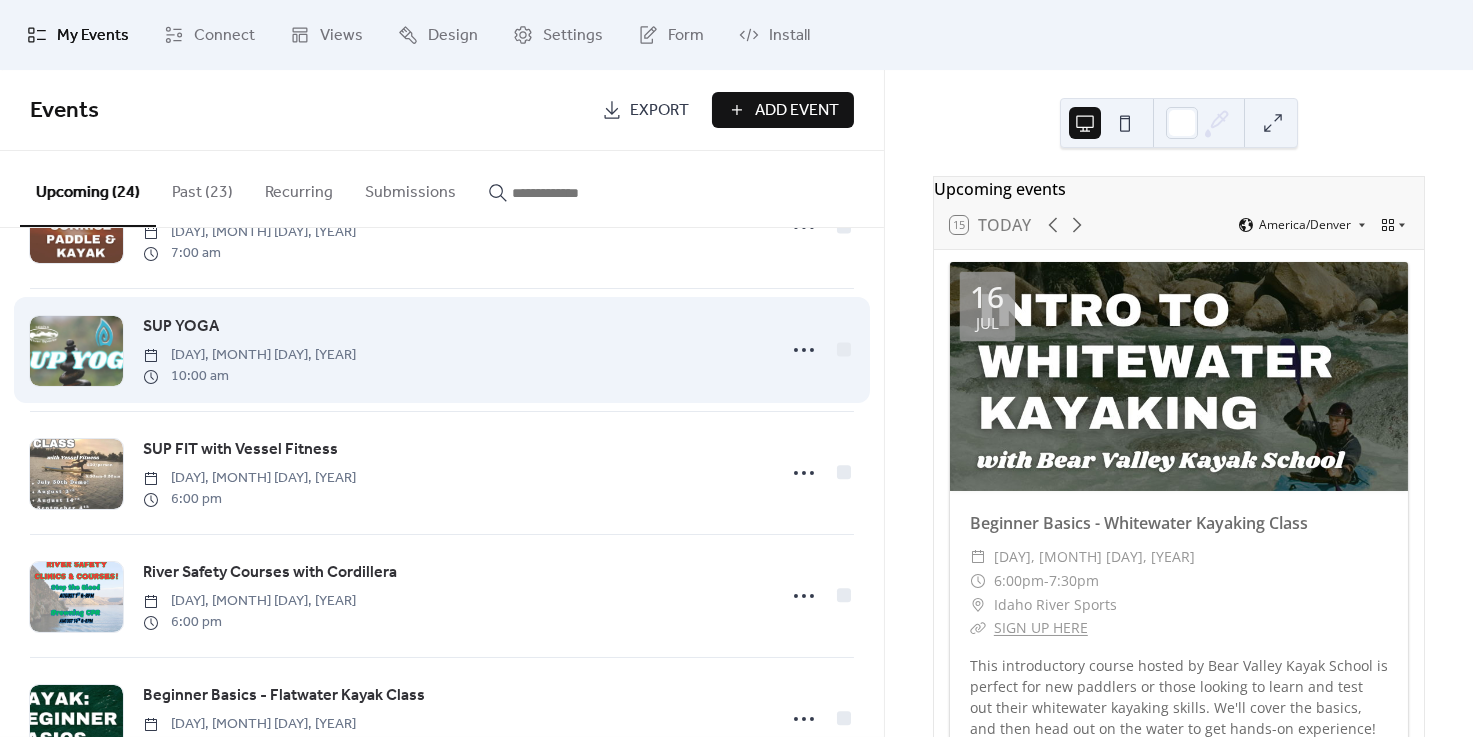 scroll, scrollTop: 644, scrollLeft: 0, axis: vertical 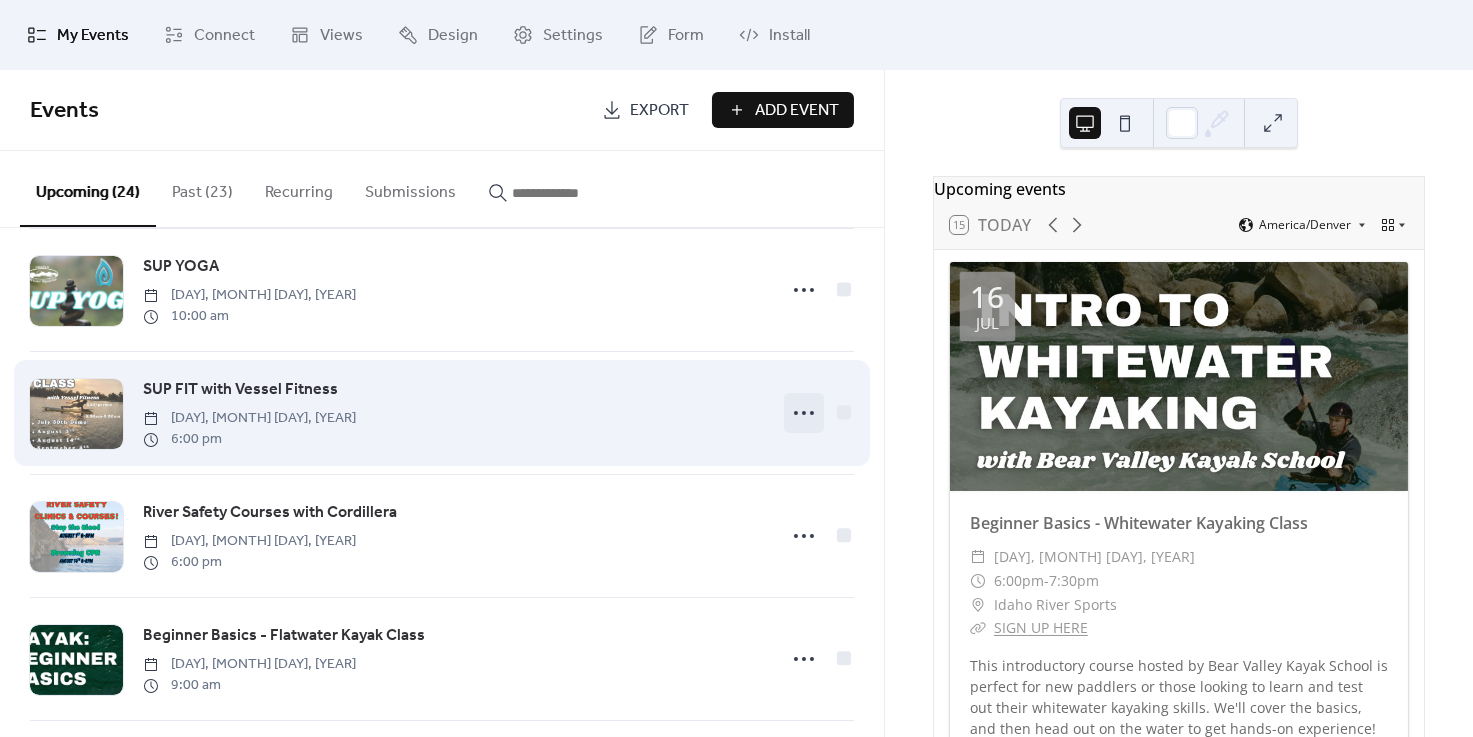 click 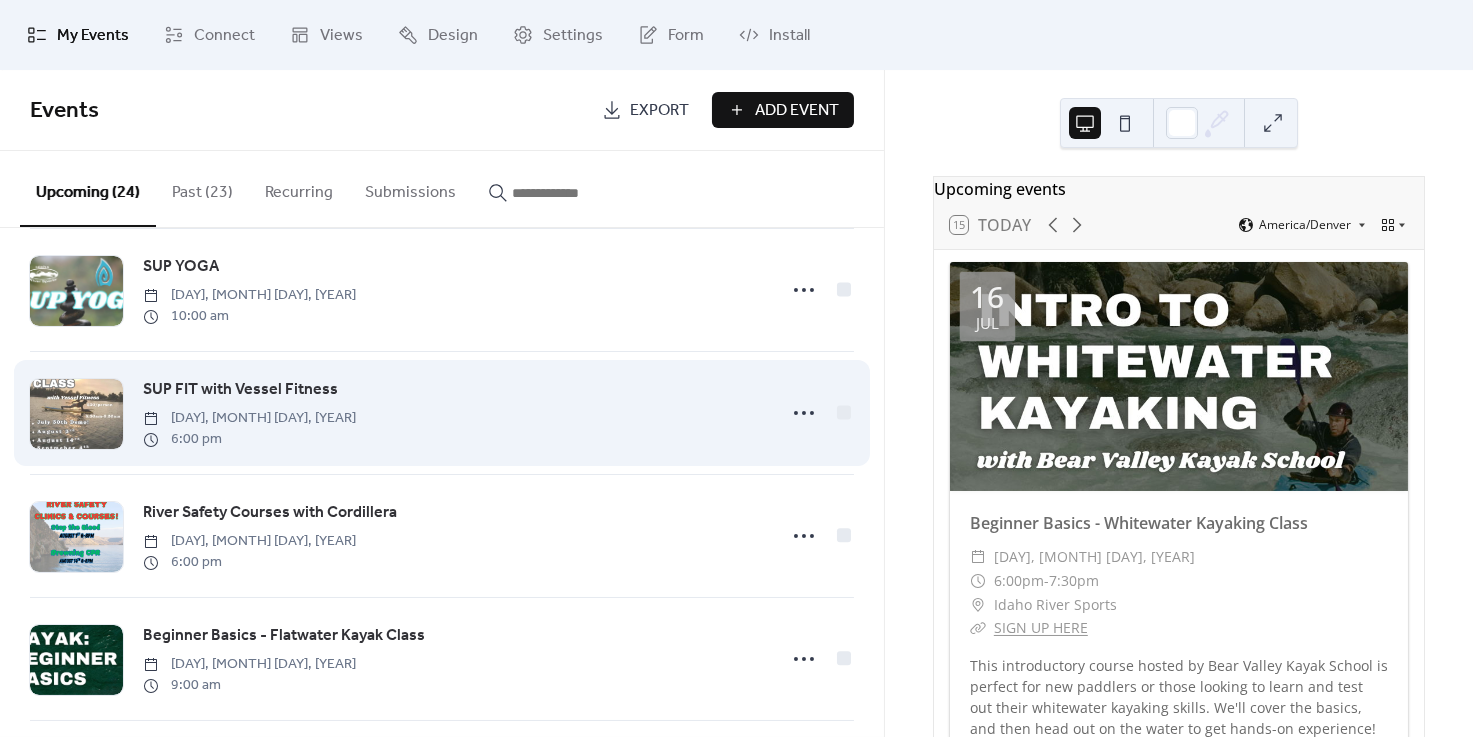 click on "SUP FIT with Vessel Fitness  Wednesday, July 30, 2025 6:00 pm" at bounding box center (453, 413) 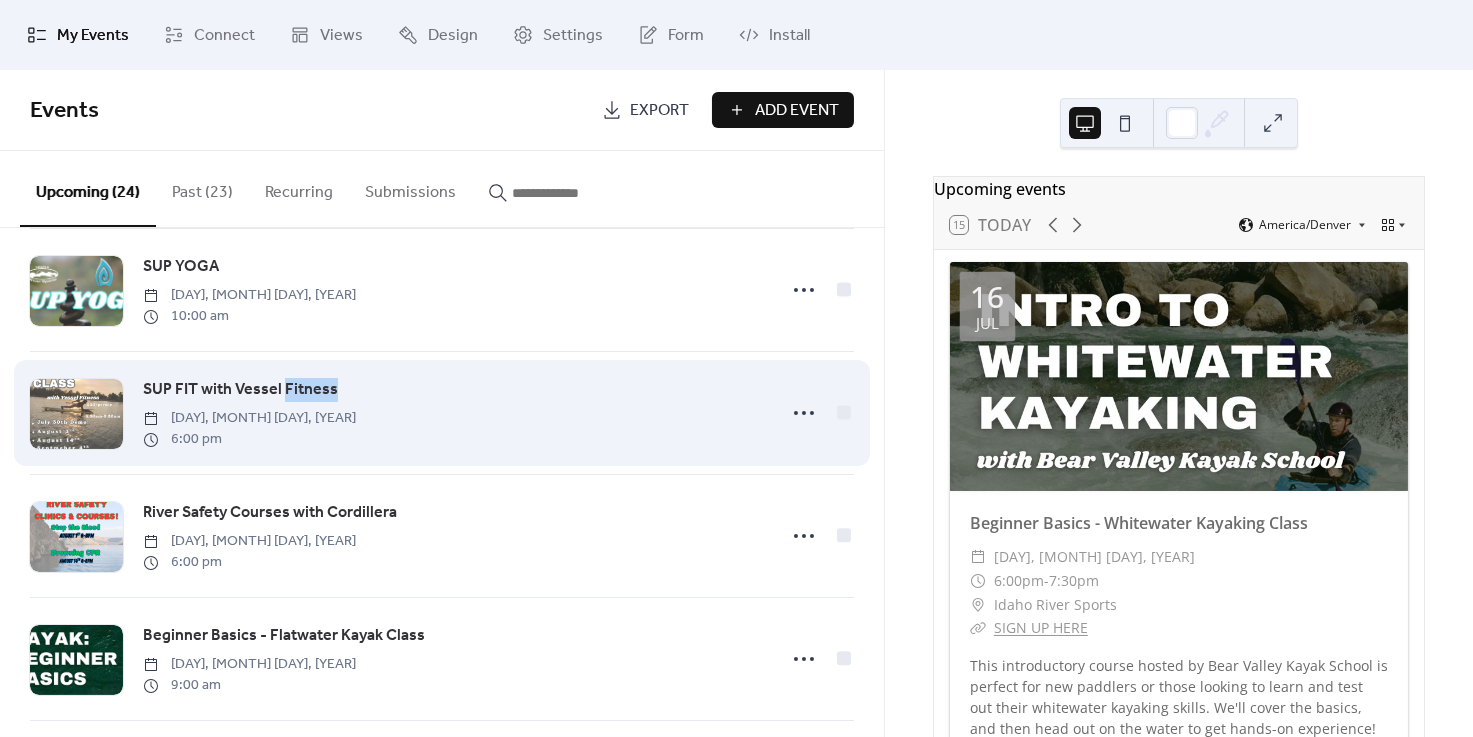 click on "SUP FIT with Vessel Fitness  Wednesday, July 30, 2025 6:00 pm" at bounding box center [453, 413] 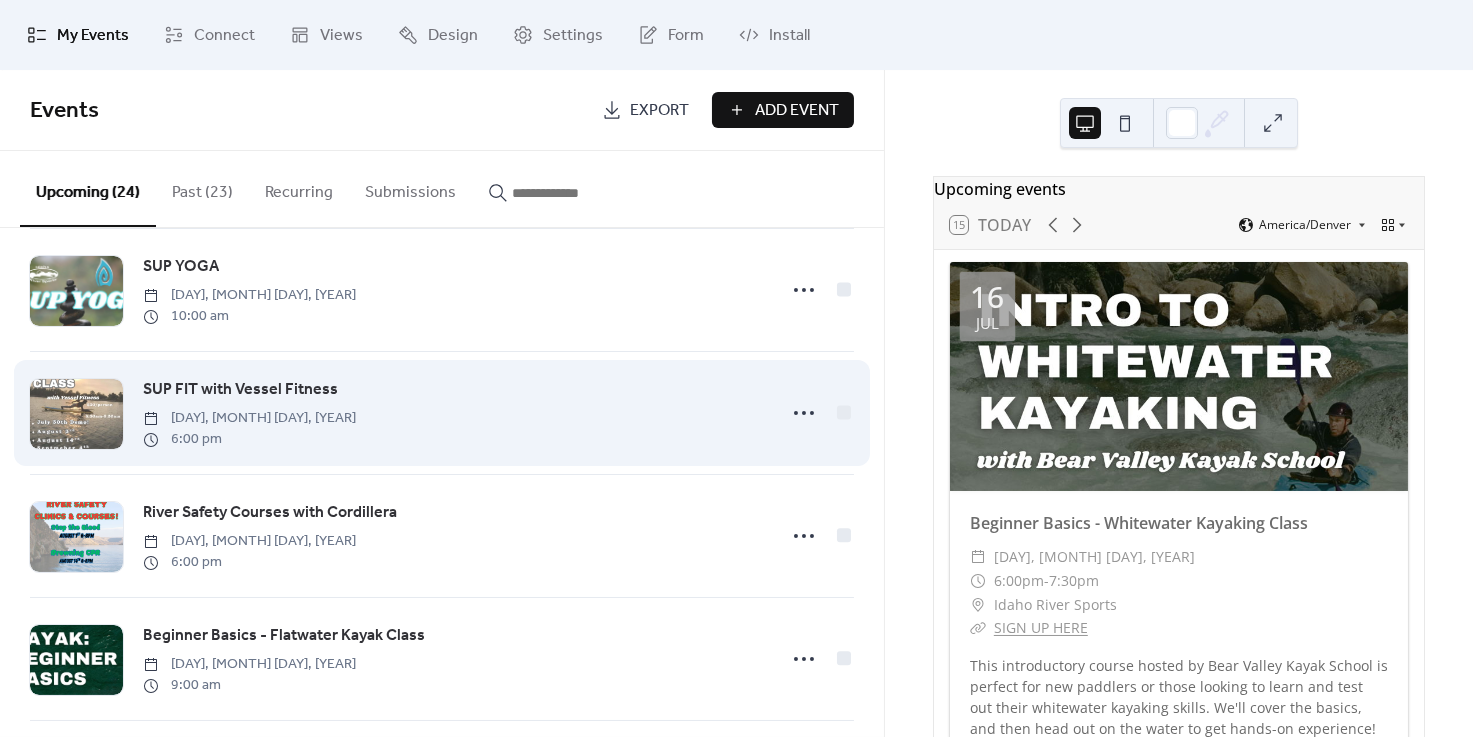 click on "SUP FIT with Vessel Fitness  Wednesday, July 30, 2025 6:00 pm" at bounding box center (453, 413) 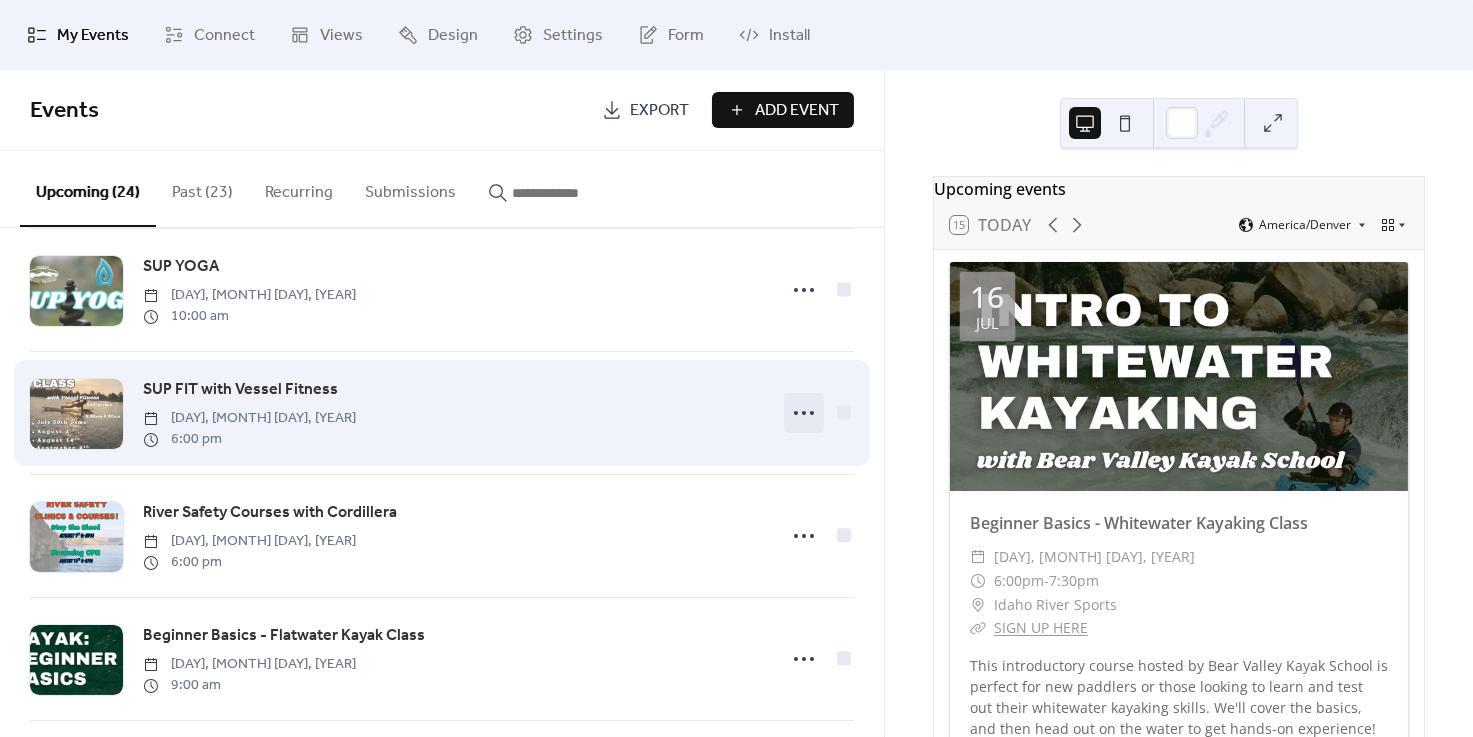 click 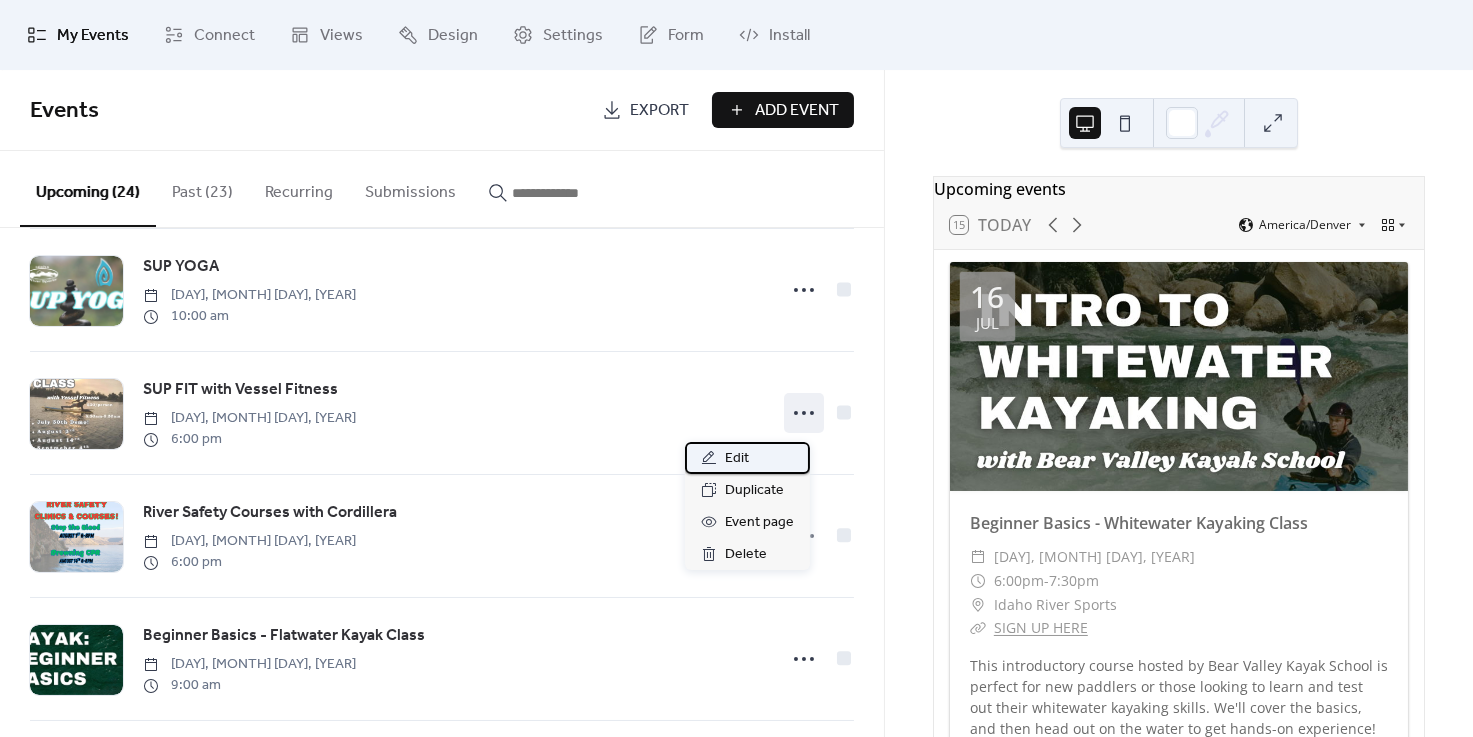 click on "Edit" at bounding box center (747, 458) 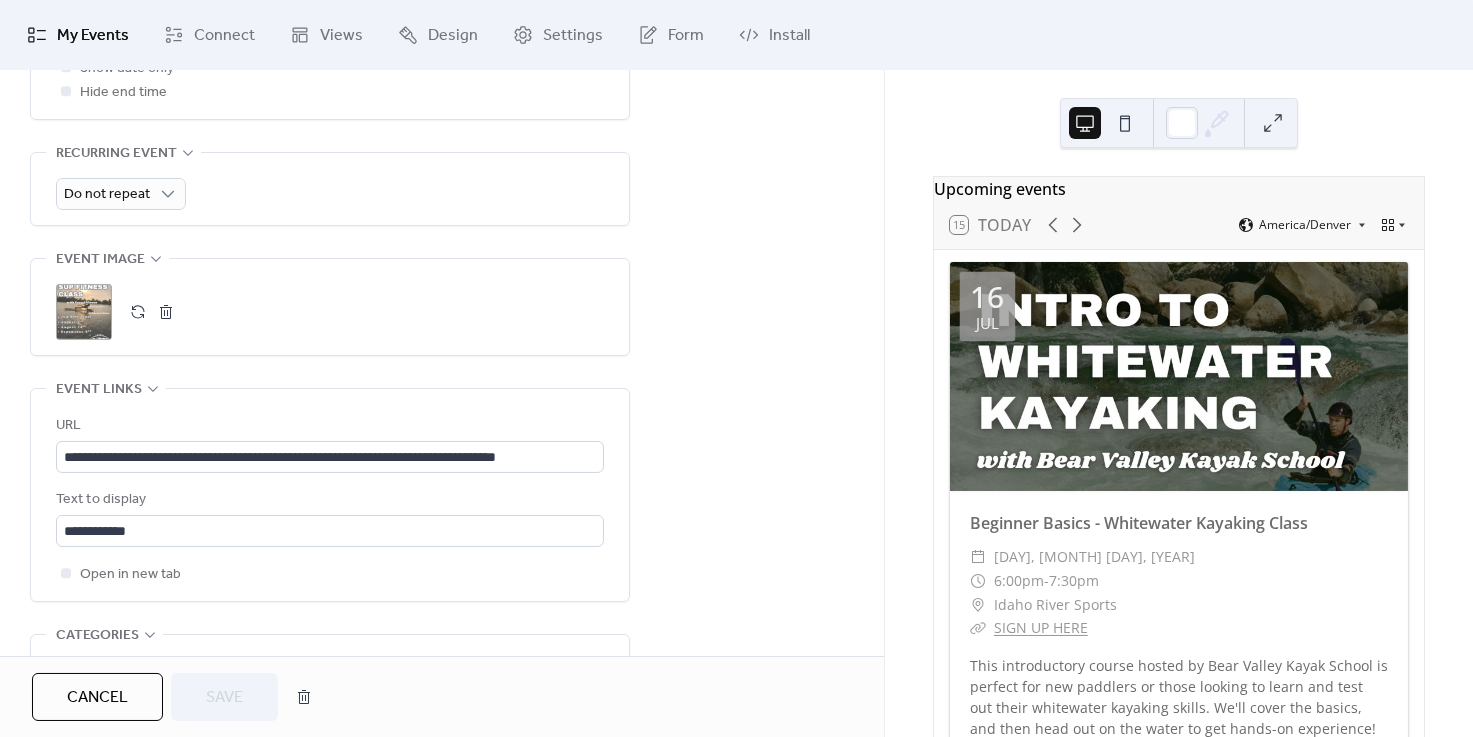 scroll, scrollTop: 930, scrollLeft: 0, axis: vertical 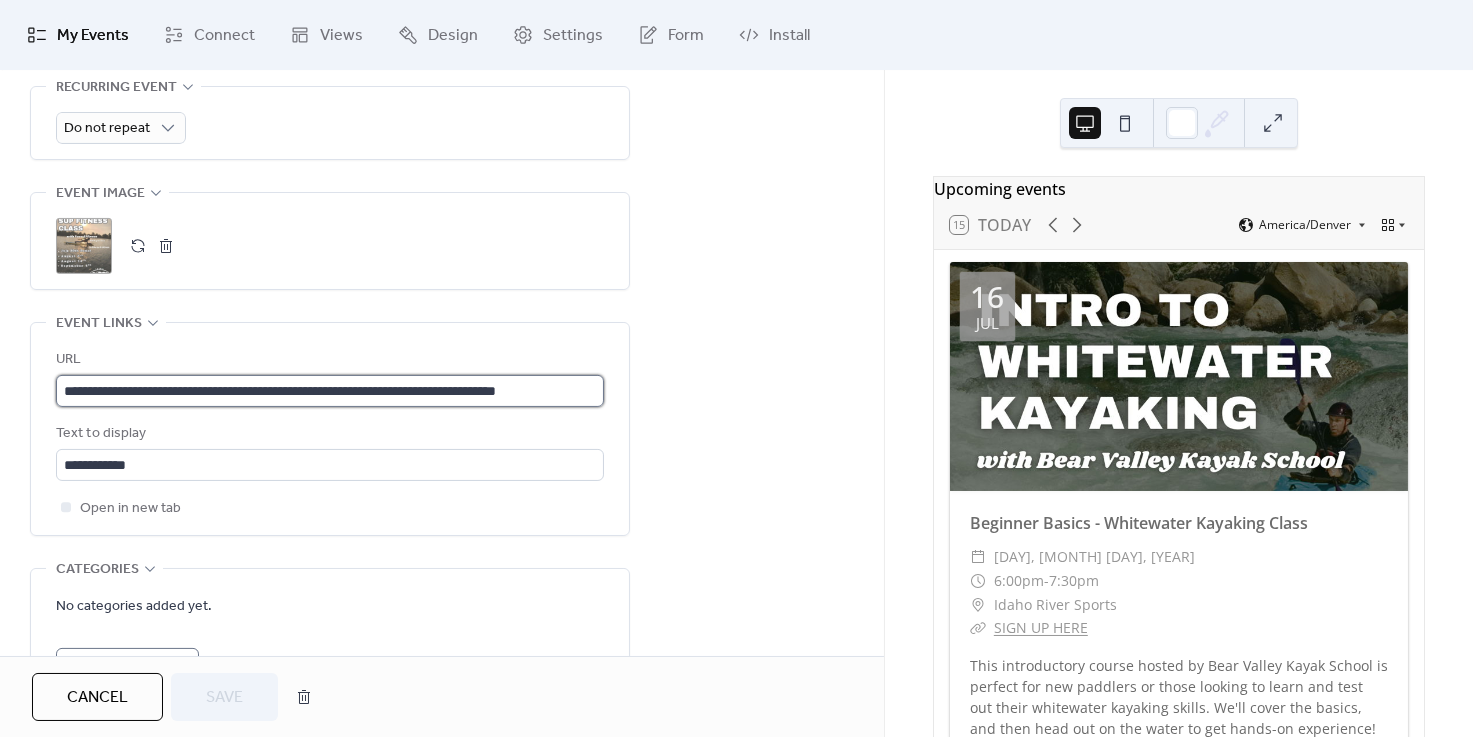 click on "**********" at bounding box center [330, 391] 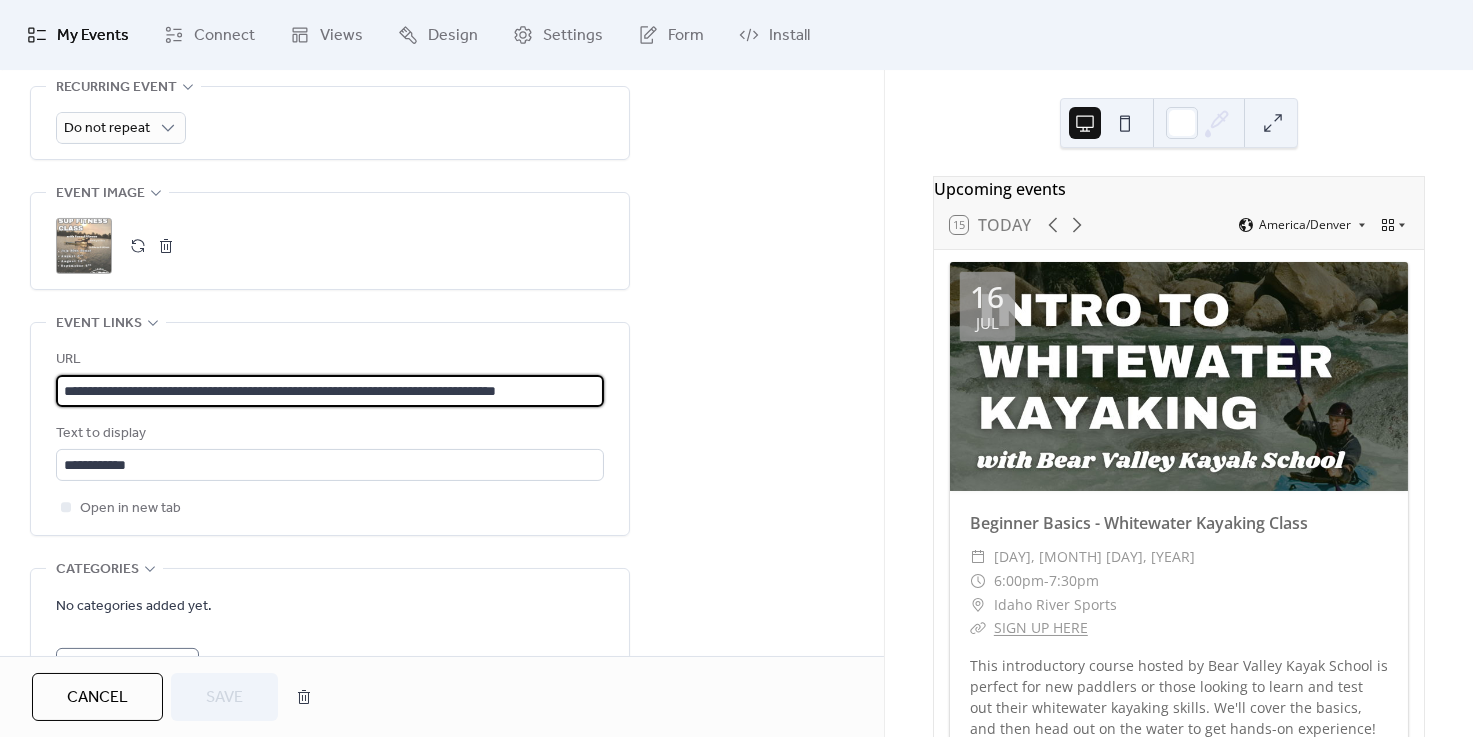 click on "**********" at bounding box center (330, 391) 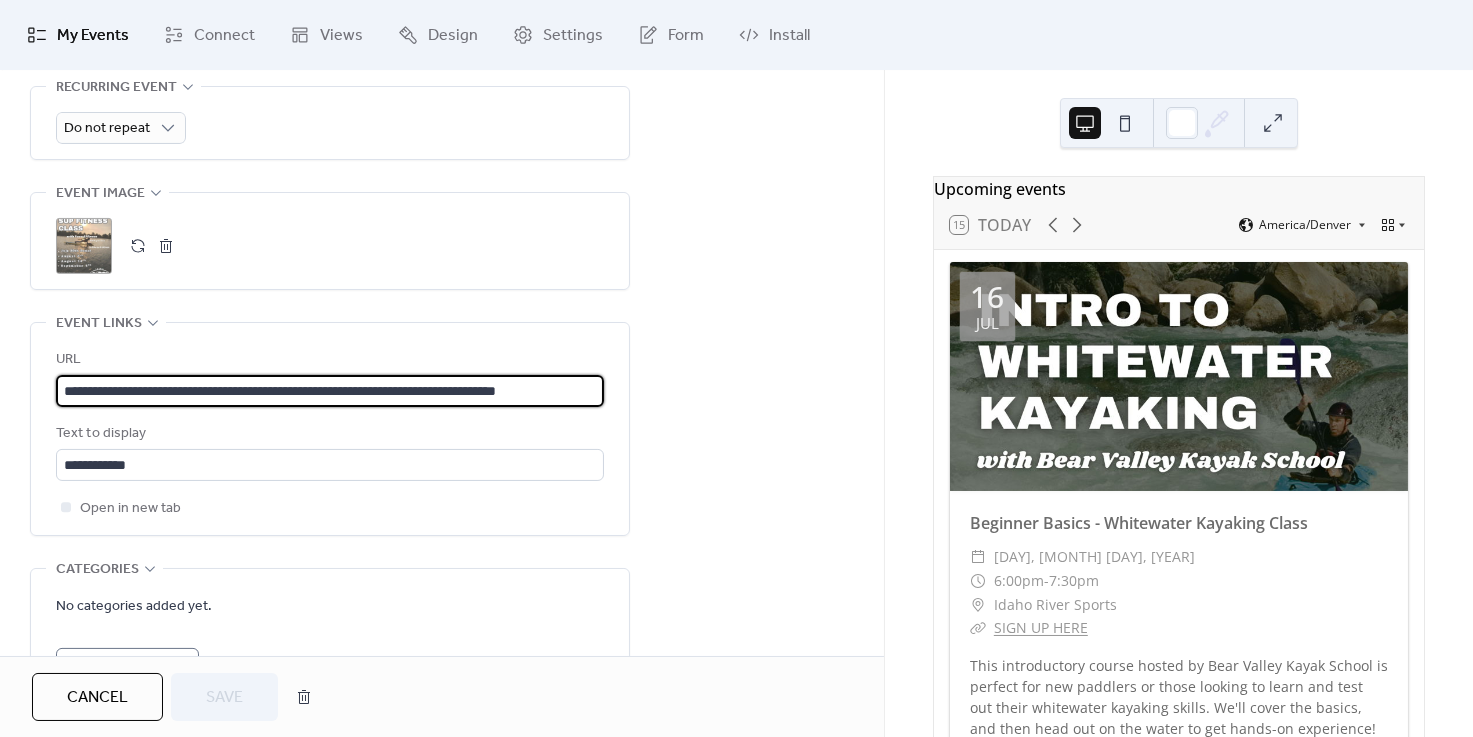 paste 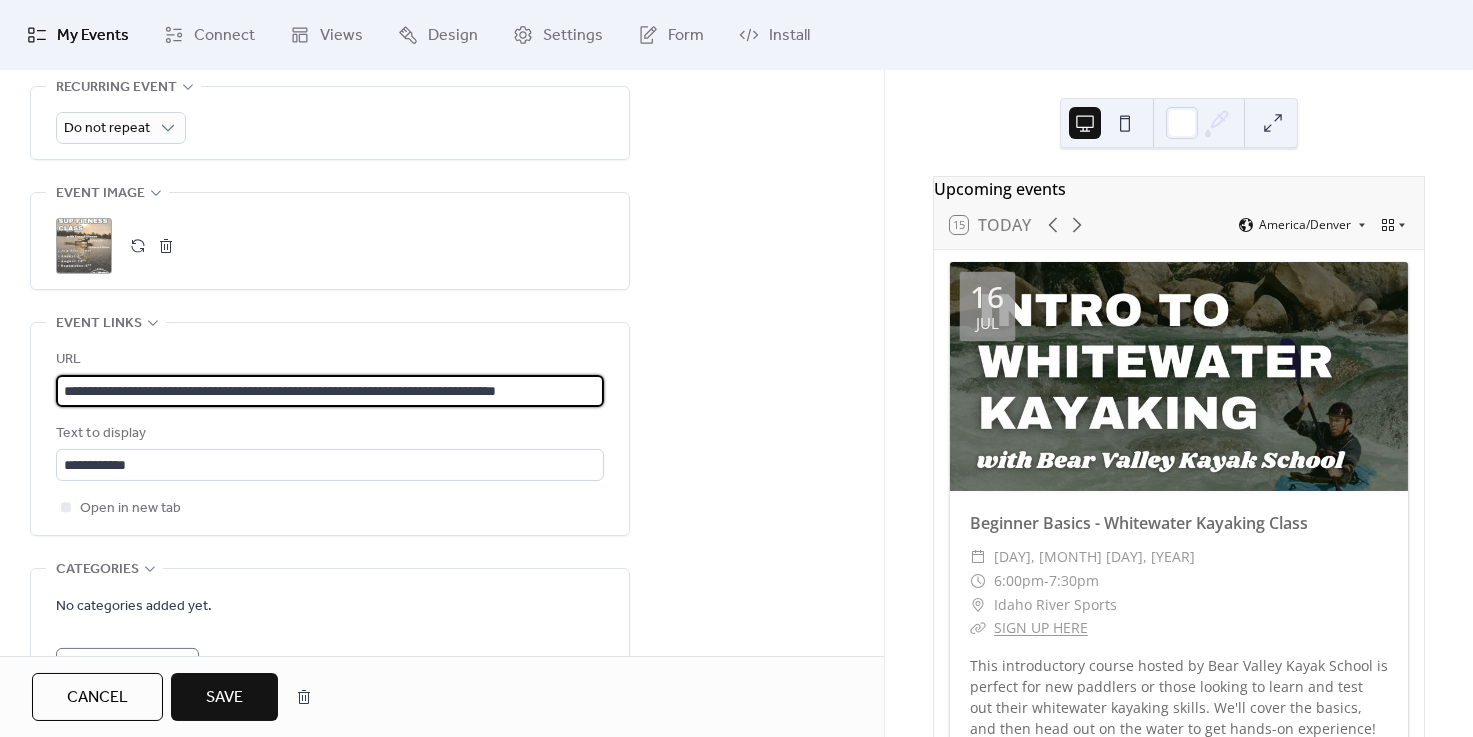 scroll, scrollTop: 0, scrollLeft: 44, axis: horizontal 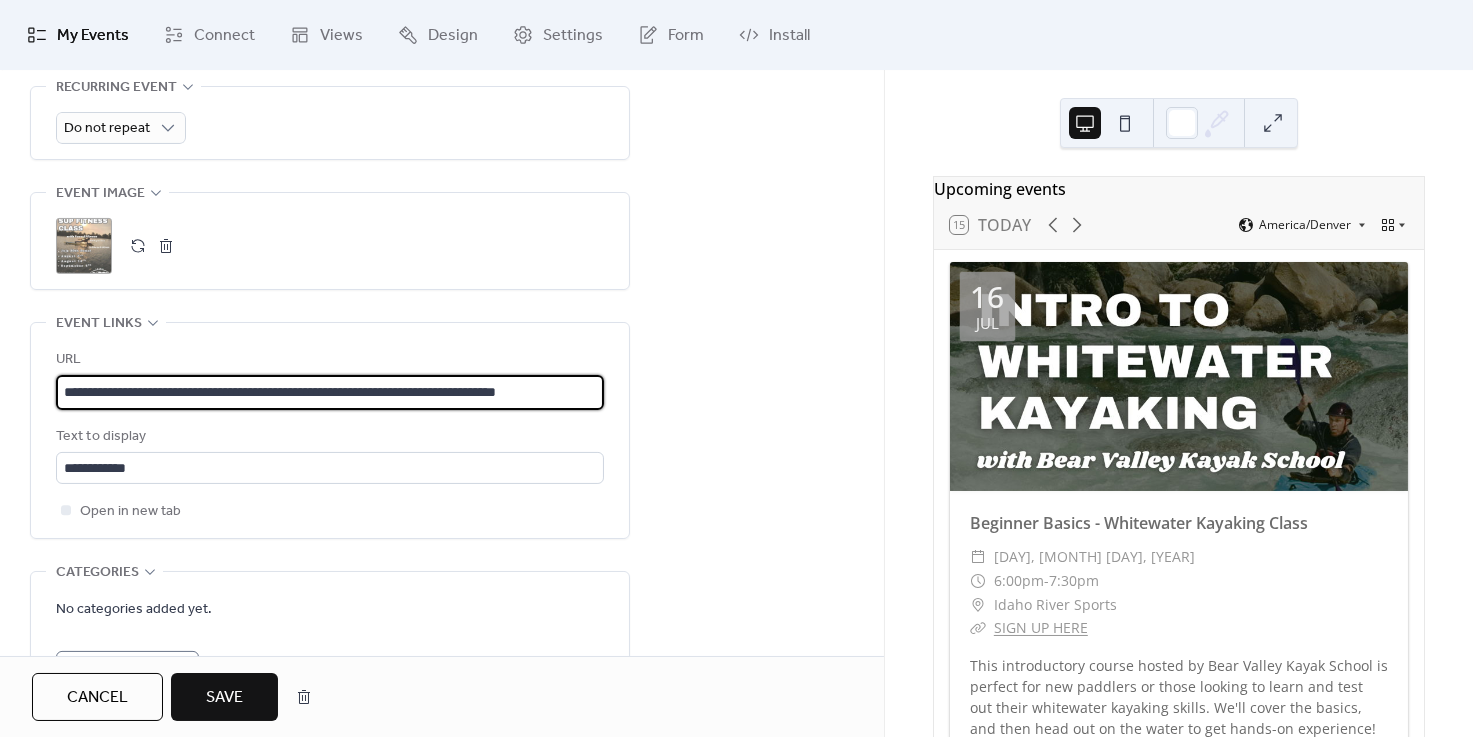 type on "**********" 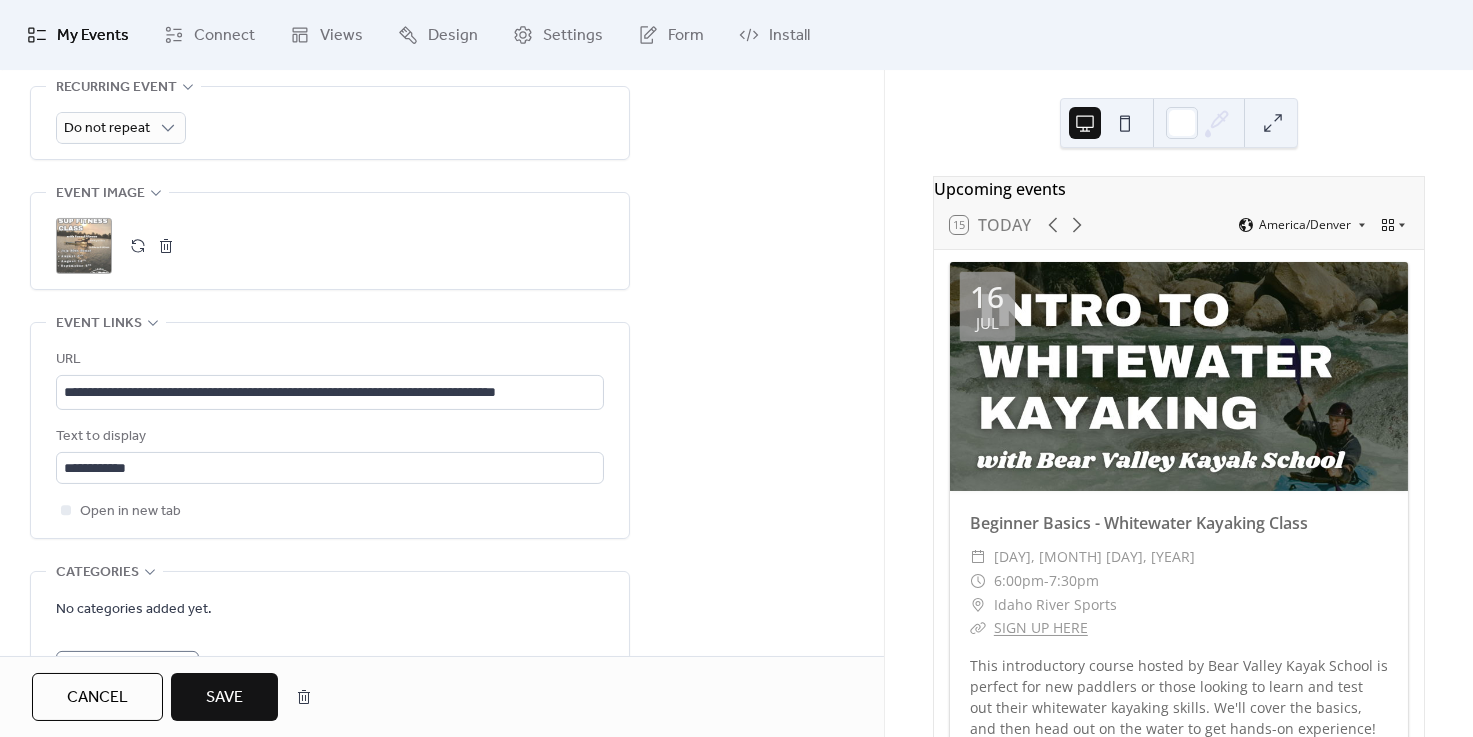click on "Save" at bounding box center (224, 697) 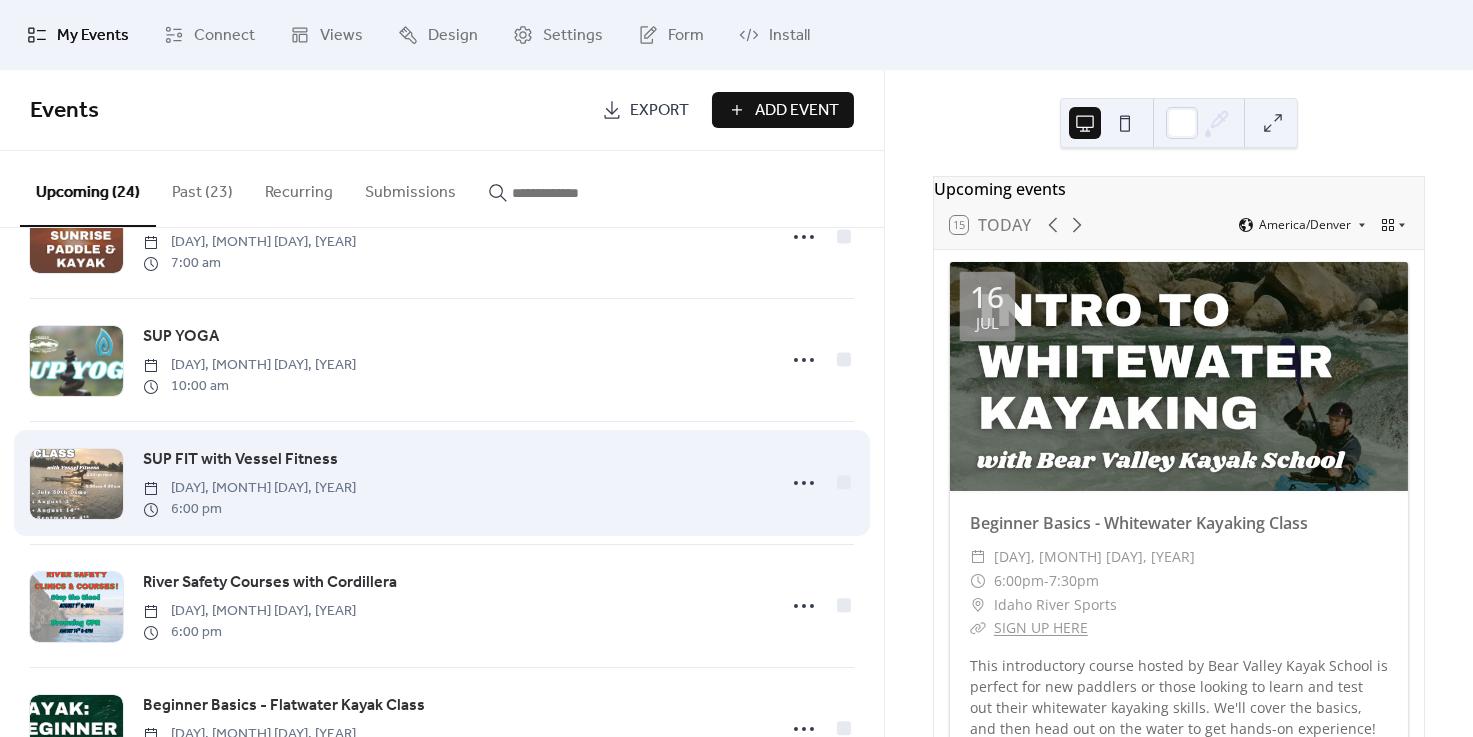 scroll, scrollTop: 572, scrollLeft: 0, axis: vertical 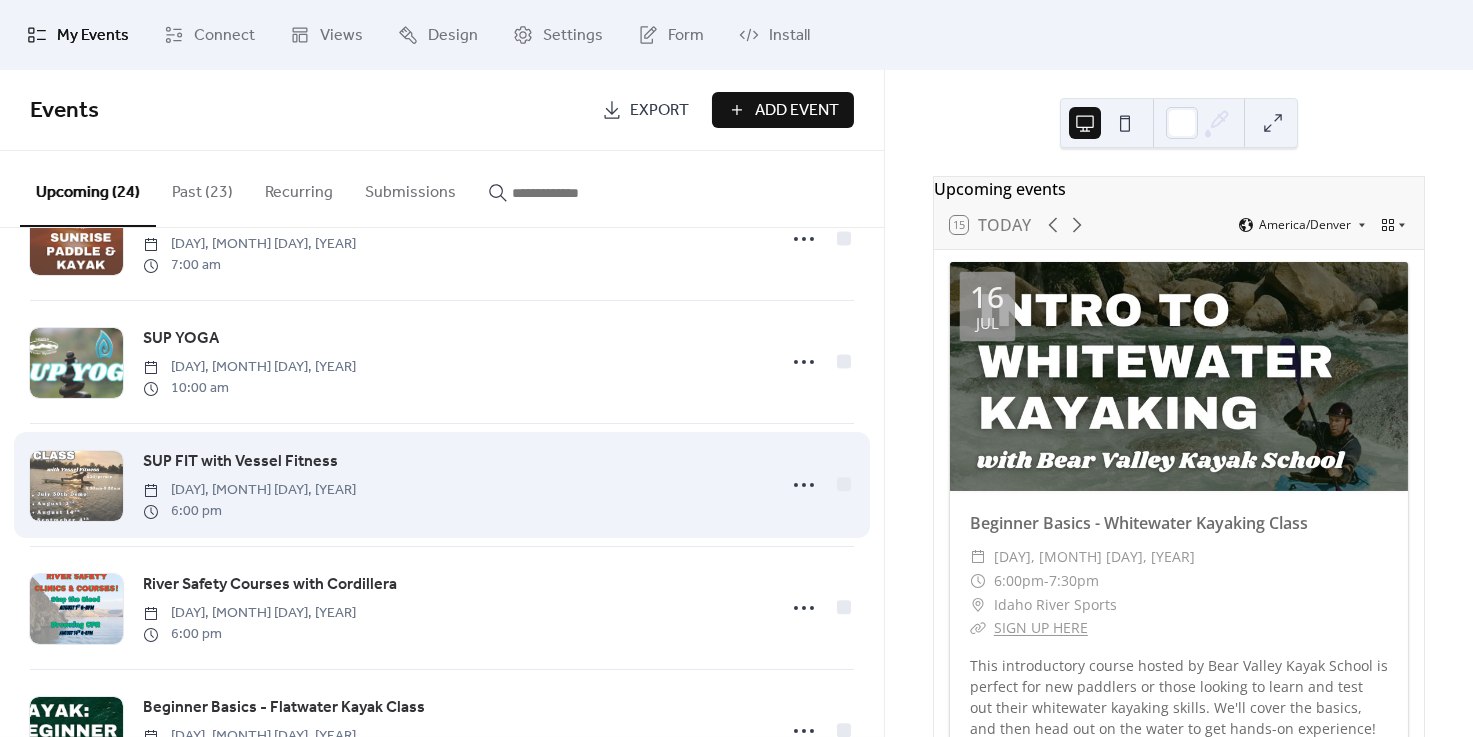 click on "SUP FIT with Vessel Fitness" at bounding box center (240, 462) 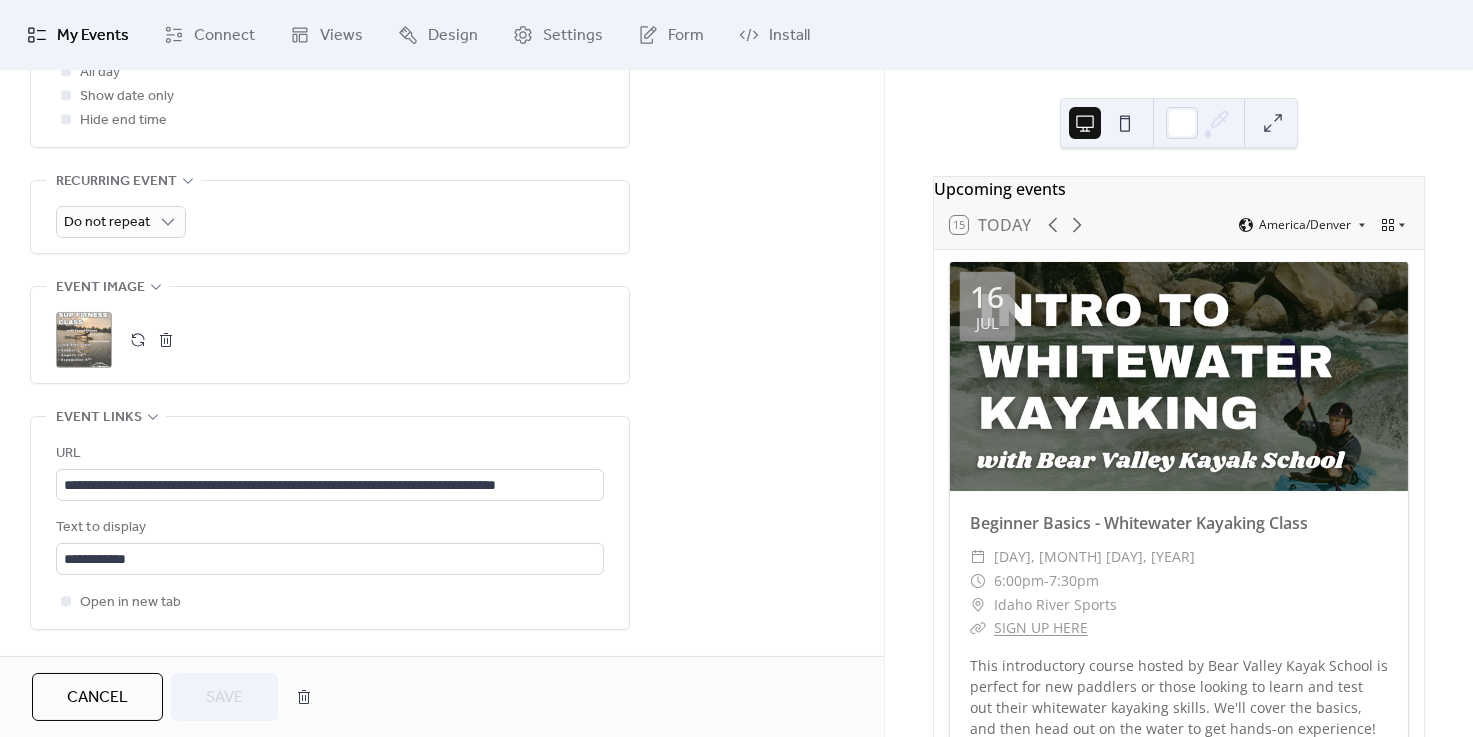 scroll, scrollTop: 858, scrollLeft: 0, axis: vertical 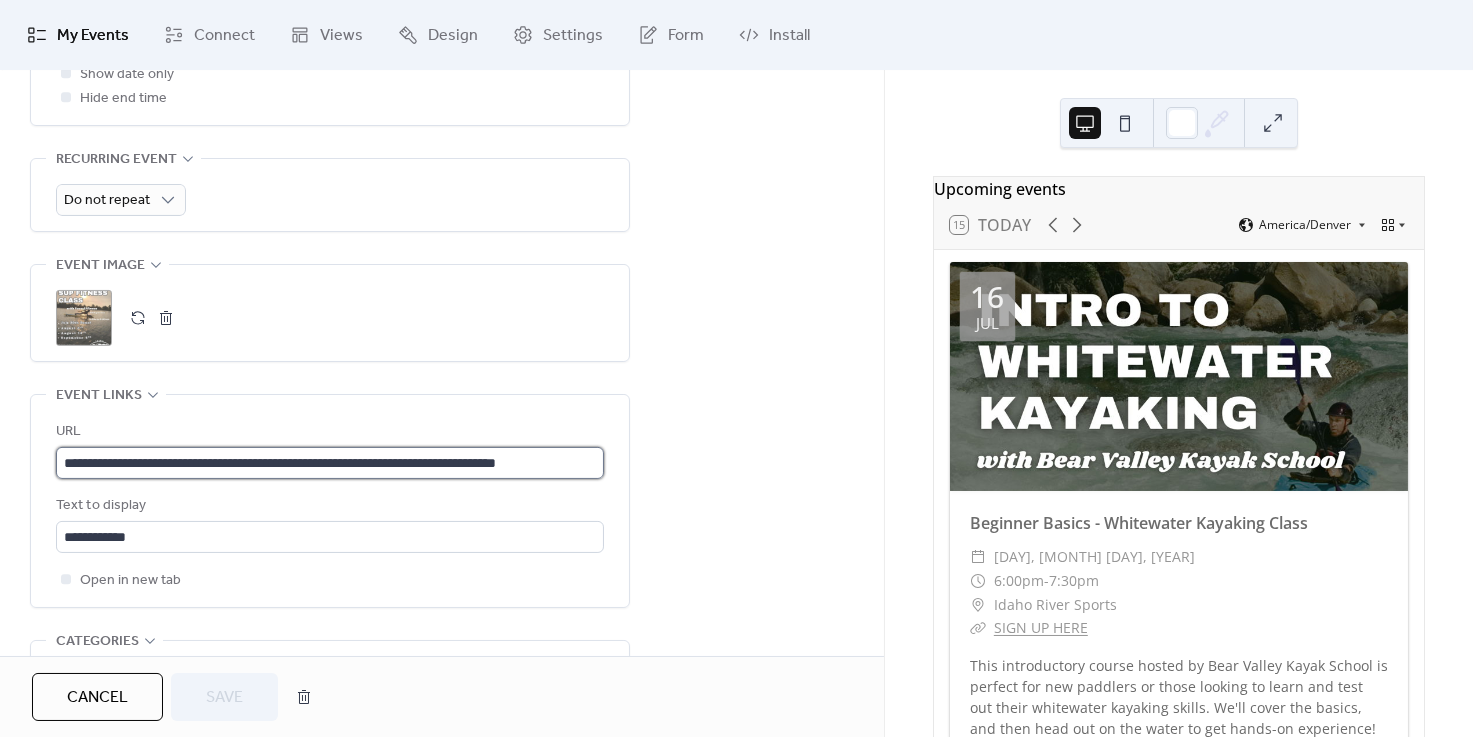 click on "**********" at bounding box center (330, 463) 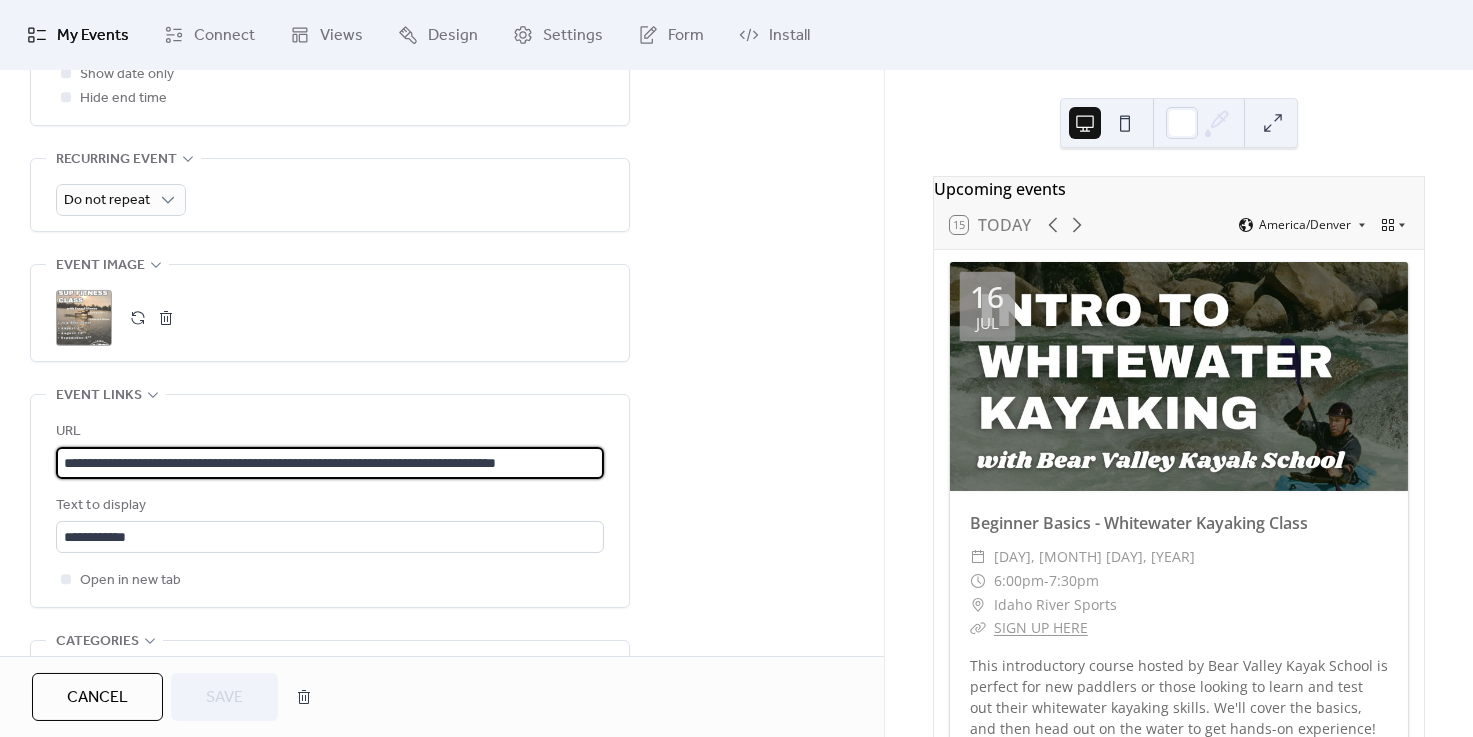 click on "**********" at bounding box center (330, 463) 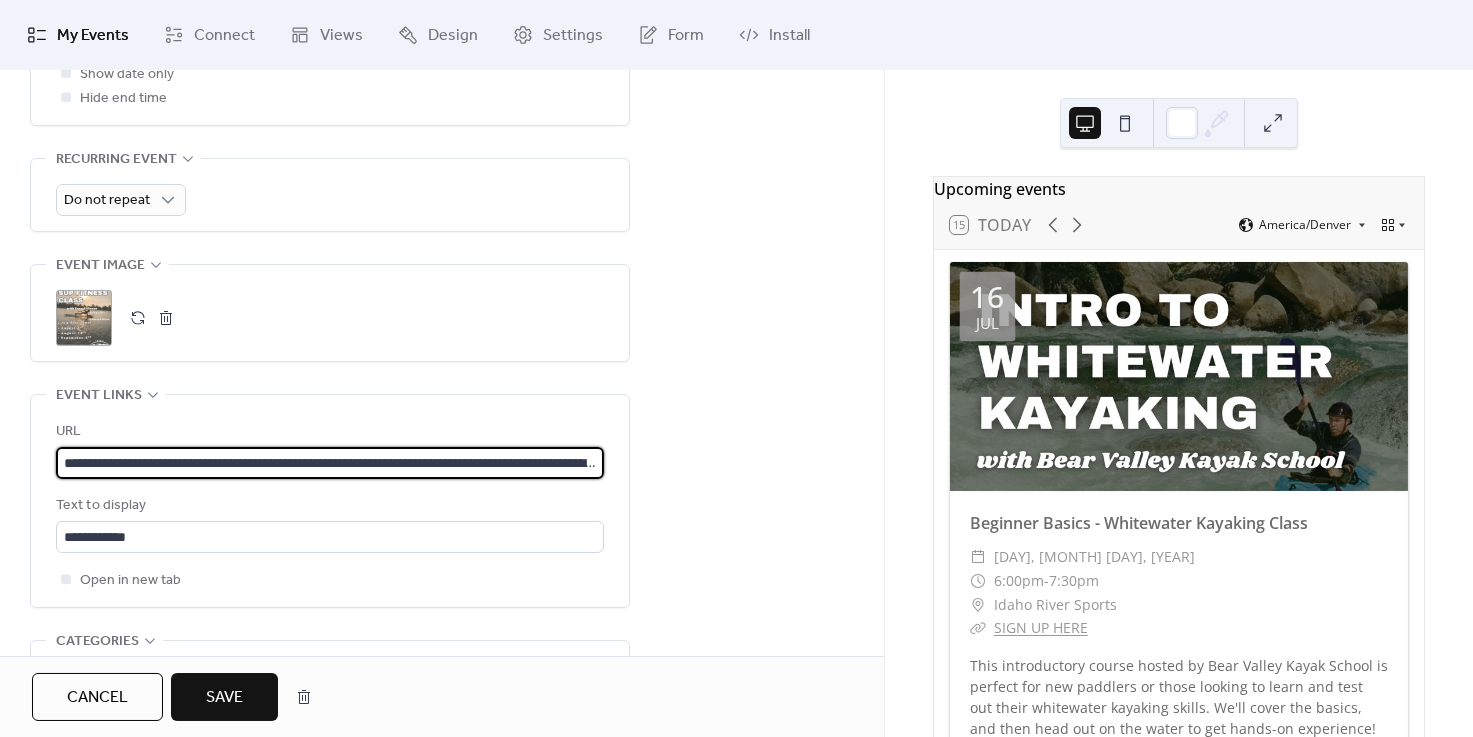 scroll, scrollTop: 0, scrollLeft: 177, axis: horizontal 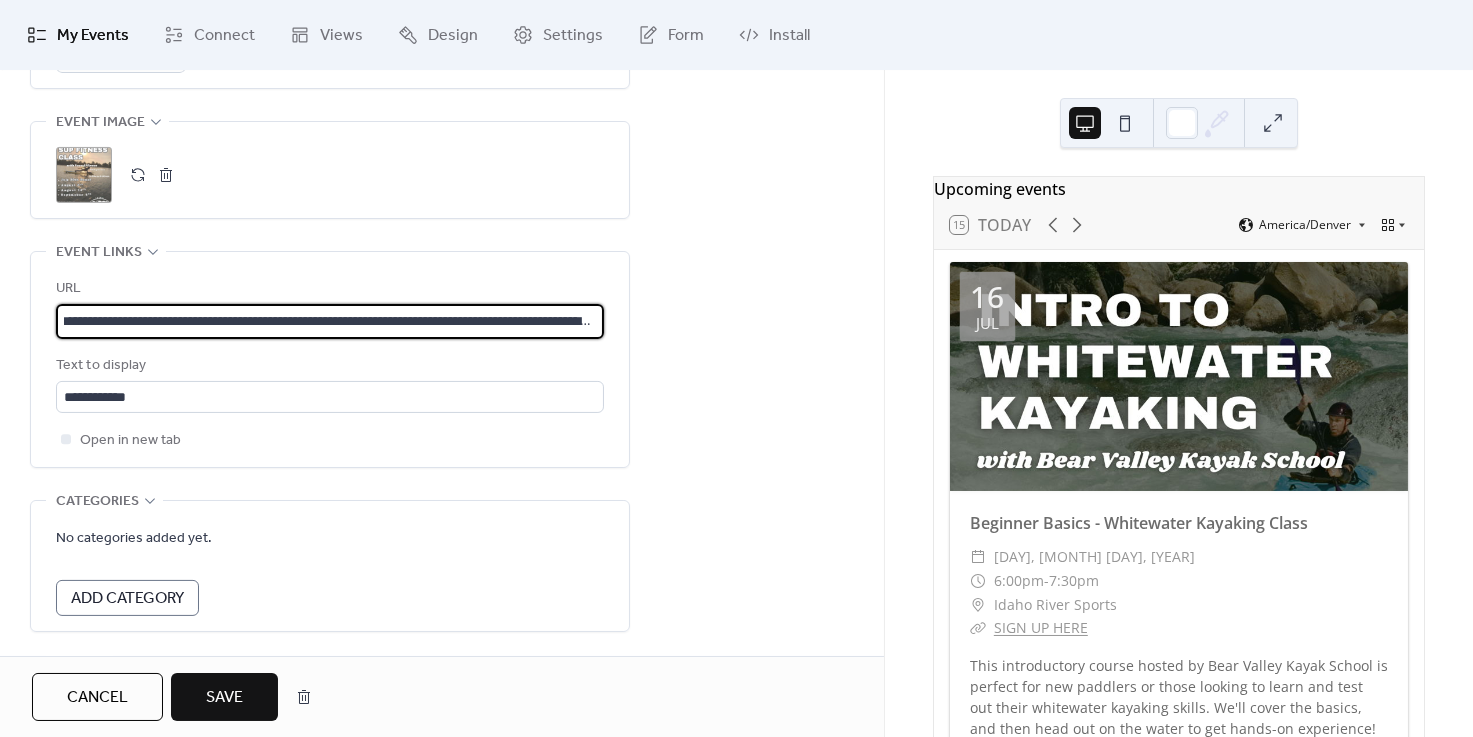 type on "**********" 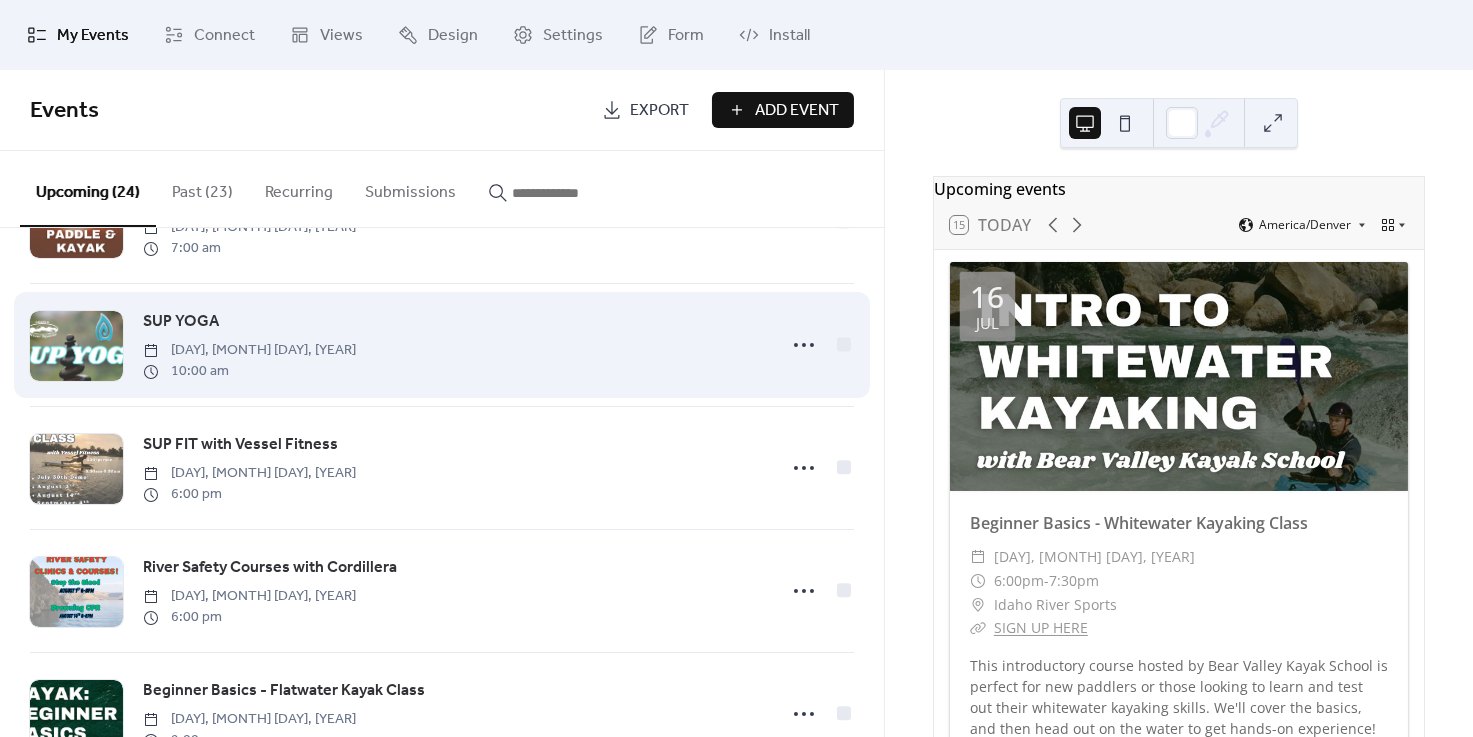 scroll, scrollTop: 644, scrollLeft: 0, axis: vertical 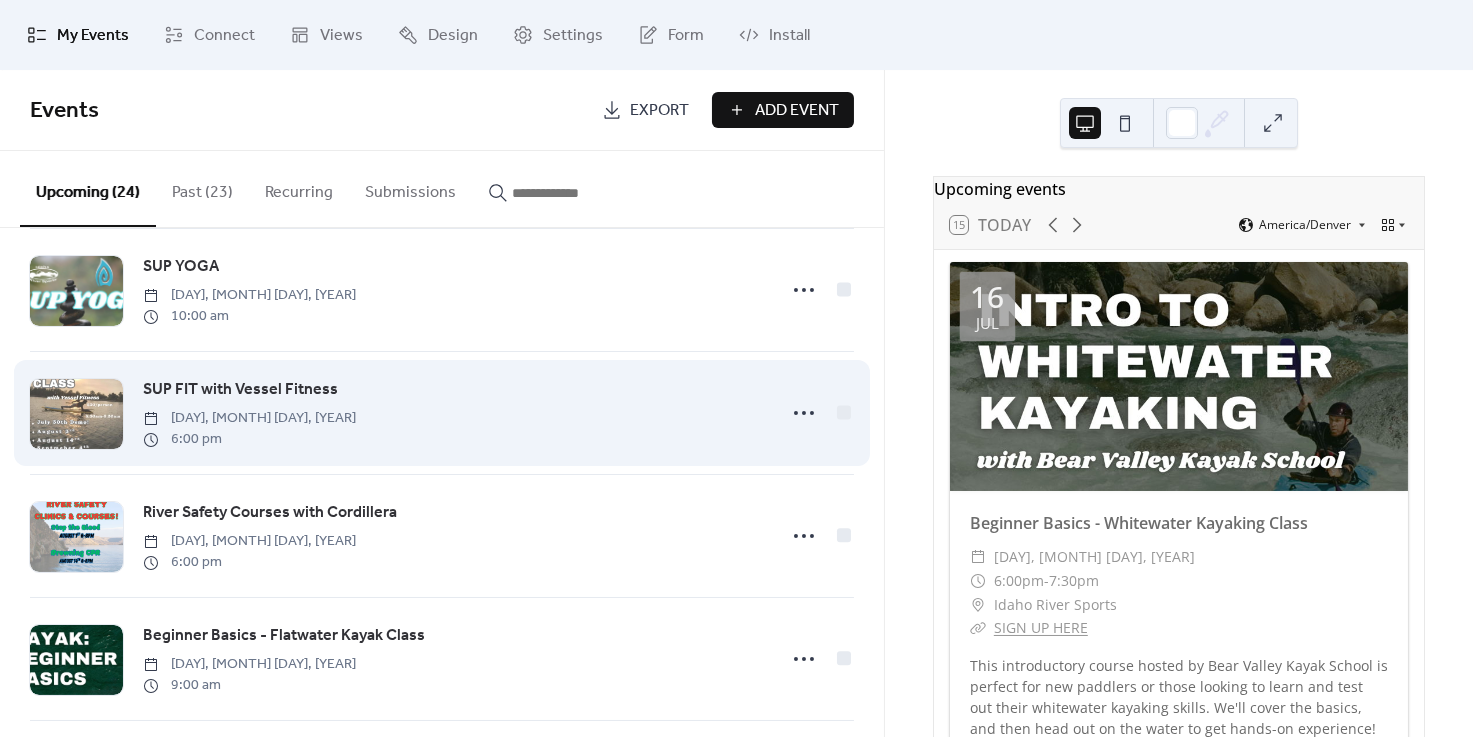 click on "SUP FIT with Vessel Fitness" at bounding box center [240, 390] 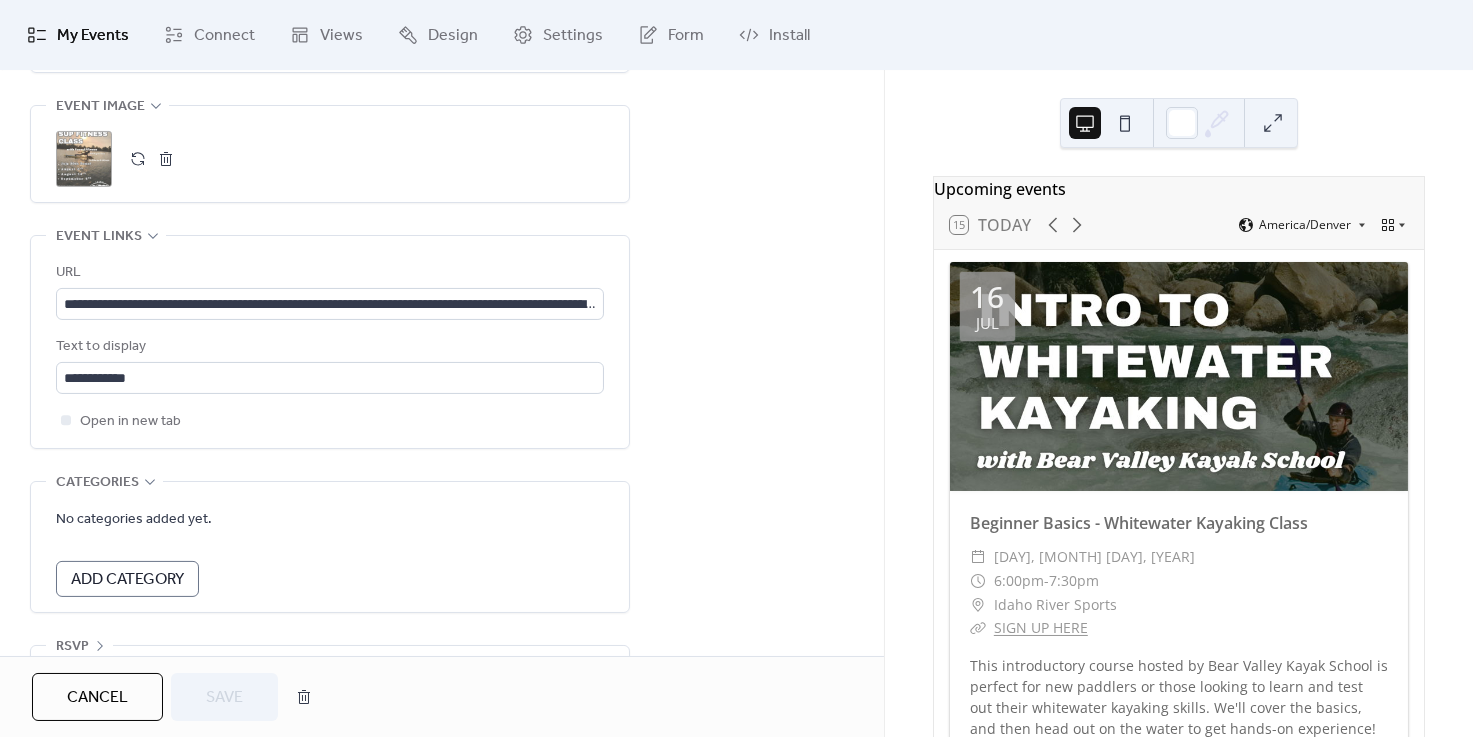 scroll, scrollTop: 942, scrollLeft: 0, axis: vertical 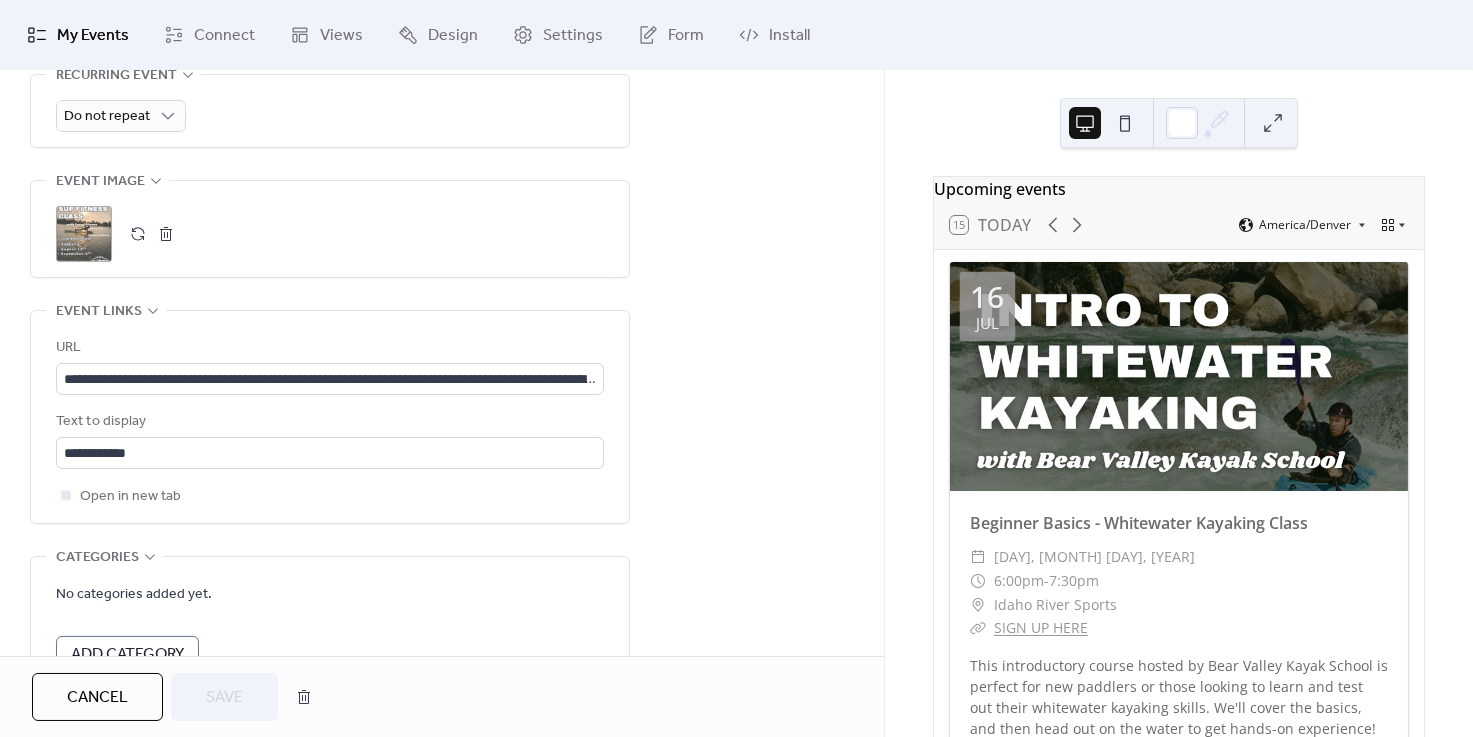click on "Cancel" at bounding box center (97, 698) 